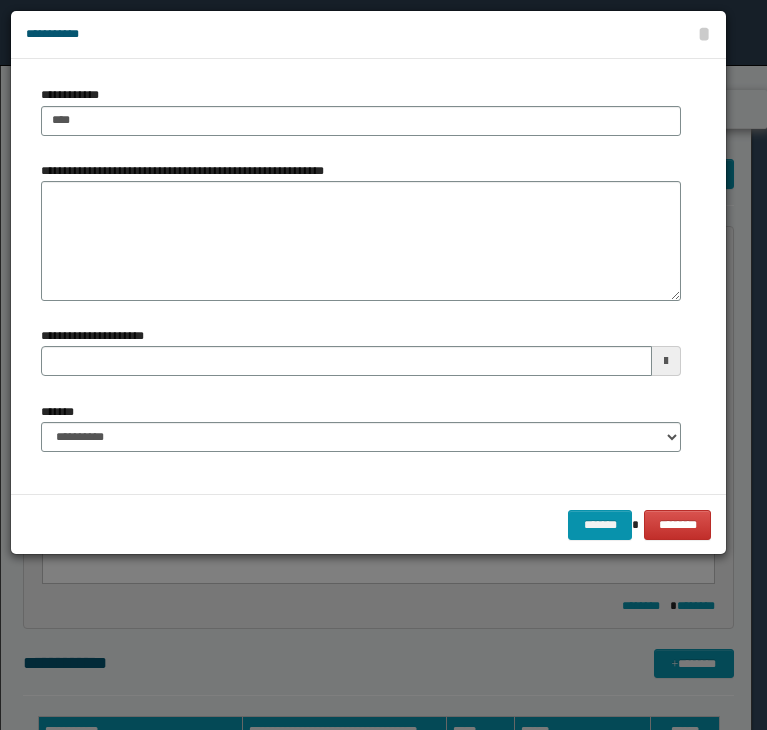 scroll, scrollTop: 100, scrollLeft: 0, axis: vertical 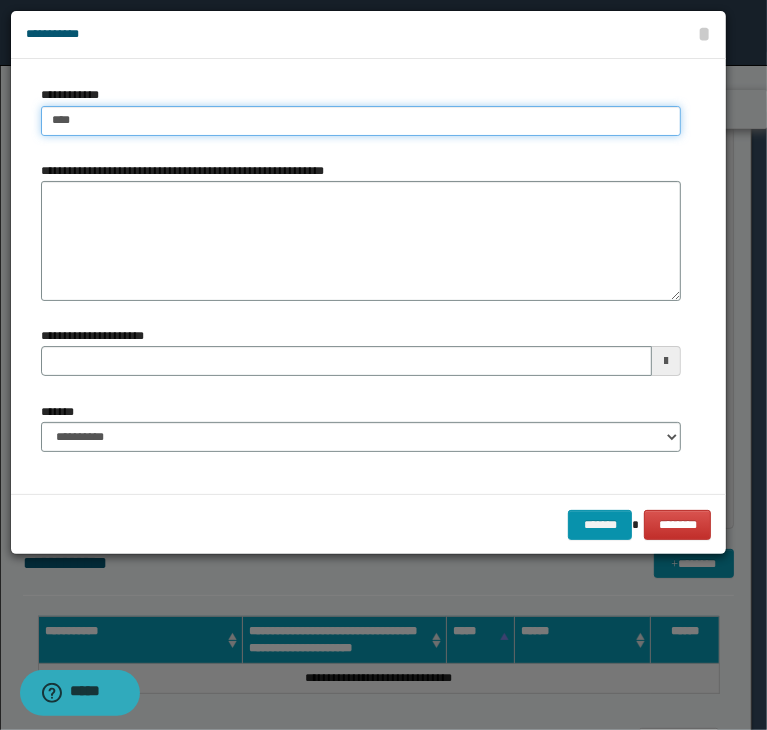 type on "****" 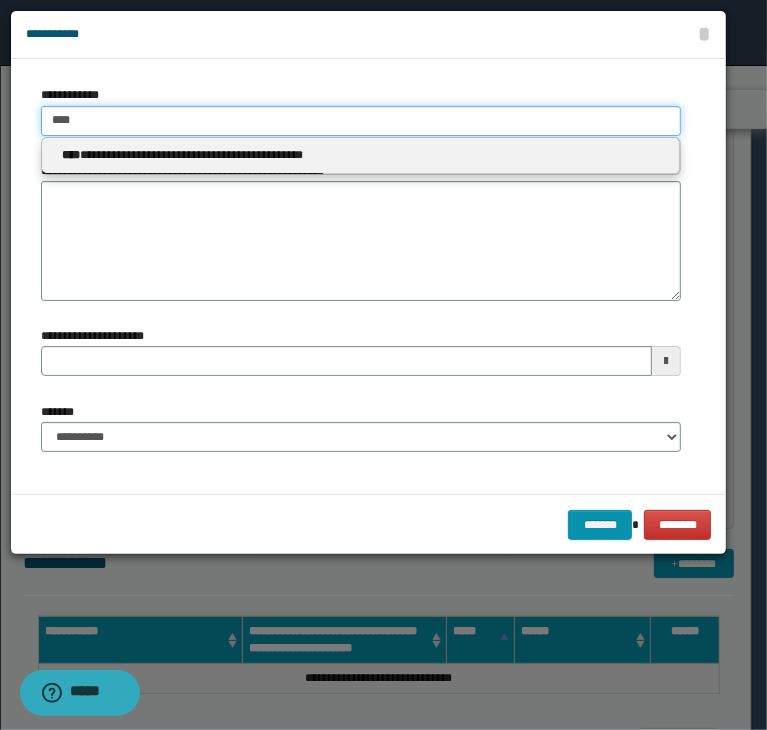 paste on "**********" 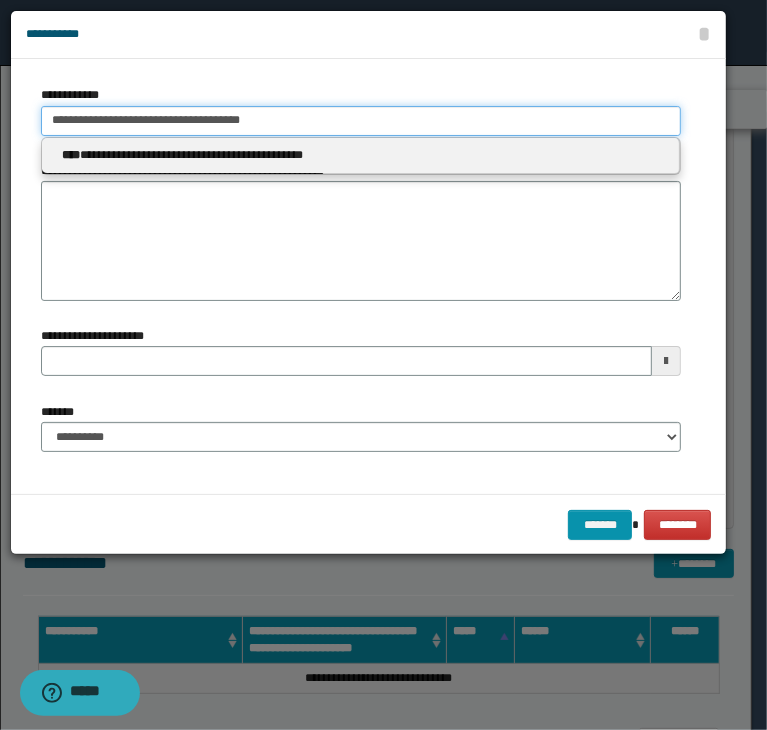 drag, startPoint x: 112, startPoint y: 121, endPoint x: 30, endPoint y: 118, distance: 82.05486 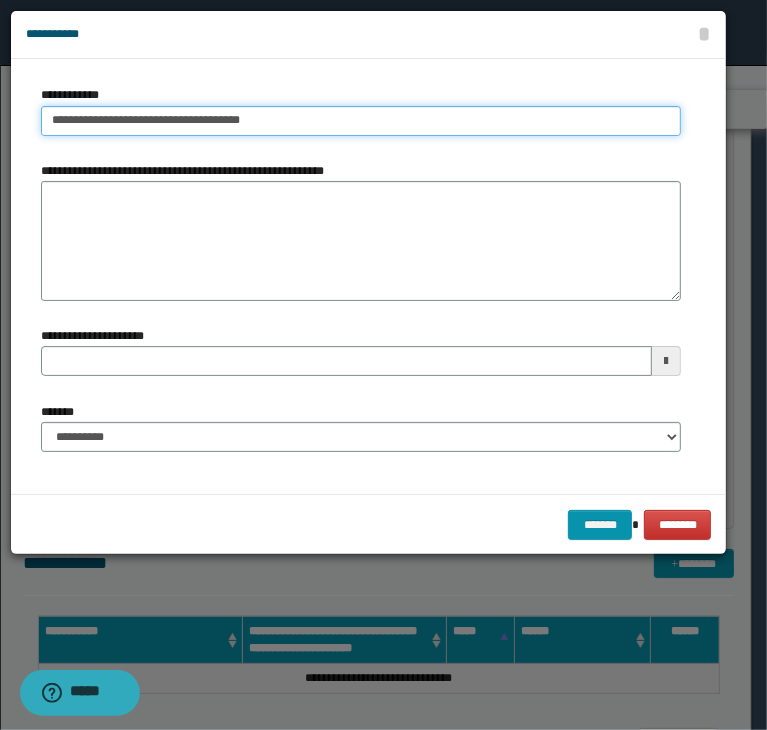 type on "**********" 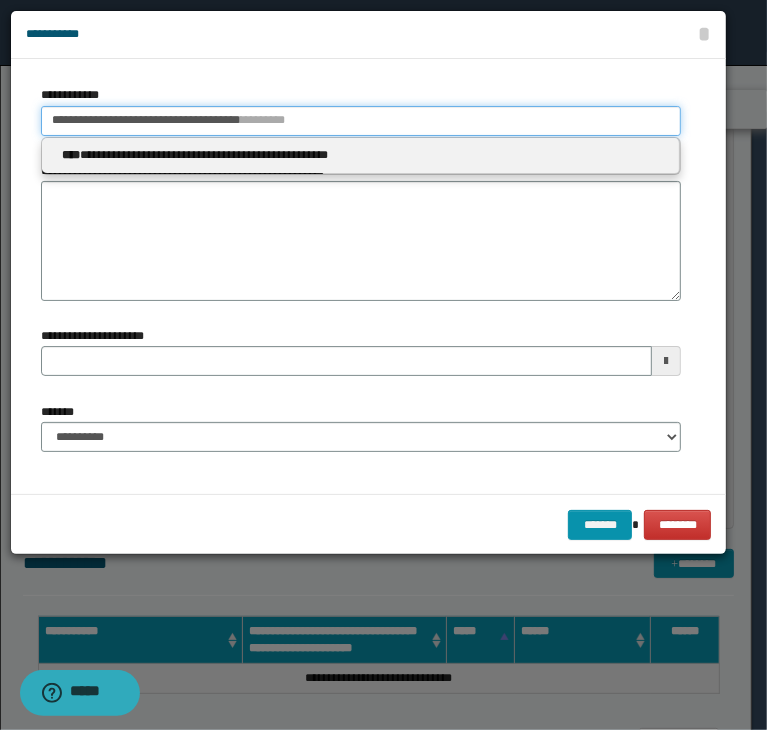 type 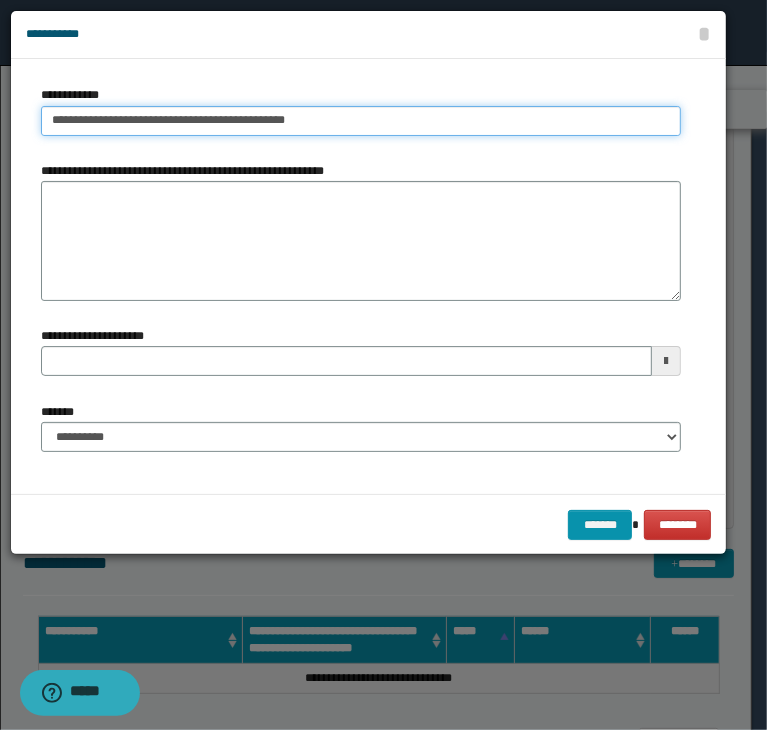 type on "**********" 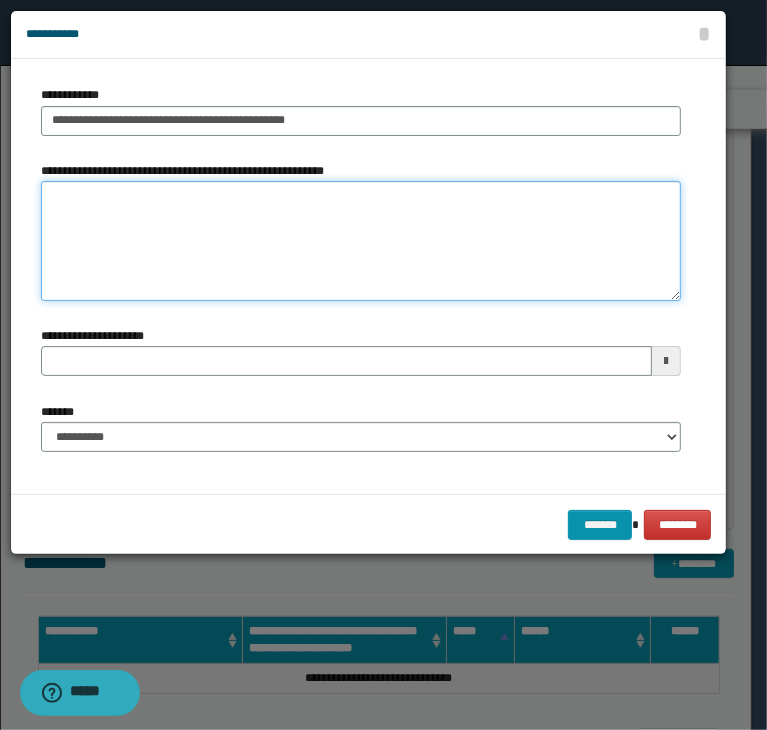 click on "**********" at bounding box center (361, 241) 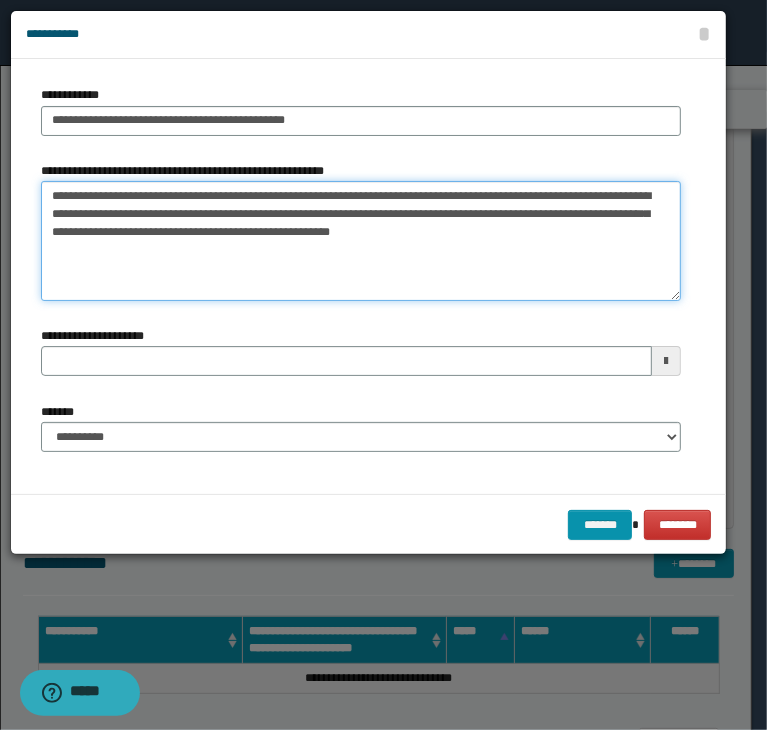 type on "**********" 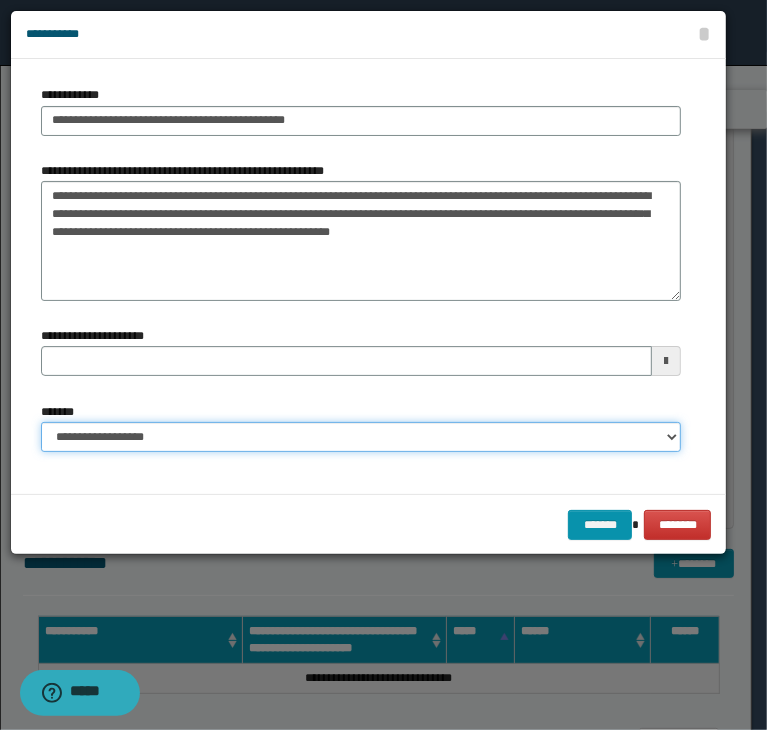 select on "*" 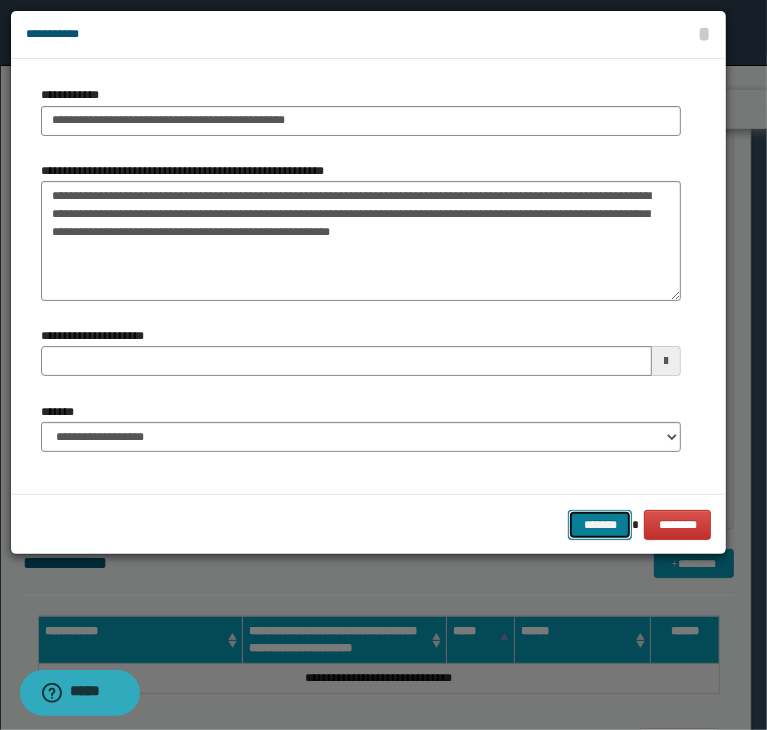 type 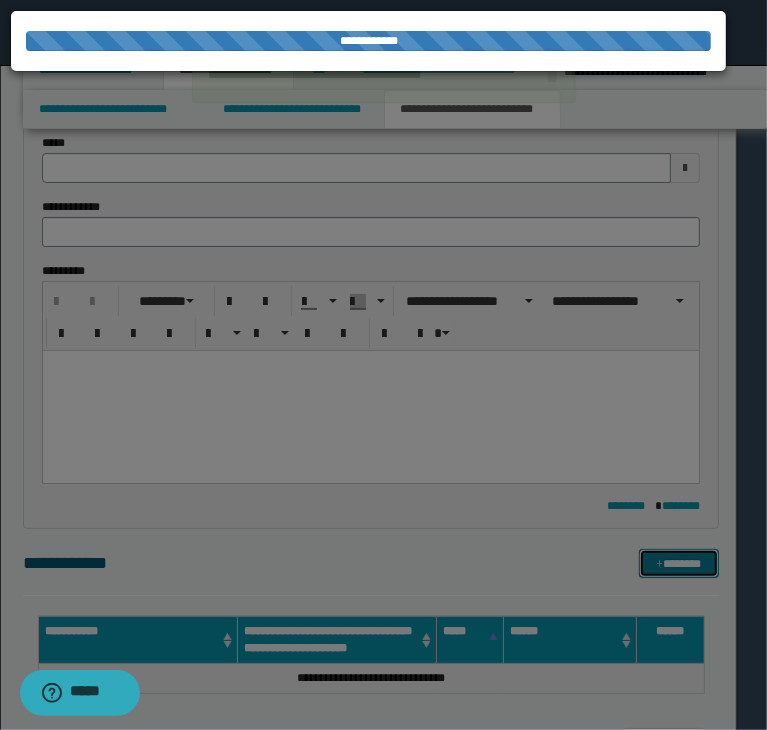 type 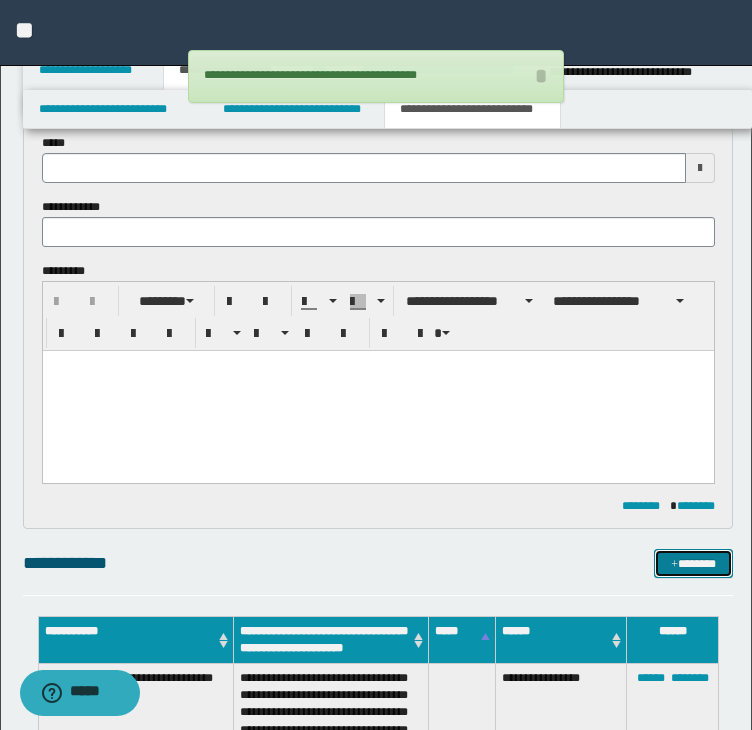 type 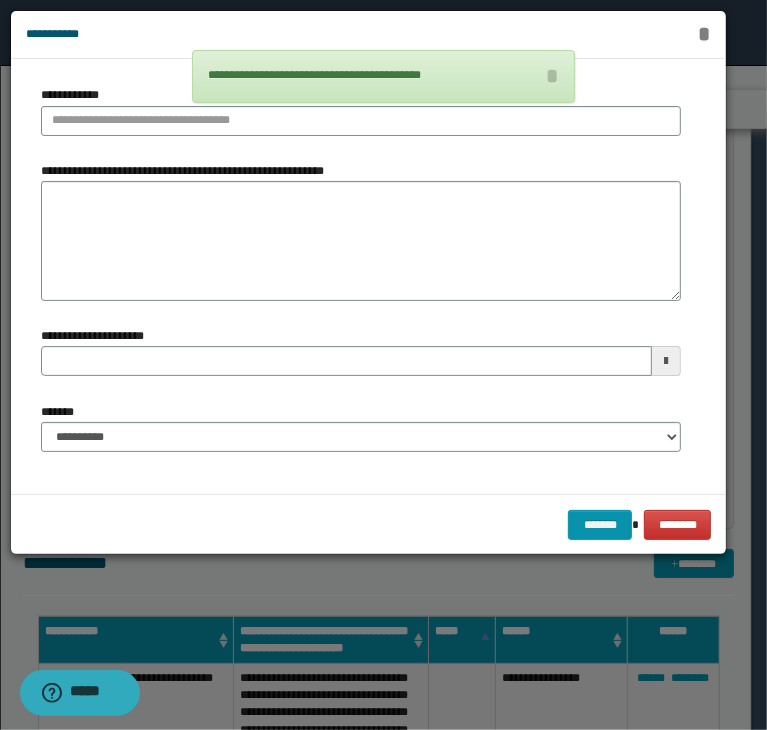 type 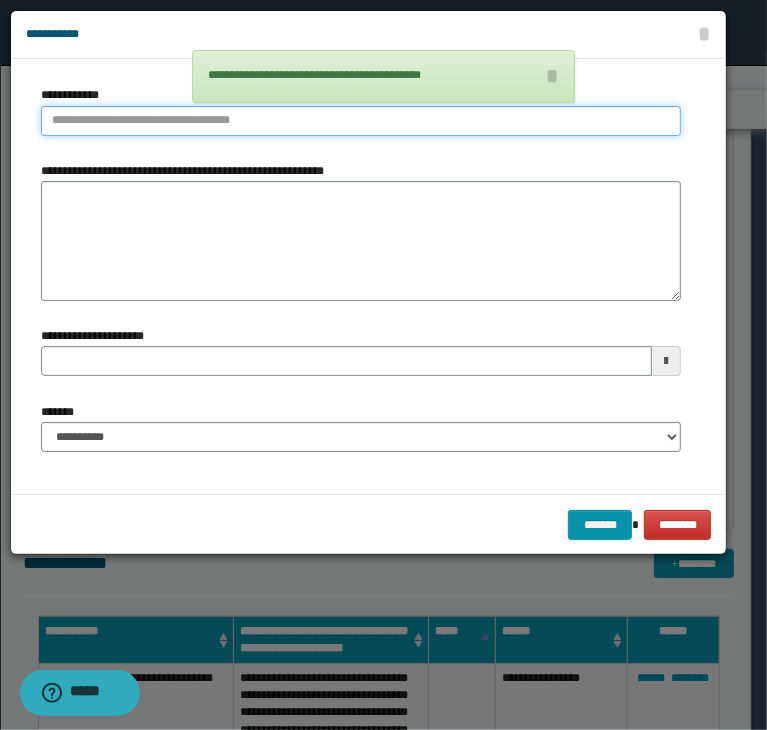 type on "**********" 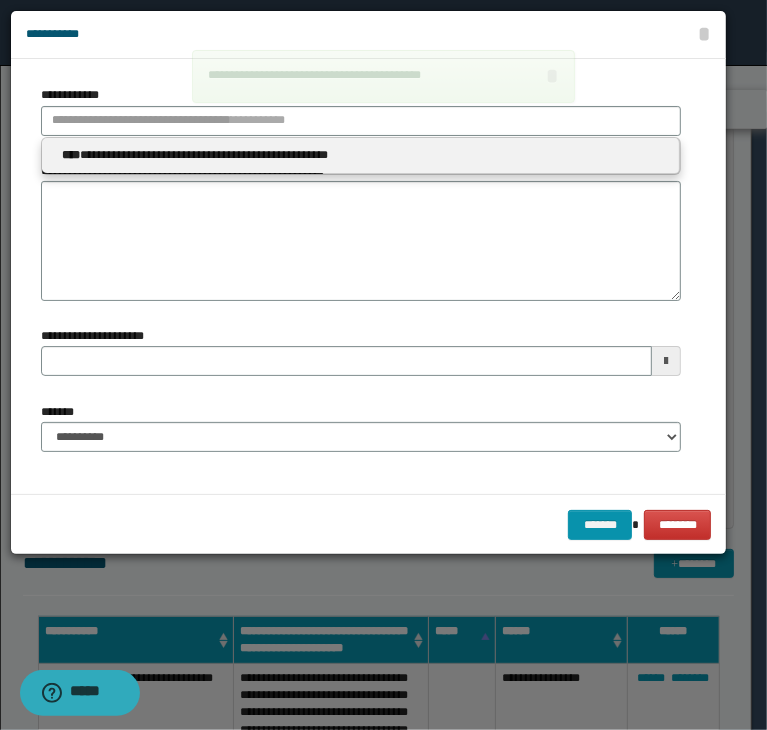 type 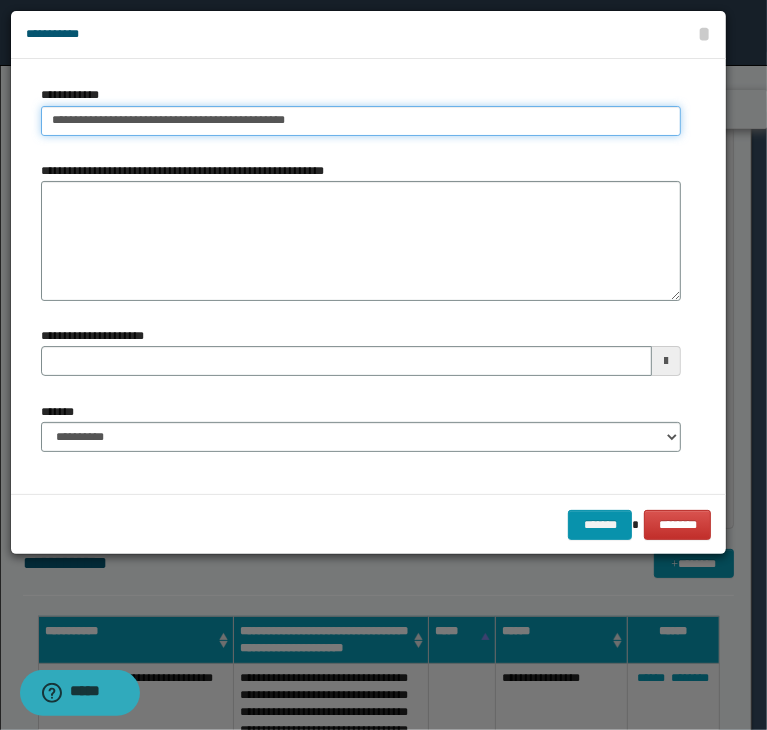 type on "**********" 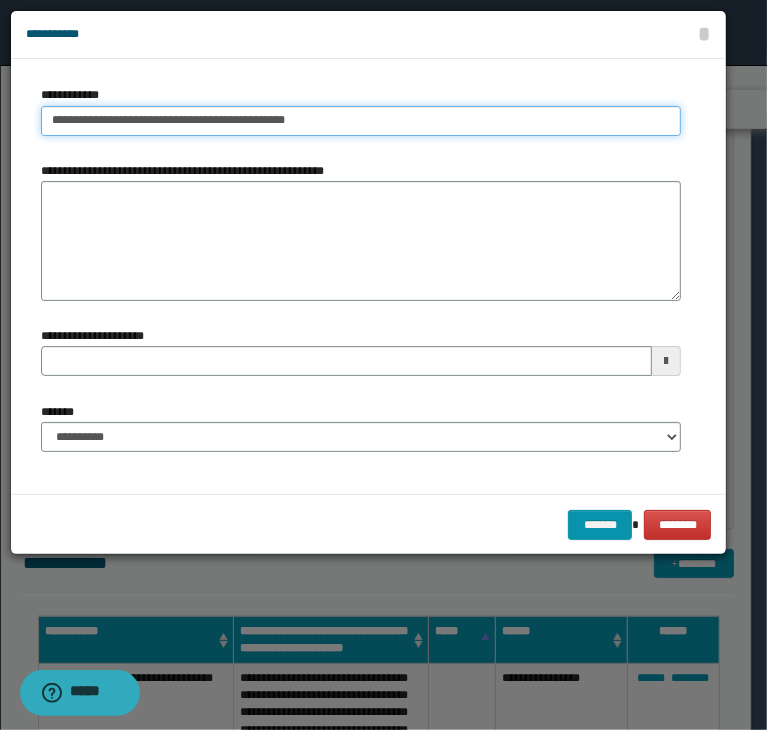 click on "**********" at bounding box center (361, 121) 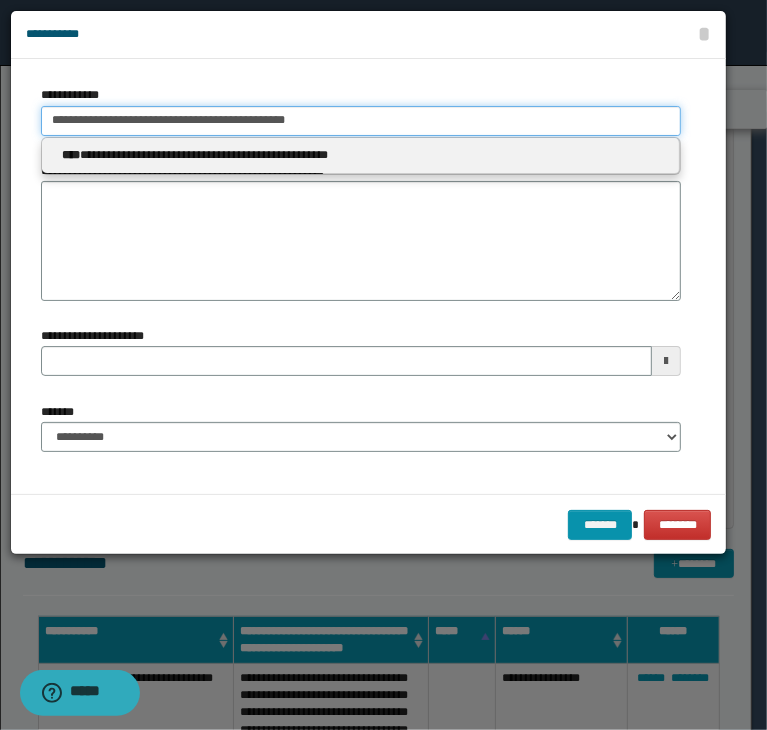 click on "**********" at bounding box center [361, 121] 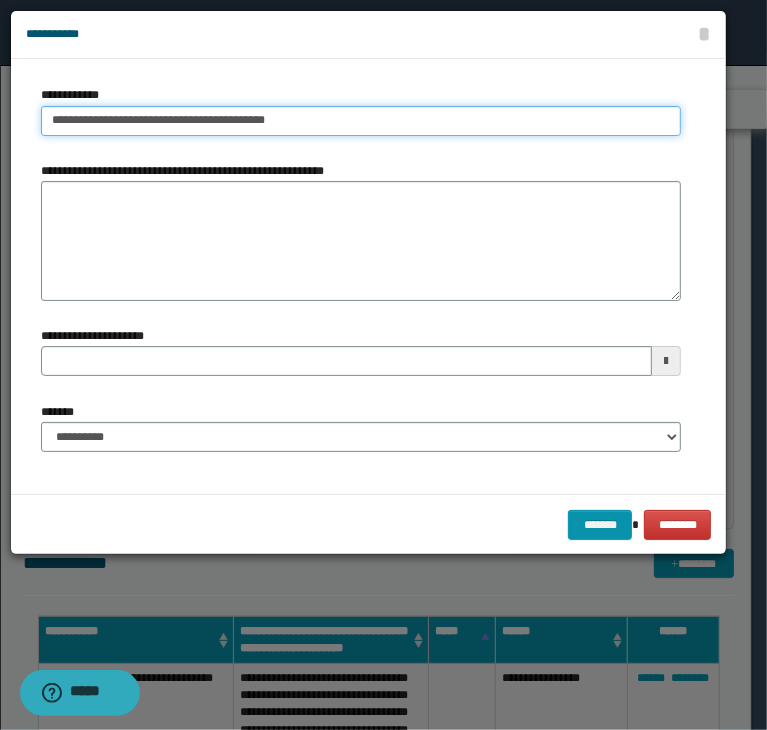 type on "**********" 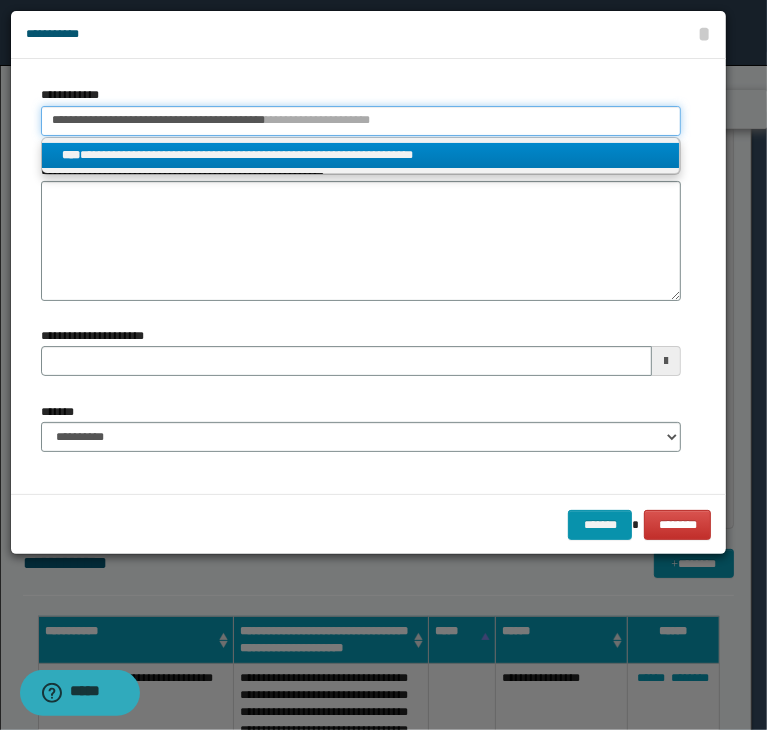 type on "**********" 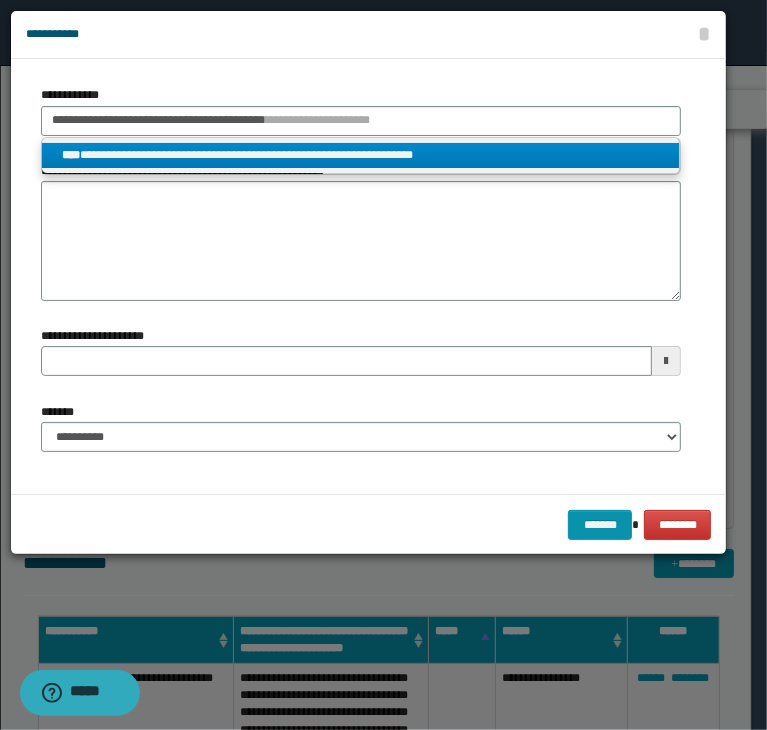 click on "**********" at bounding box center (361, 155) 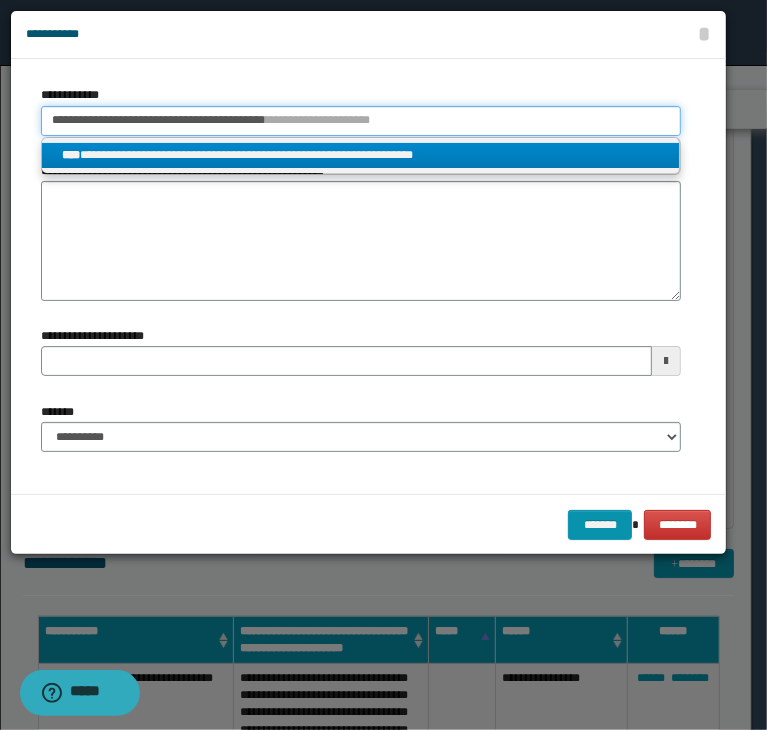 type 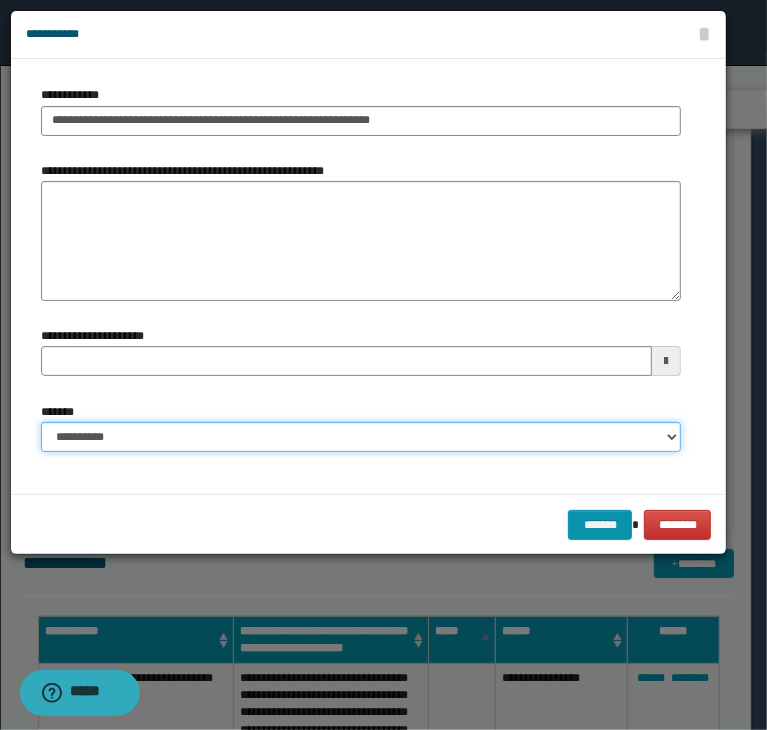 click on "**********" at bounding box center [361, 437] 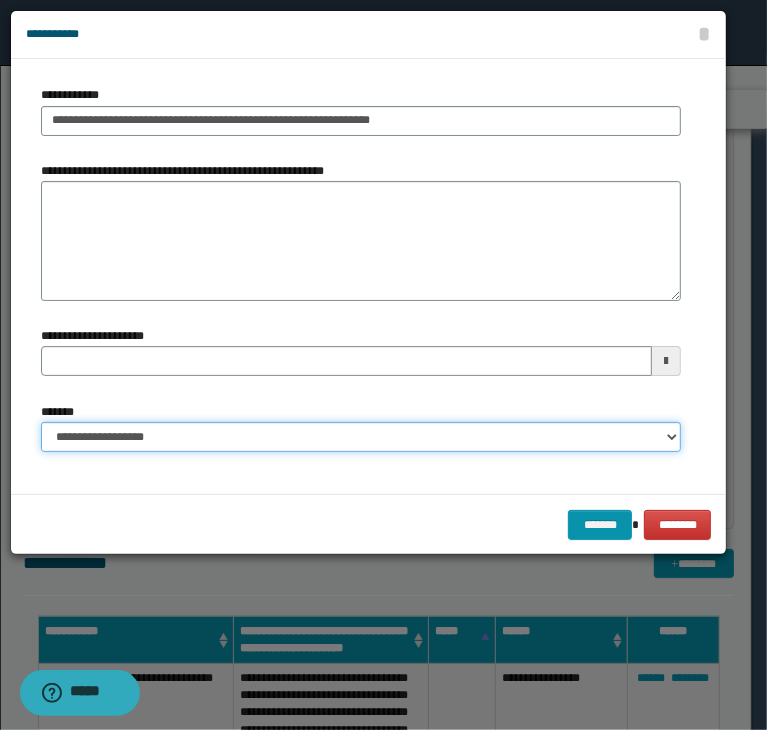 click on "**********" at bounding box center [361, 437] 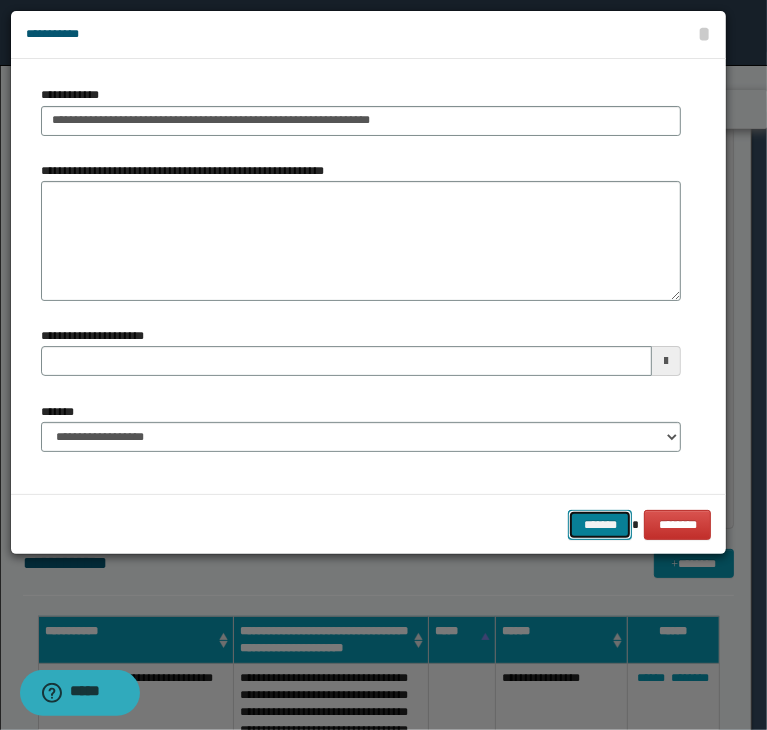 click on "*******" at bounding box center [600, 525] 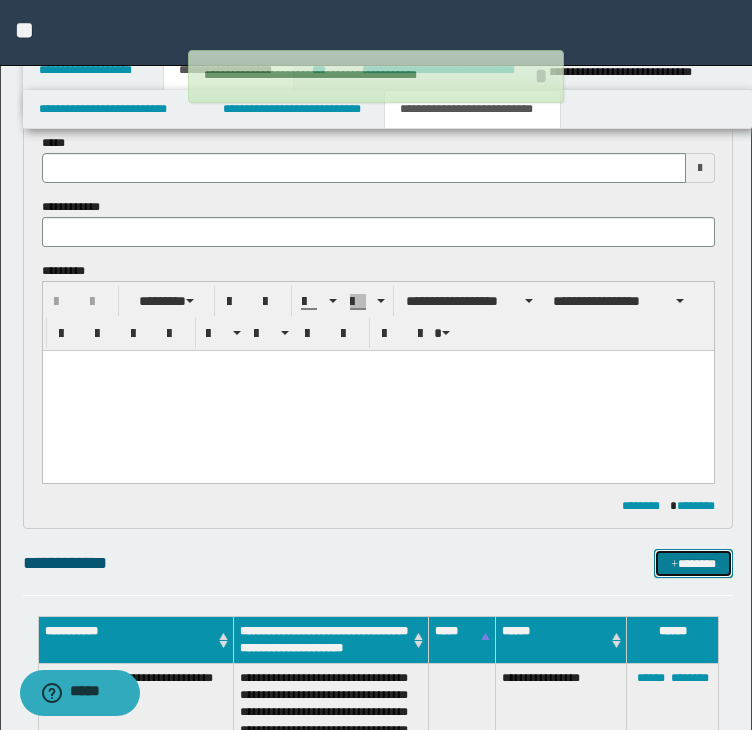 drag, startPoint x: 687, startPoint y: 555, endPoint x: 659, endPoint y: 501, distance: 60.827625 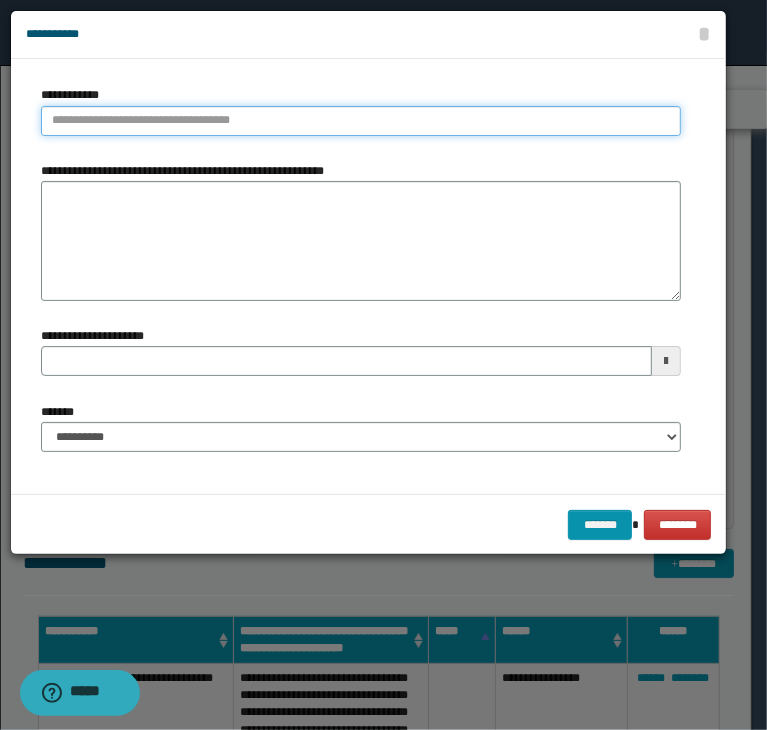 type on "**********" 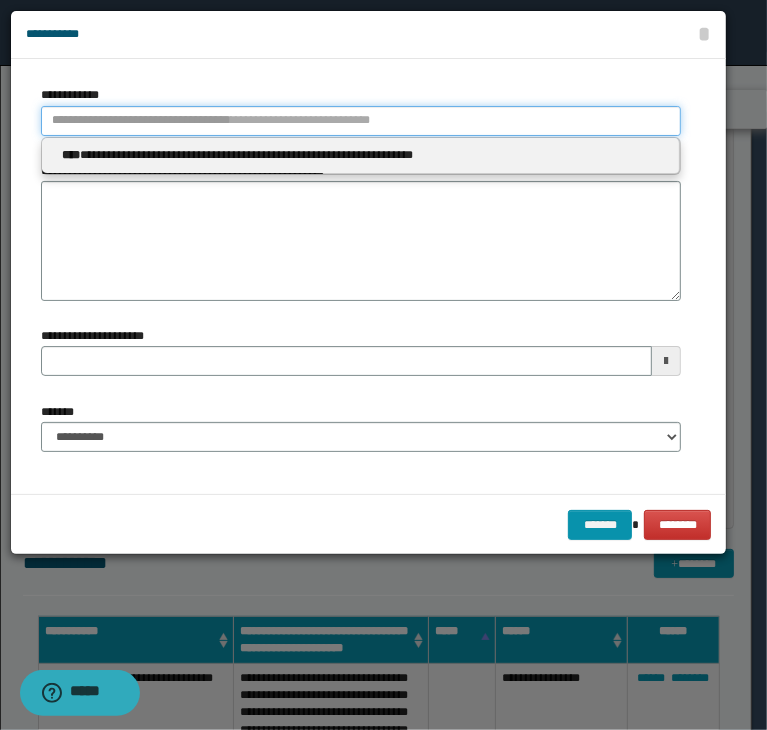 click on "**********" at bounding box center [361, 121] 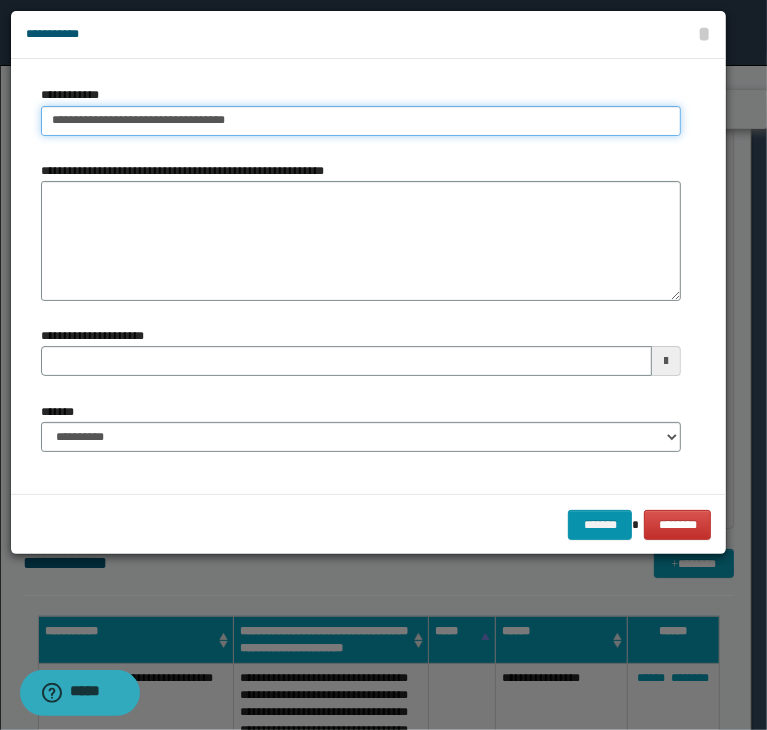 type on "**********" 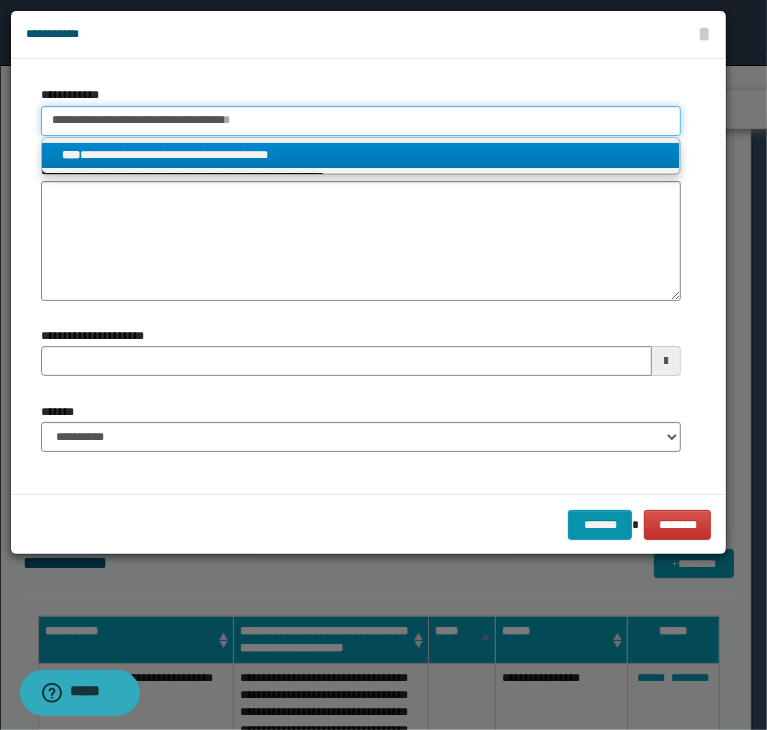 type on "**********" 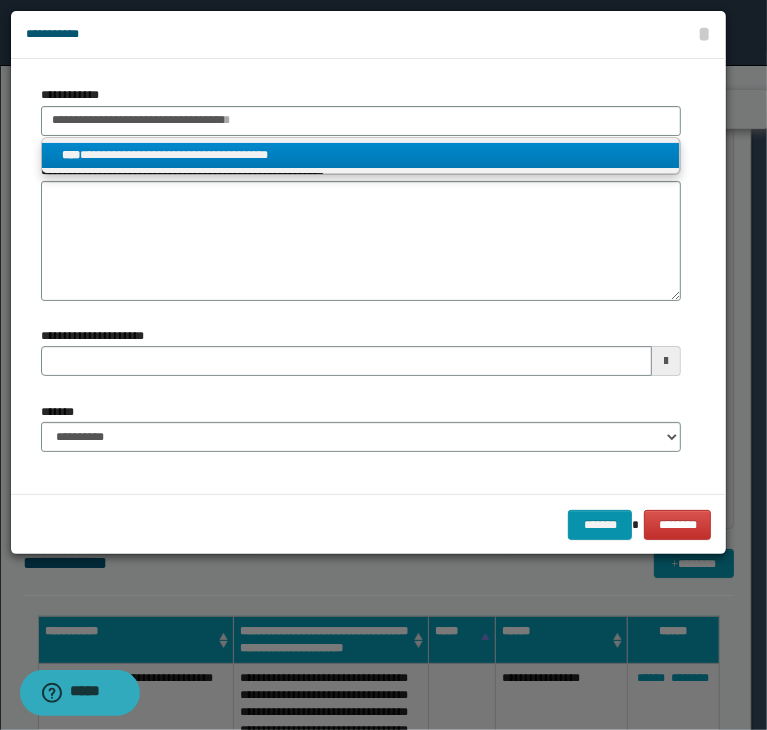 click on "**********" at bounding box center (361, 155) 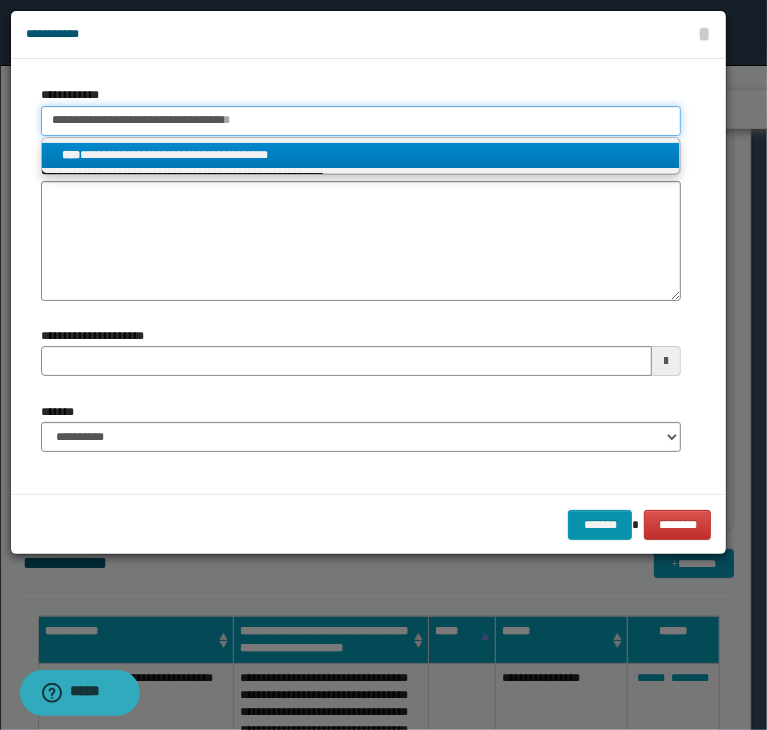 type 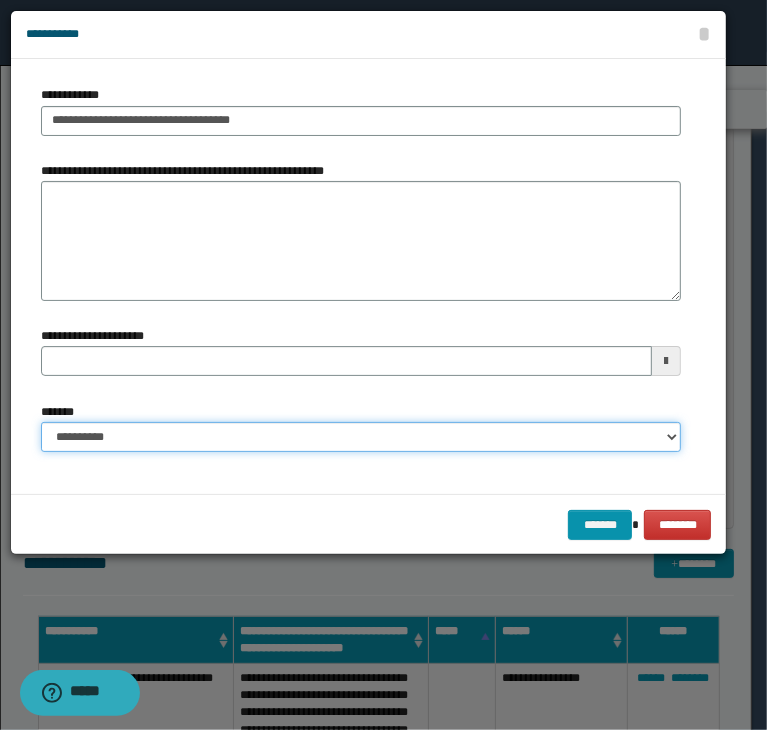 click on "**********" at bounding box center (361, 437) 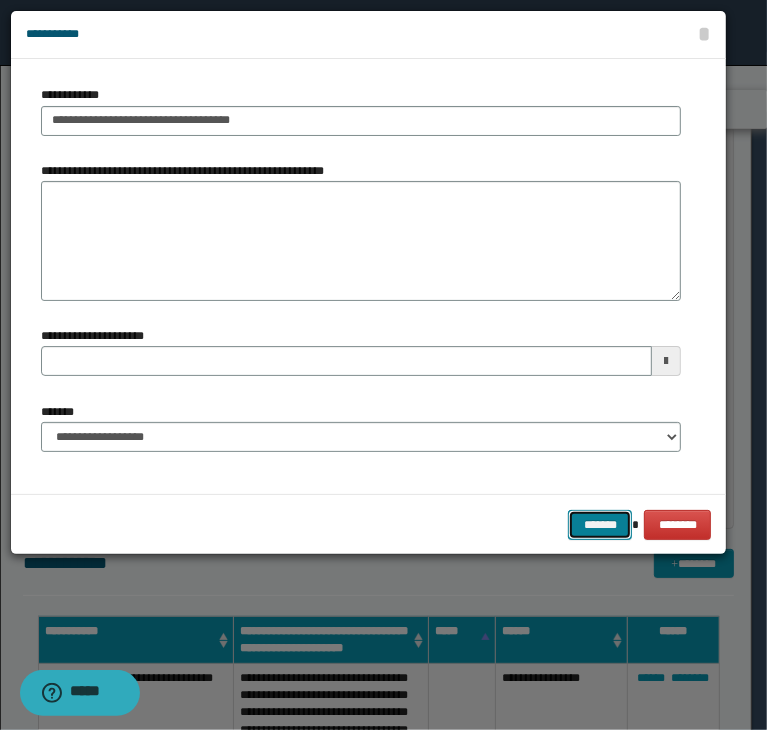 click on "*******" at bounding box center [600, 525] 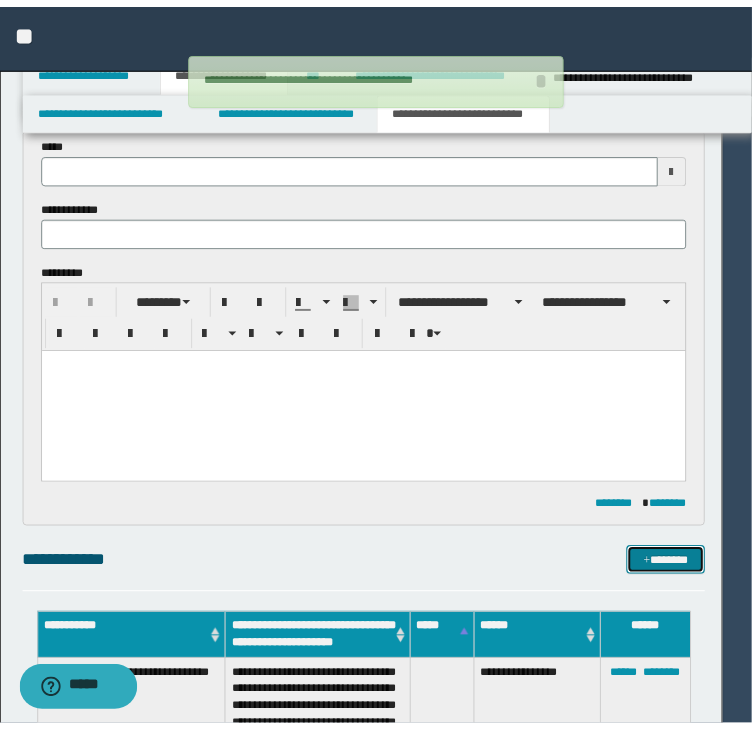type 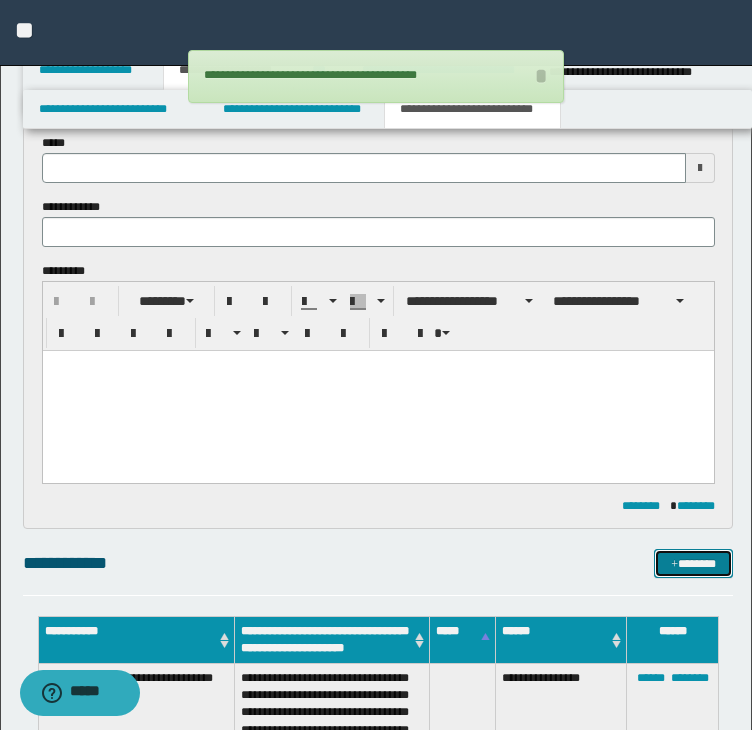 click on "*******" at bounding box center [693, 564] 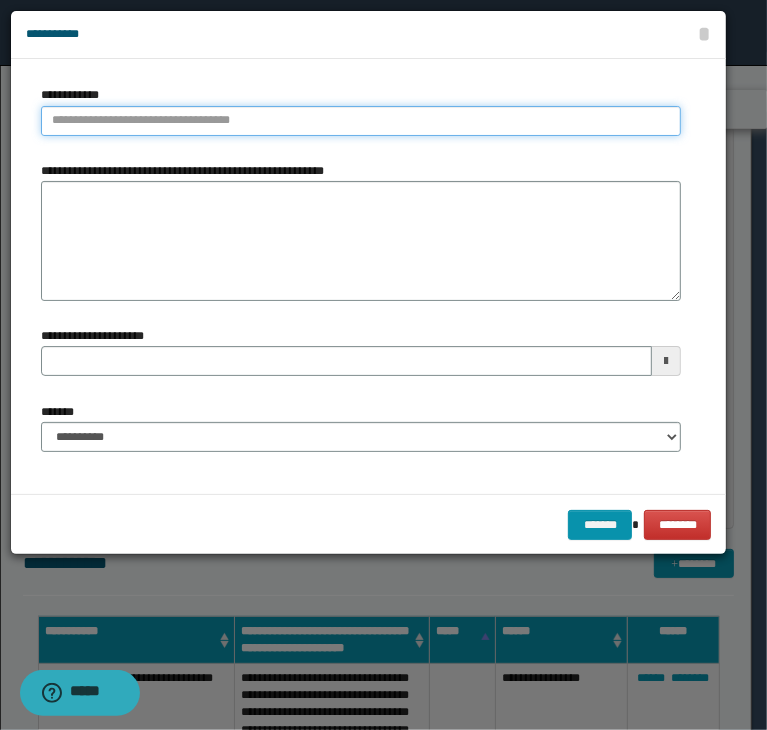type on "**********" 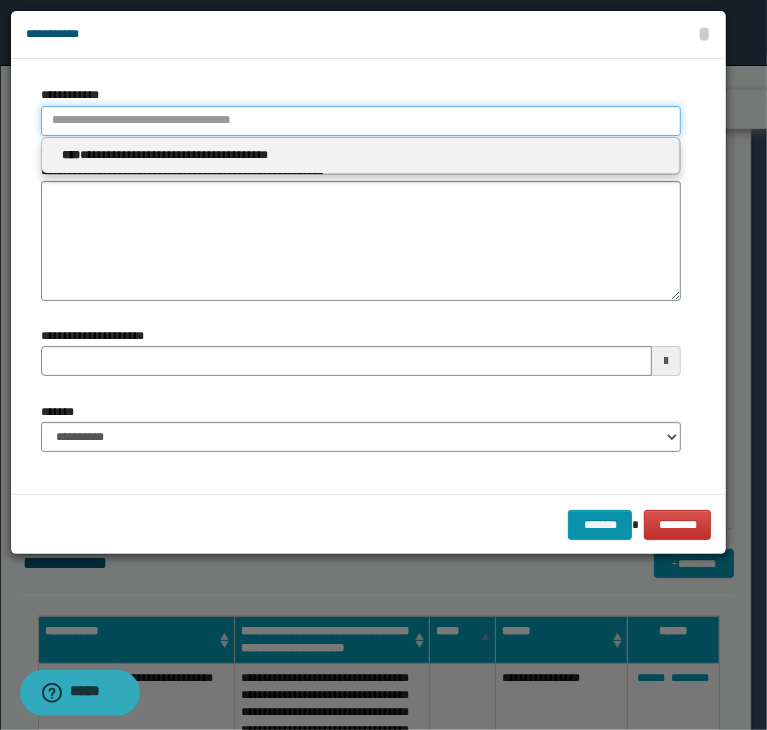 click on "**********" at bounding box center [361, 121] 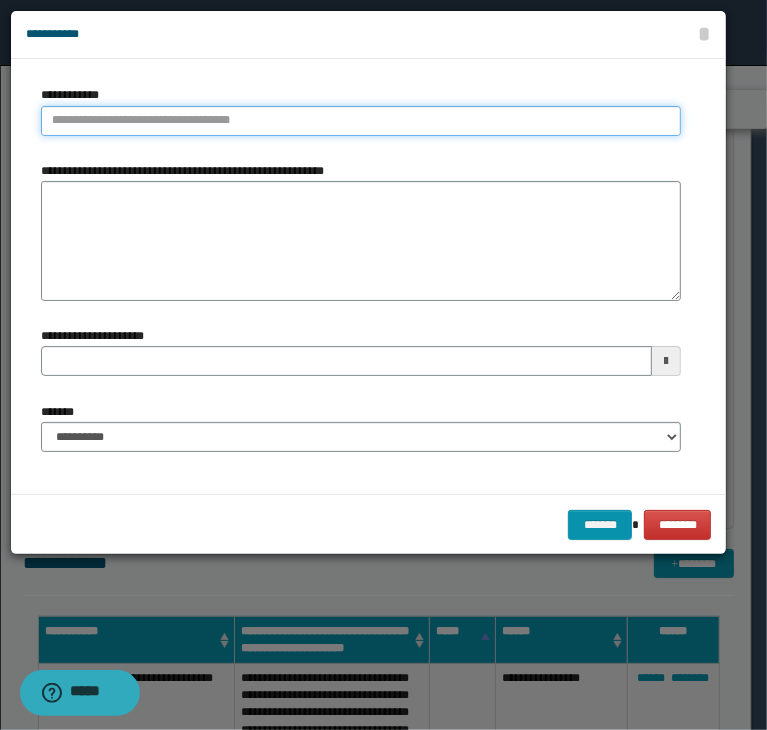 type 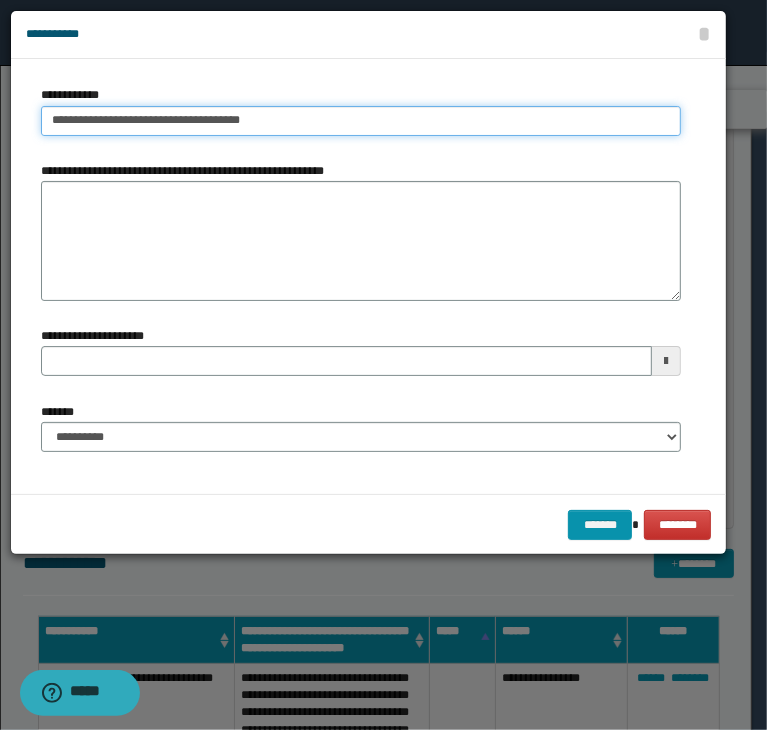 type on "**********" 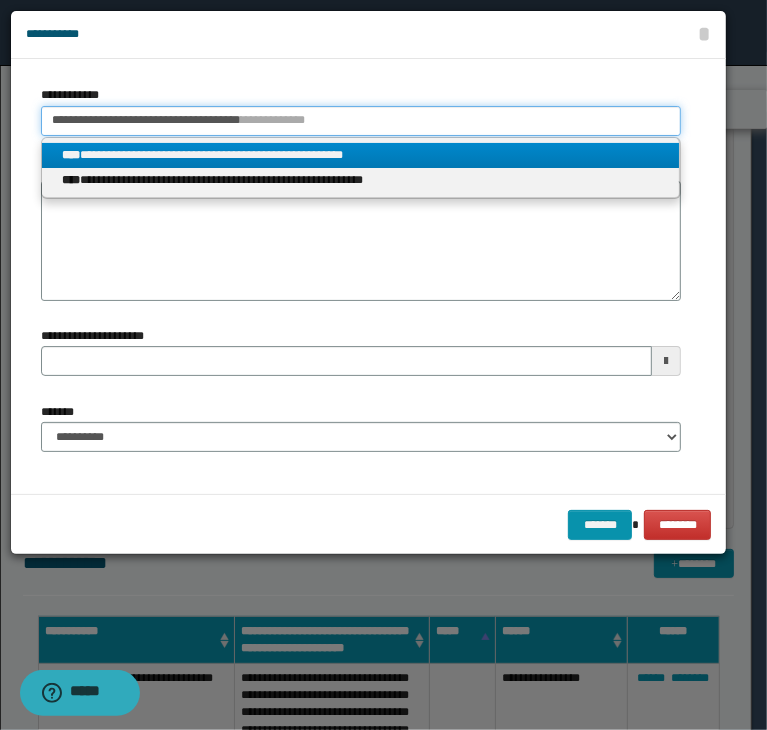 type on "**********" 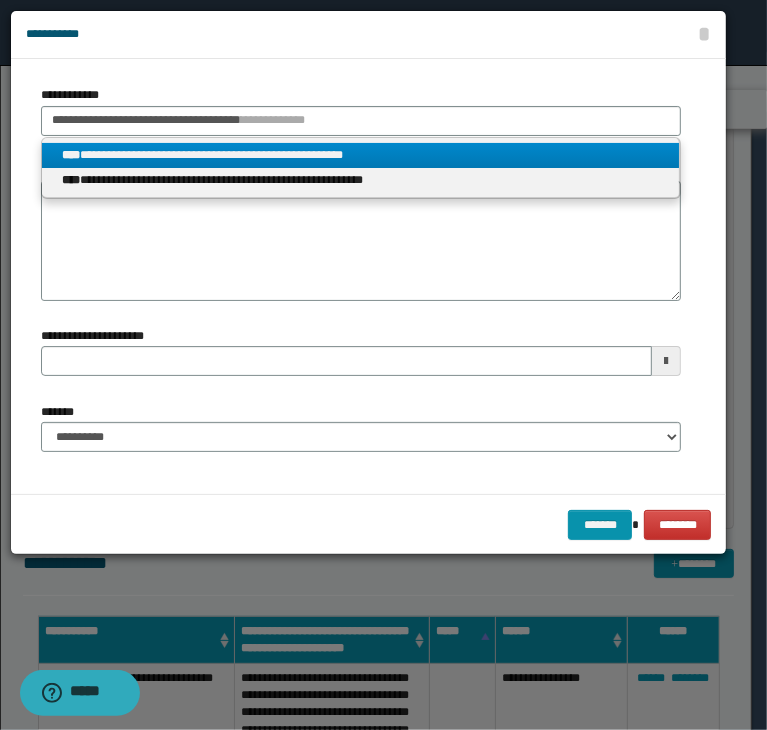 click on "**********" at bounding box center [361, 155] 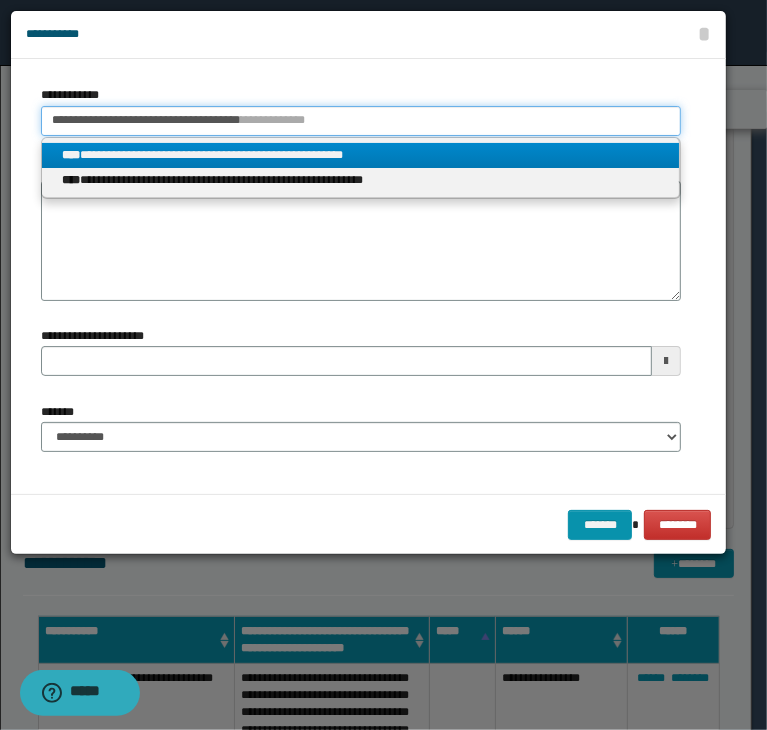 type 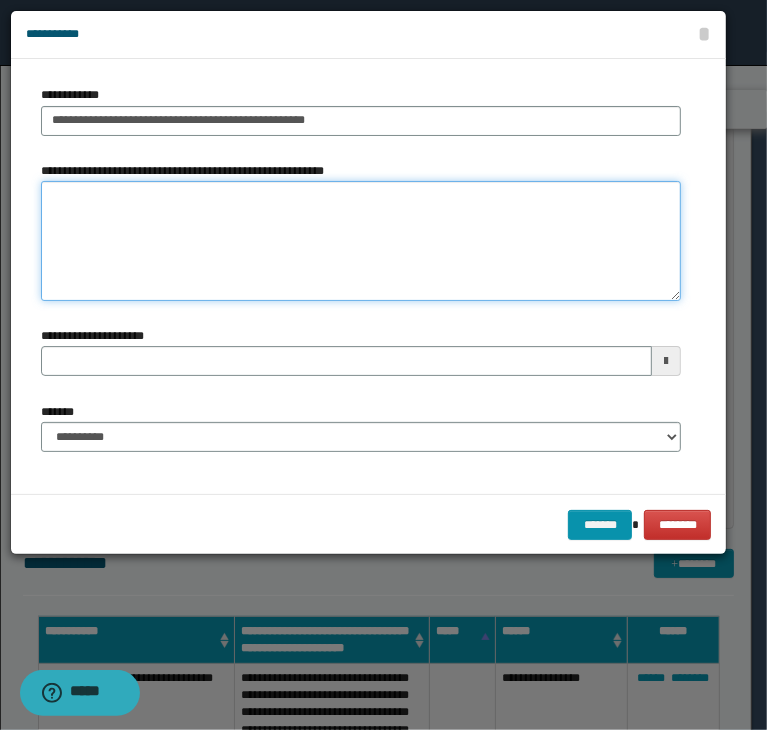 type 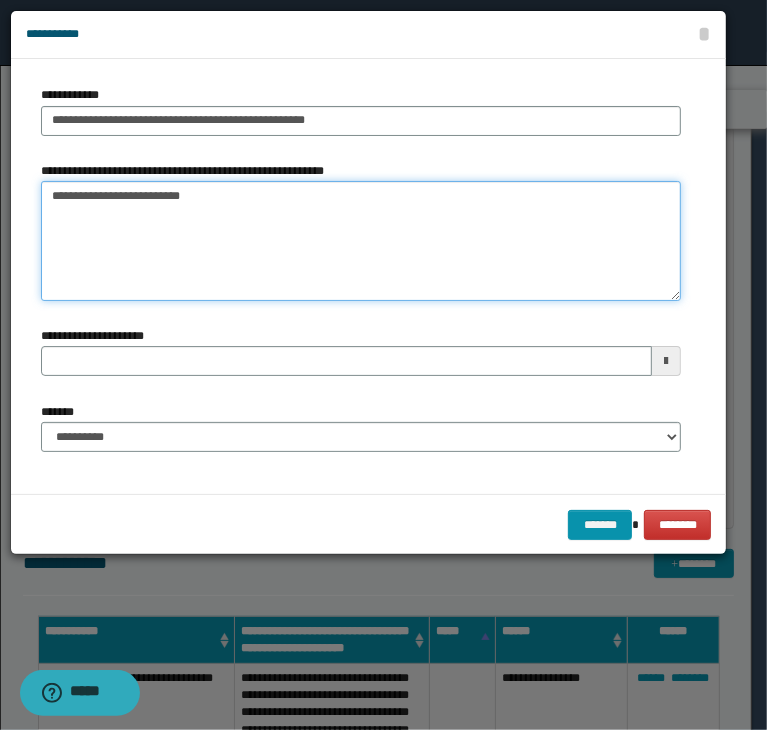type on "**********" 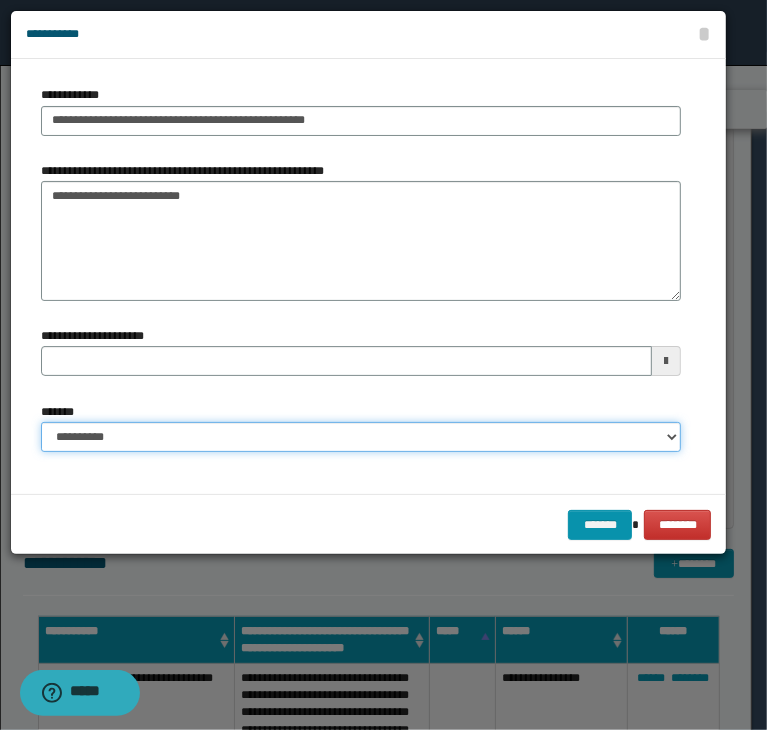 click on "**********" at bounding box center (361, 437) 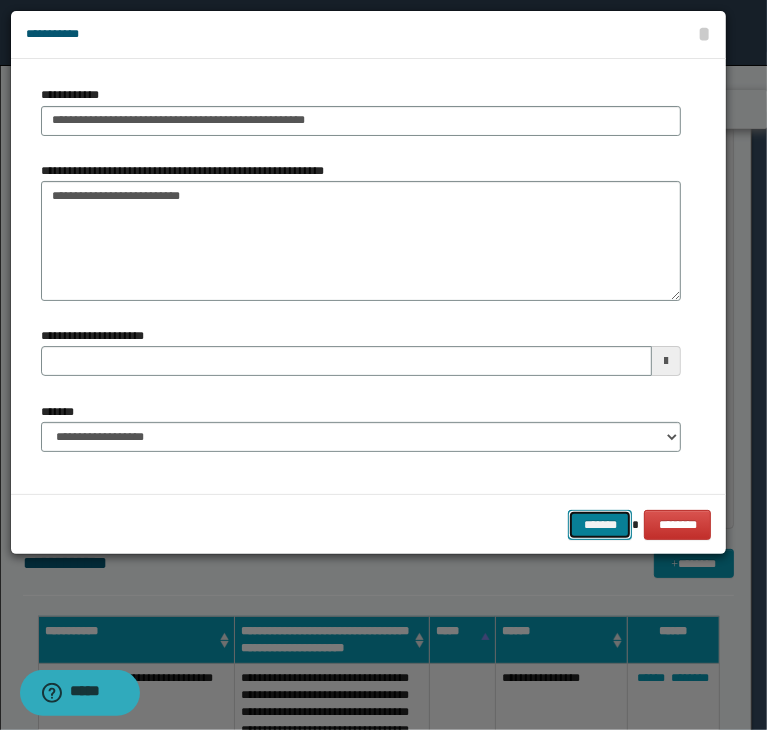 click on "*******" at bounding box center [600, 525] 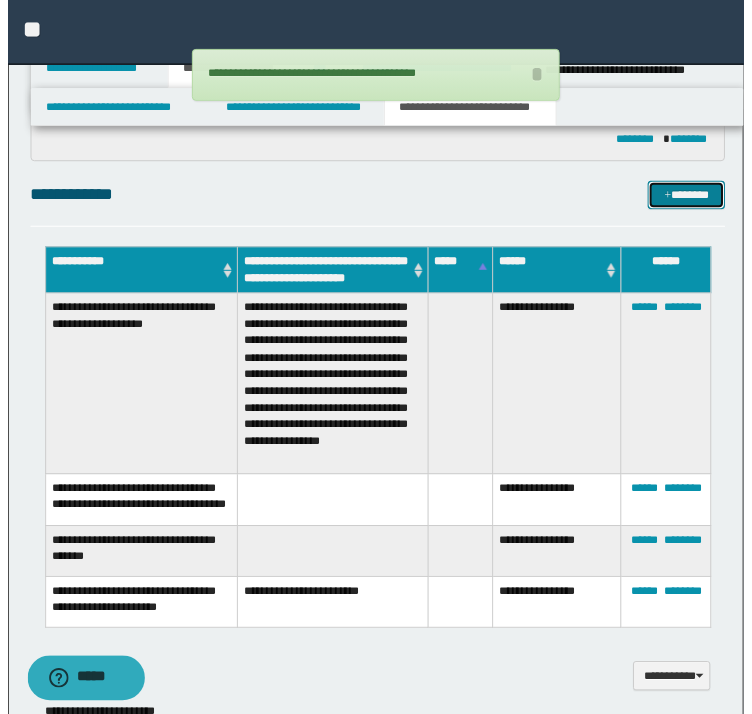 scroll, scrollTop: 500, scrollLeft: 0, axis: vertical 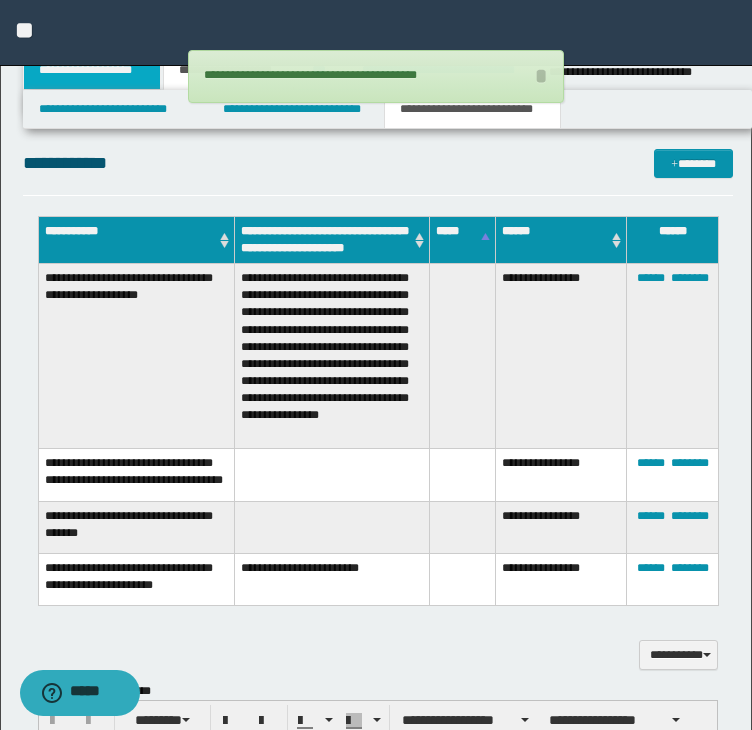 click on "**********" at bounding box center [92, 70] 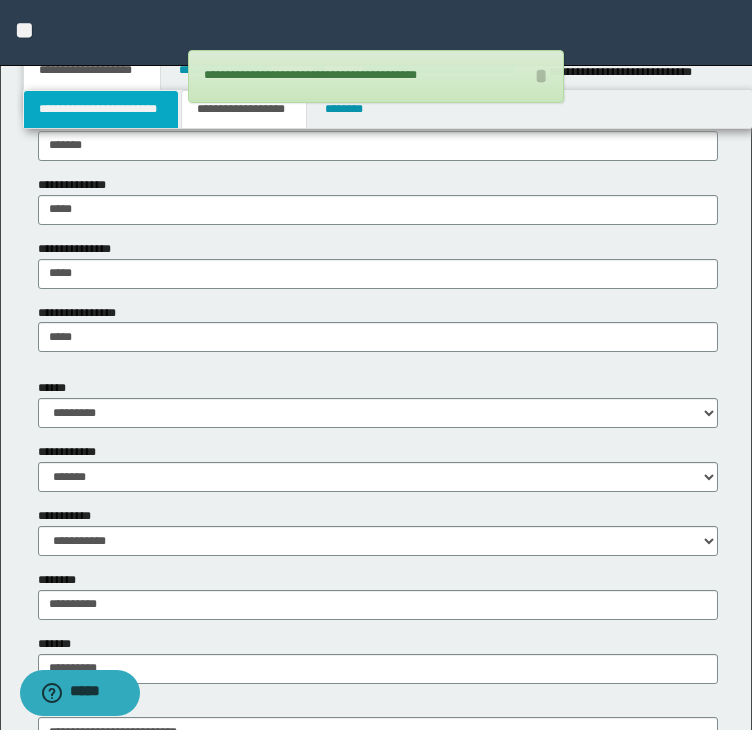 click on "**********" at bounding box center (101, 109) 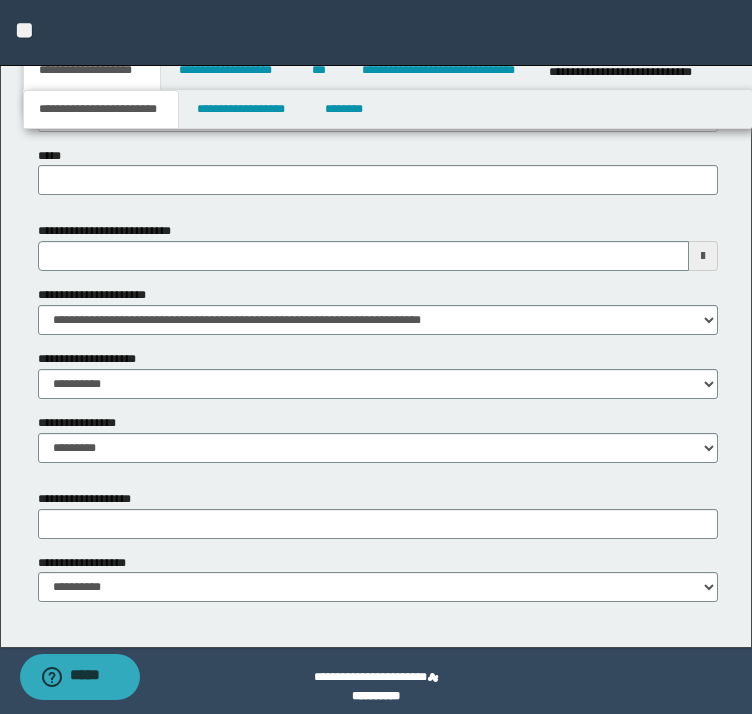 scroll, scrollTop: 700, scrollLeft: 0, axis: vertical 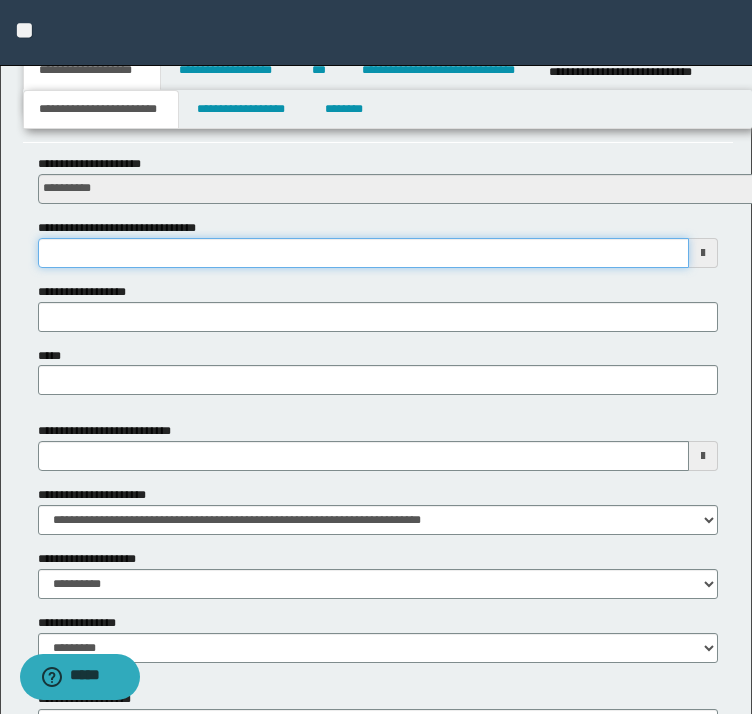 click on "**********" at bounding box center [364, 253] 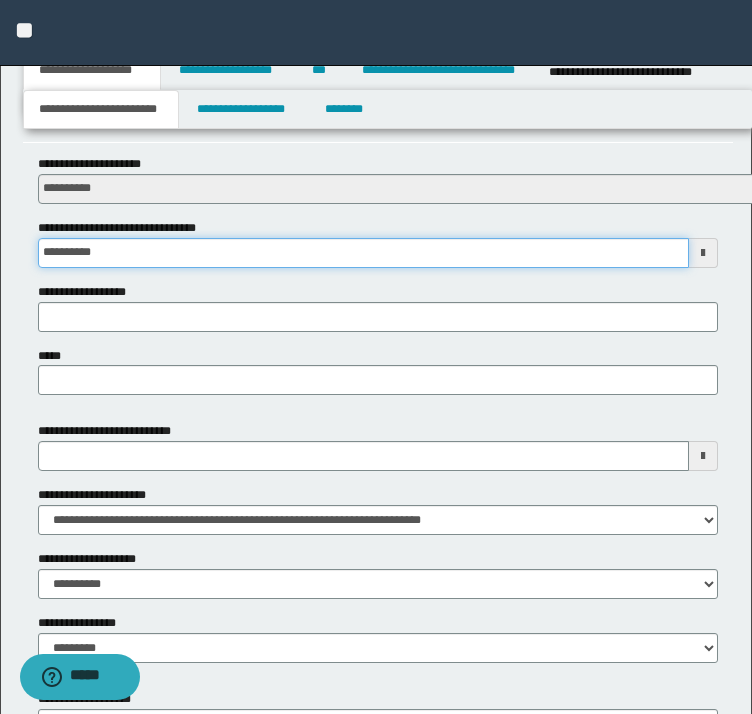 type on "**********" 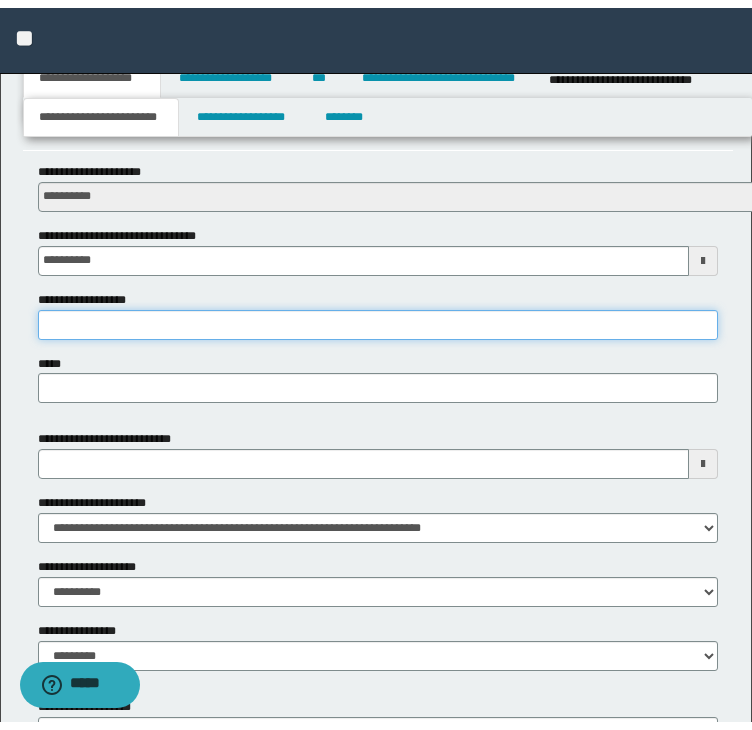 scroll, scrollTop: 900, scrollLeft: 0, axis: vertical 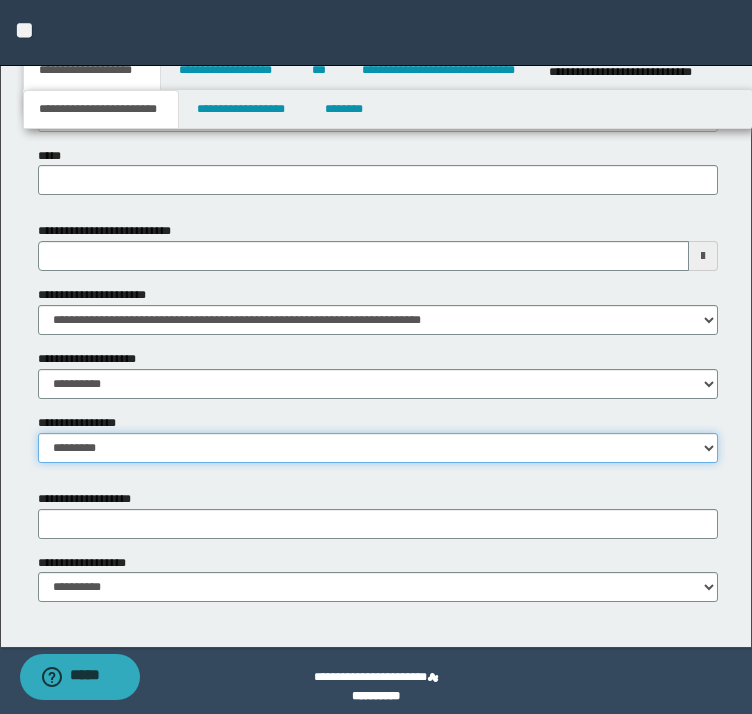 select on "*" 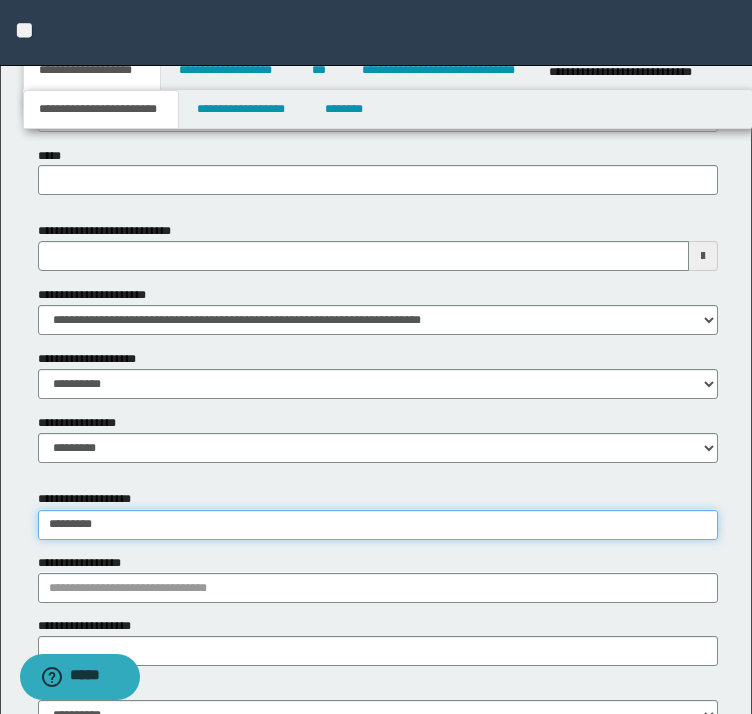 type on "**********" 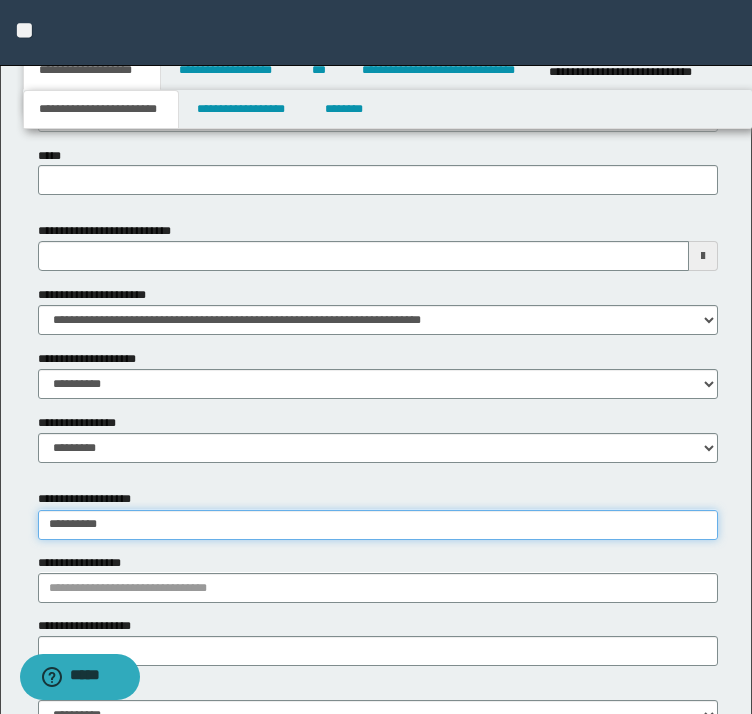 type on "**********" 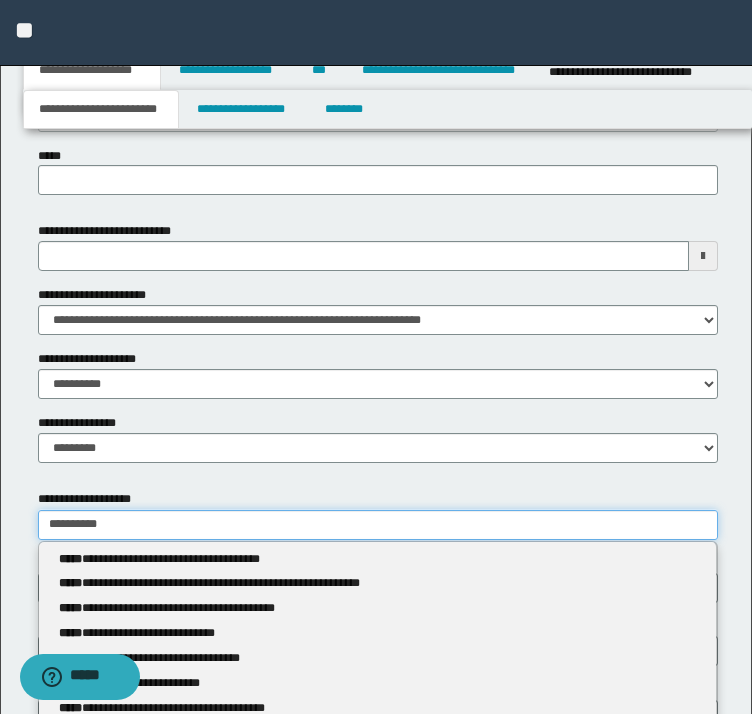 type 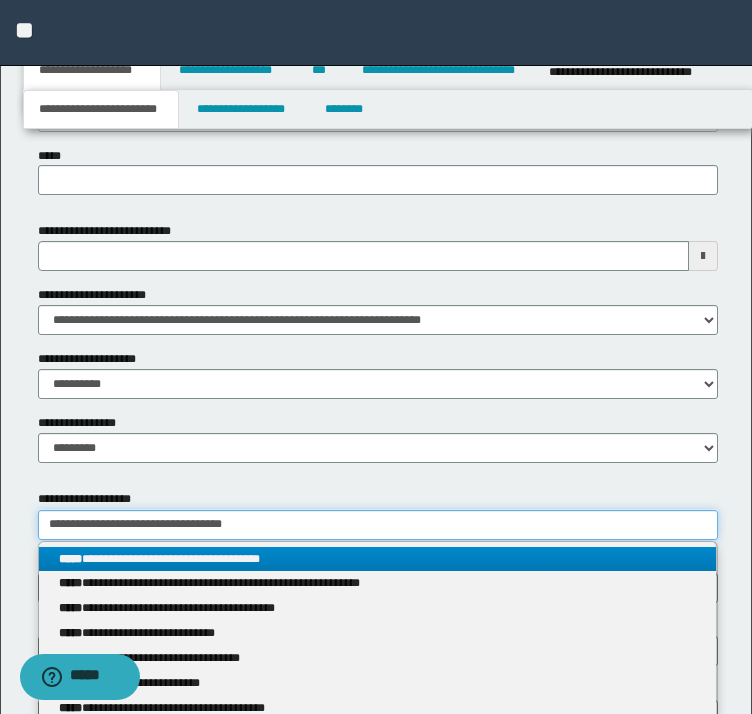 type on "**********" 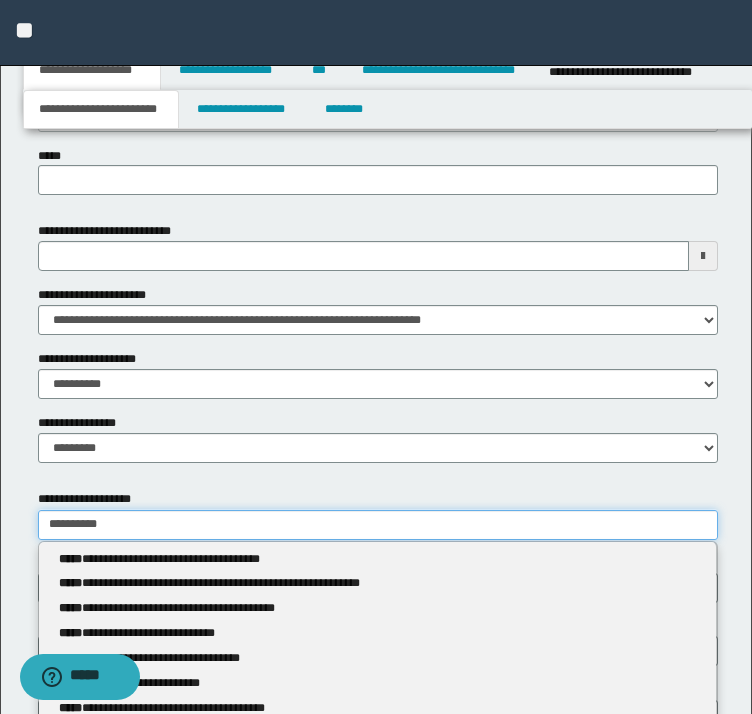 type 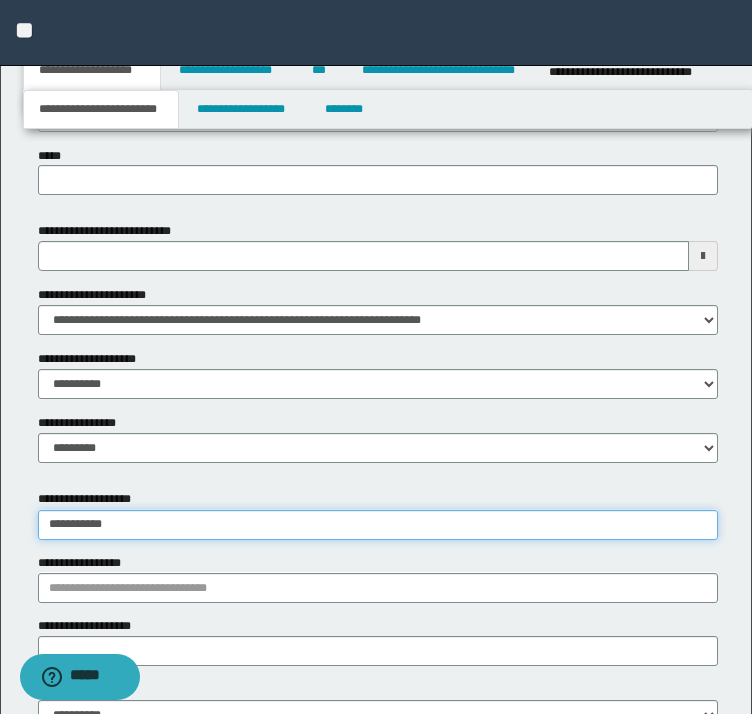 type on "**********" 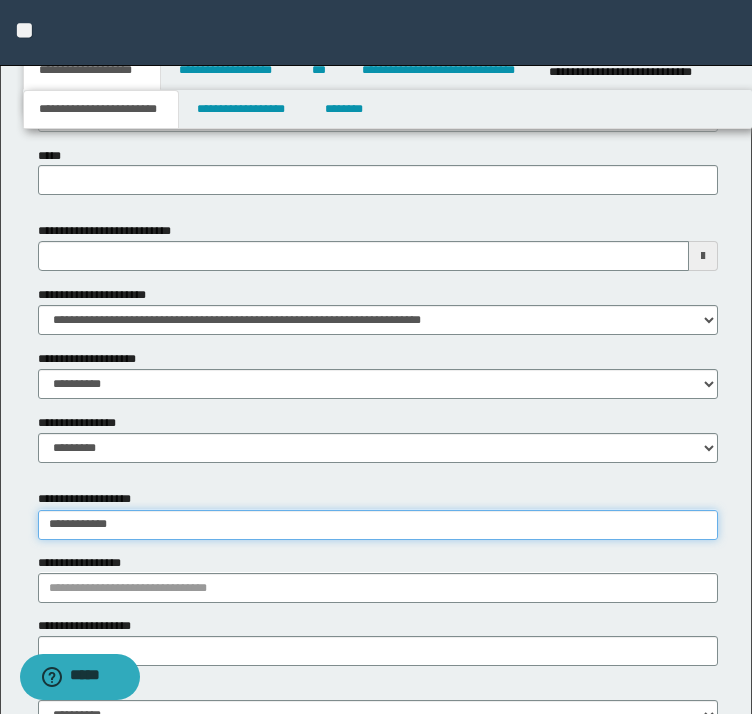 type on "**********" 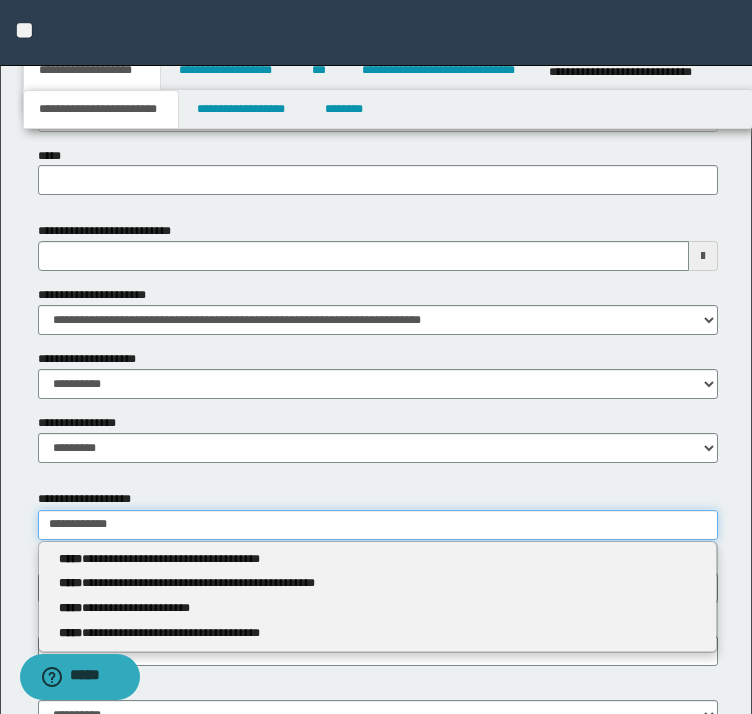 type 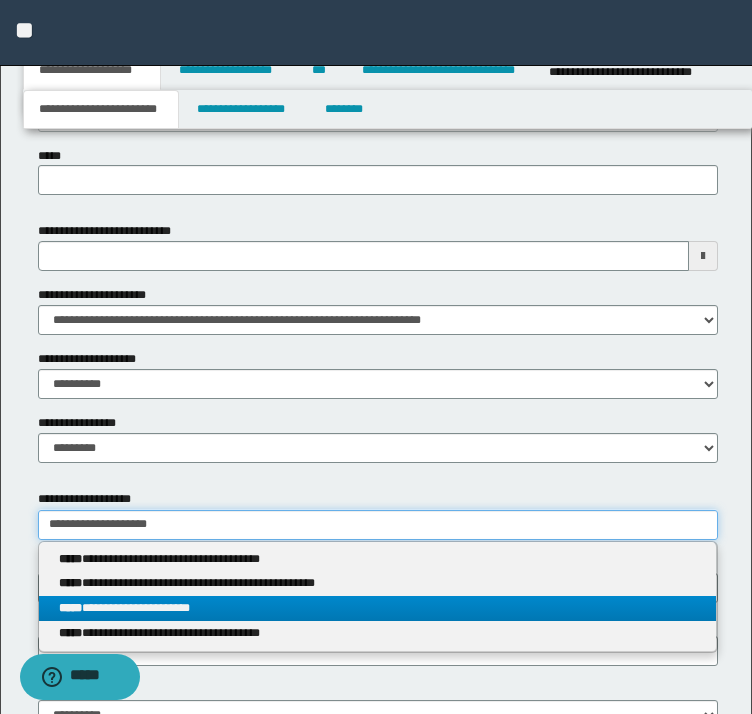 type on "**********" 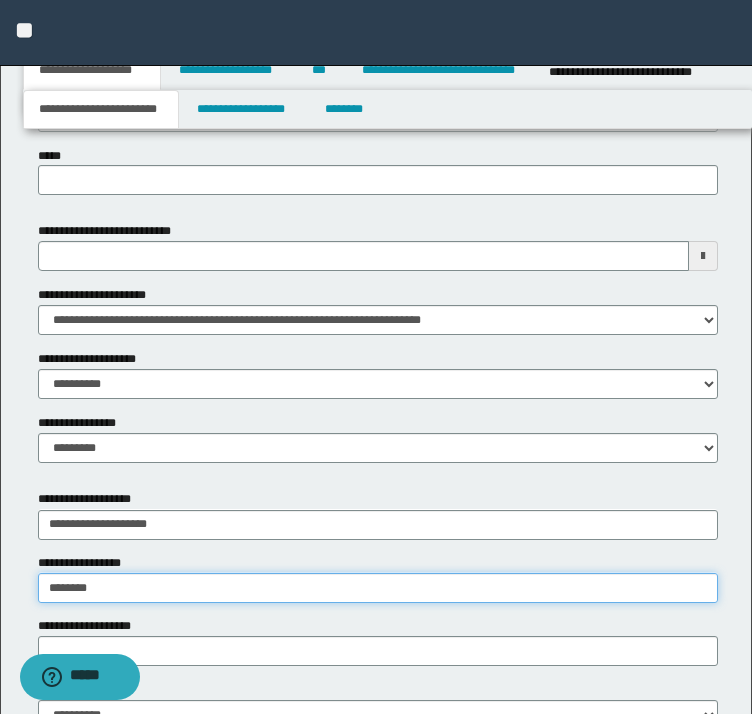 type on "*********" 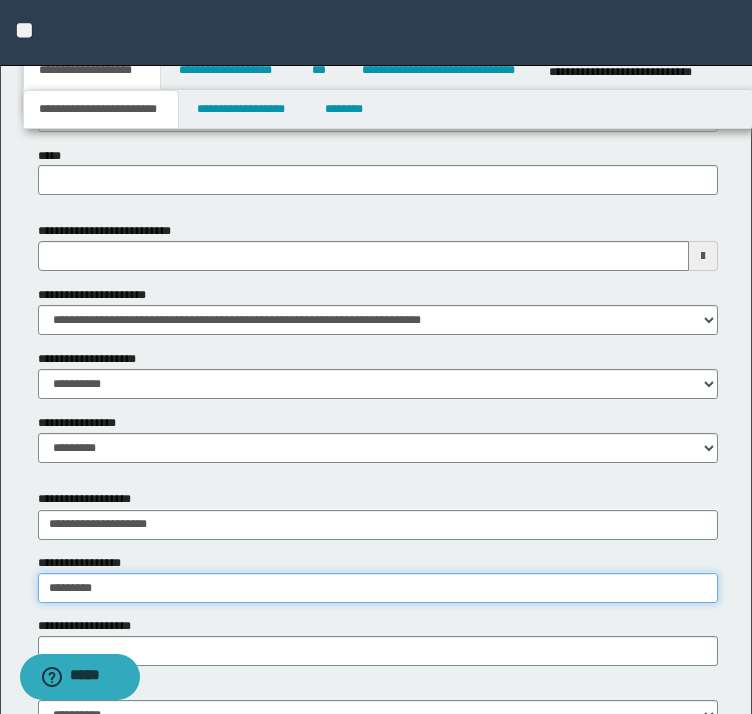type on "*********" 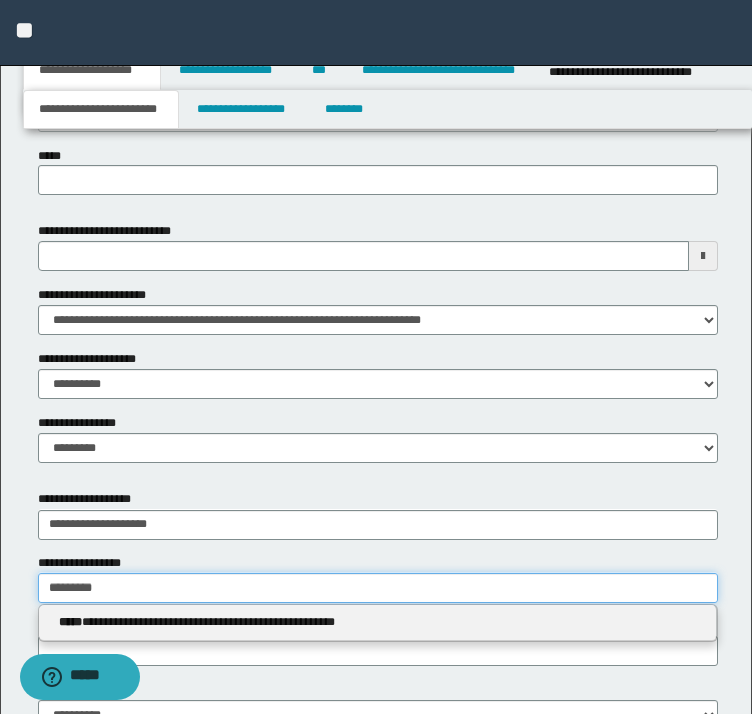 type 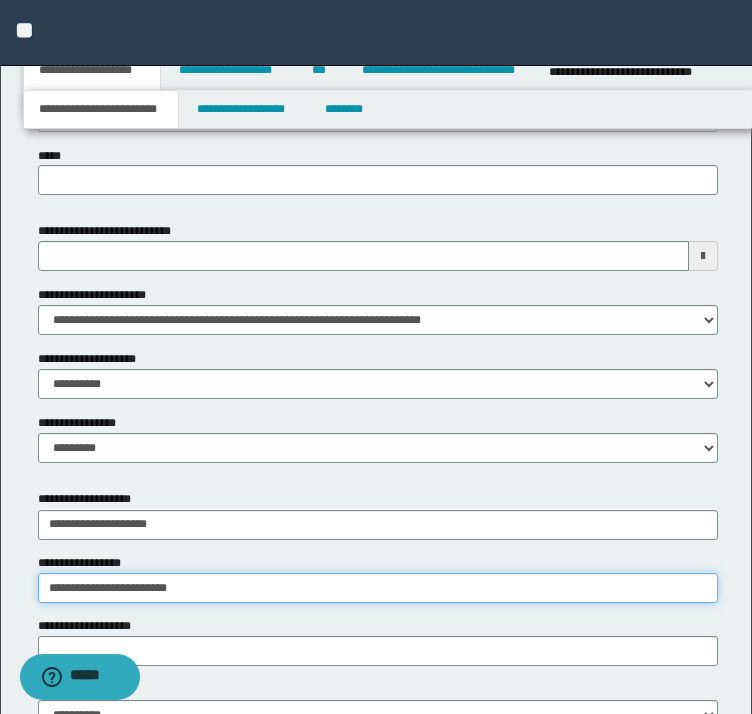 type on "**********" 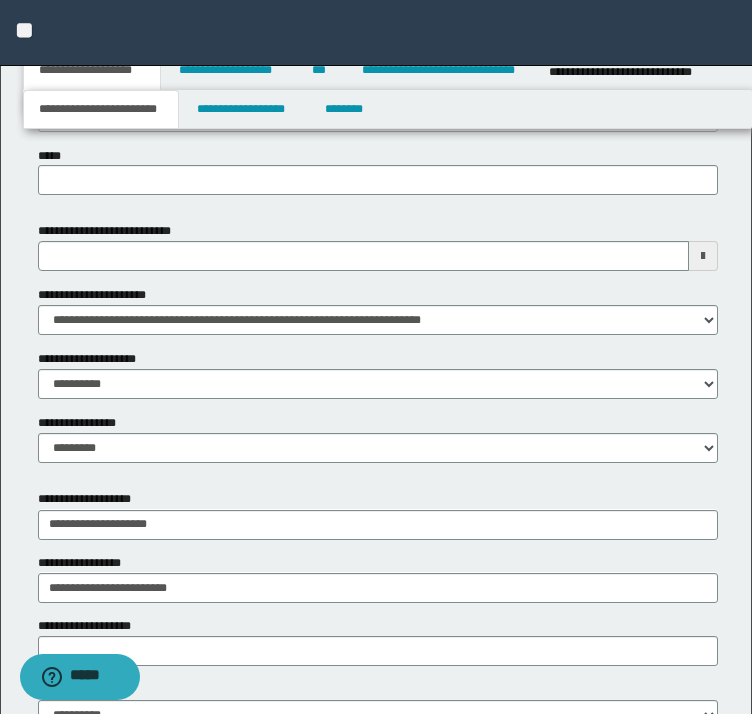 click on "**********" at bounding box center (376, 33) 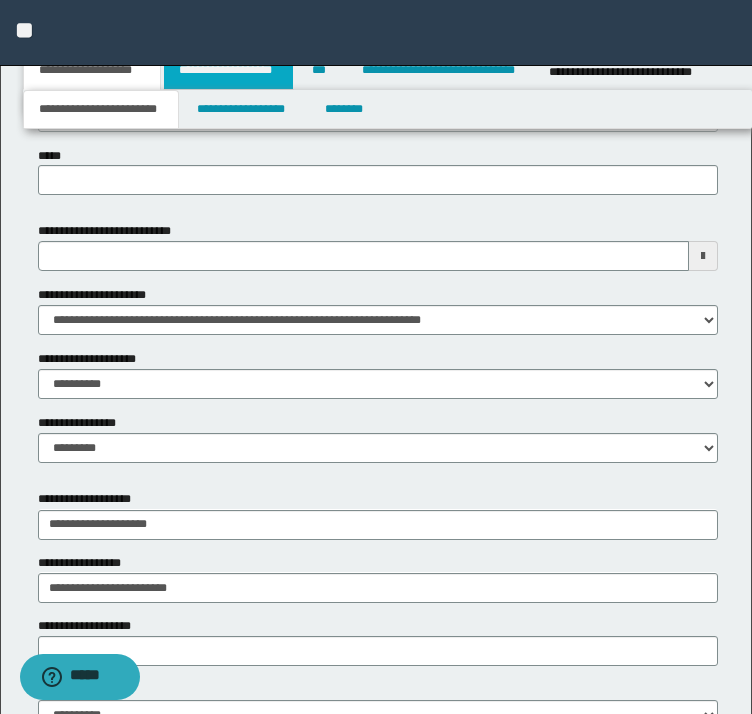 click on "**********" at bounding box center (228, 70) 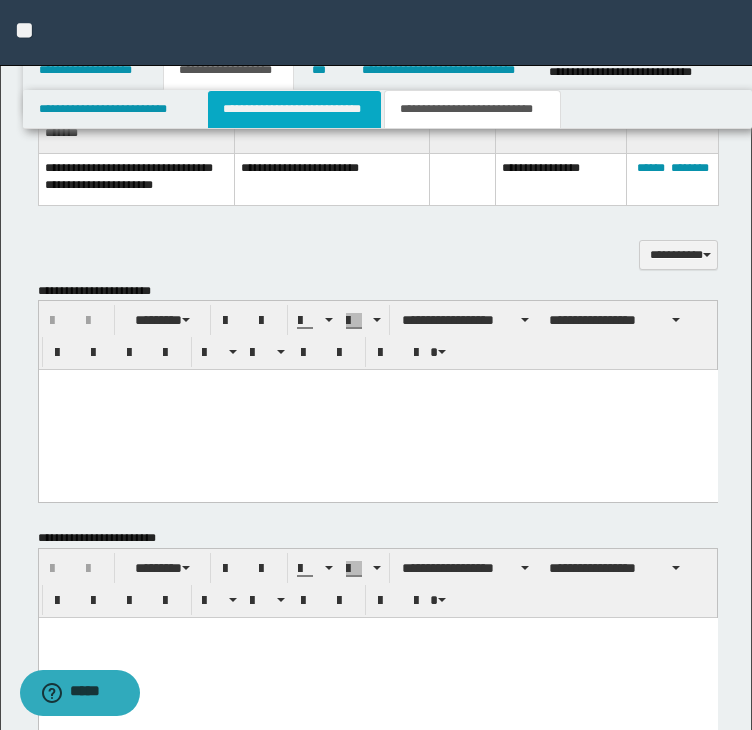 click on "**********" at bounding box center [294, 109] 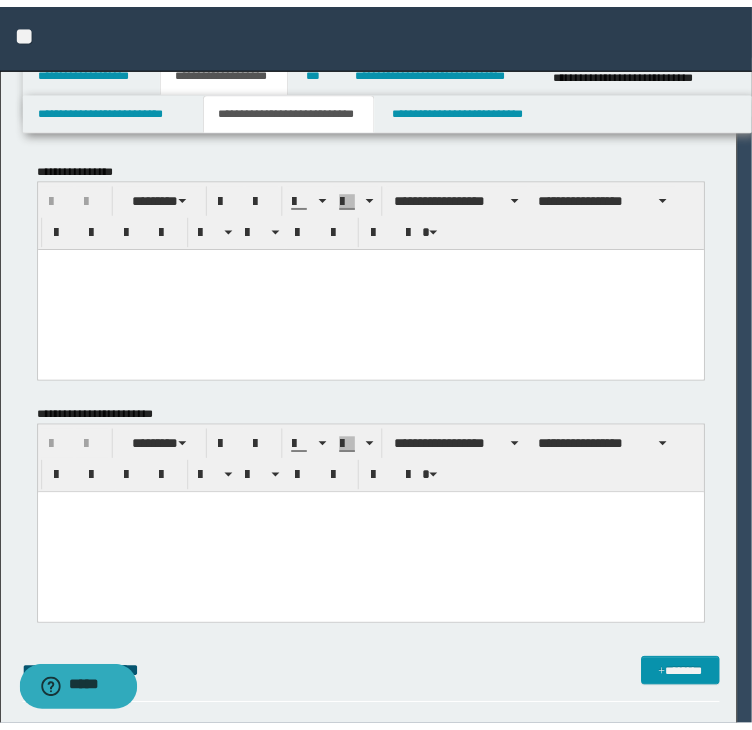 scroll, scrollTop: 0, scrollLeft: 0, axis: both 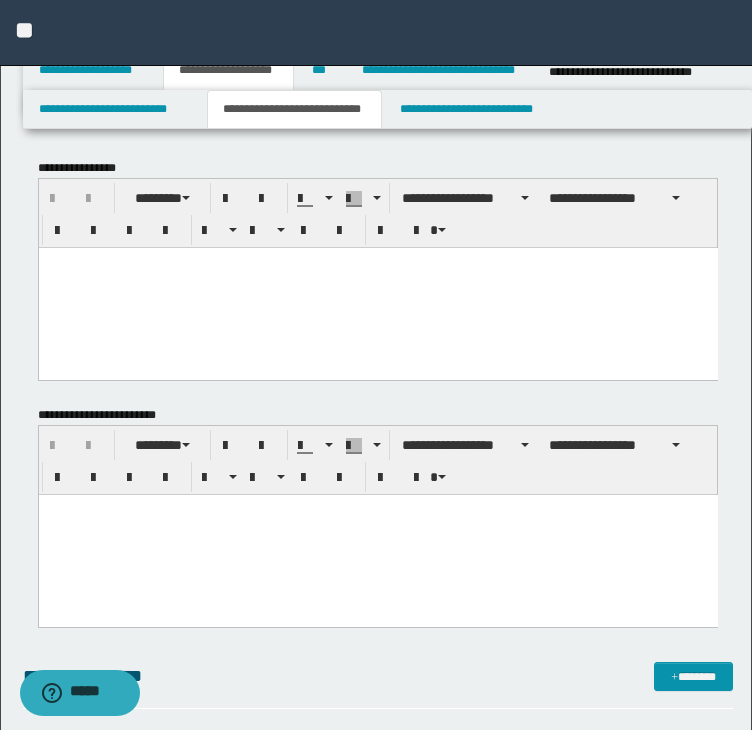 click at bounding box center (377, 287) 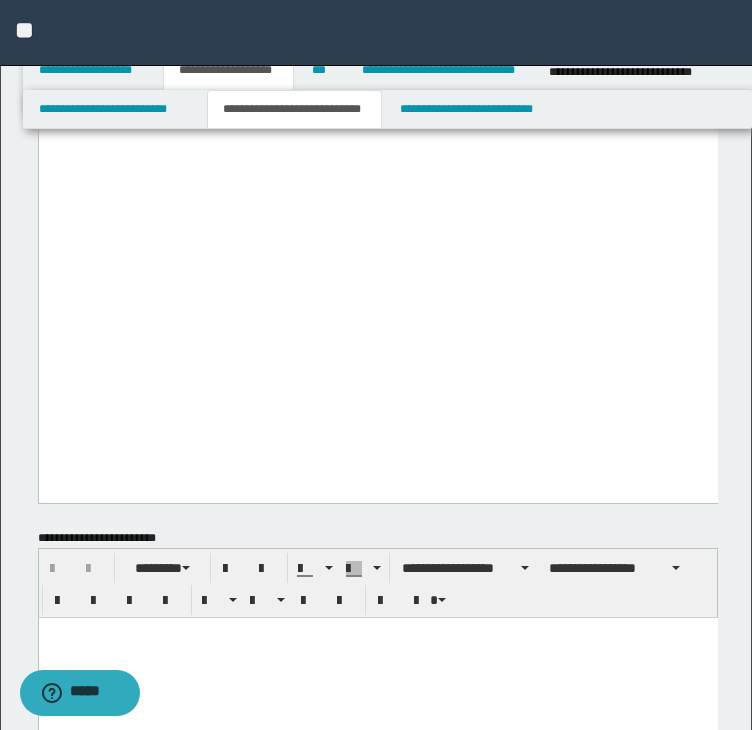 drag, startPoint x: 47, startPoint y: -2336, endPoint x: 363, endPoint y: 504, distance: 2857.5261 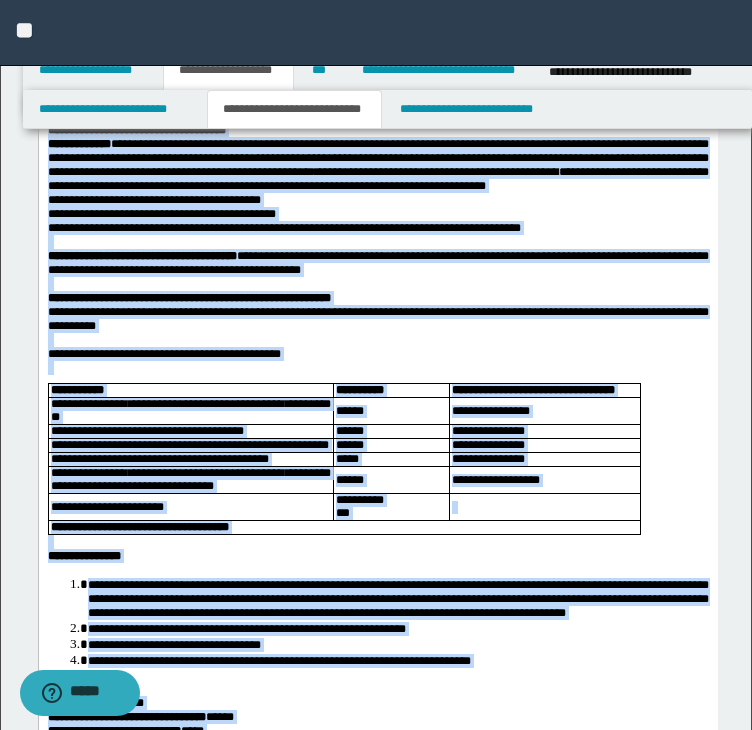 scroll, scrollTop: 0, scrollLeft: 0, axis: both 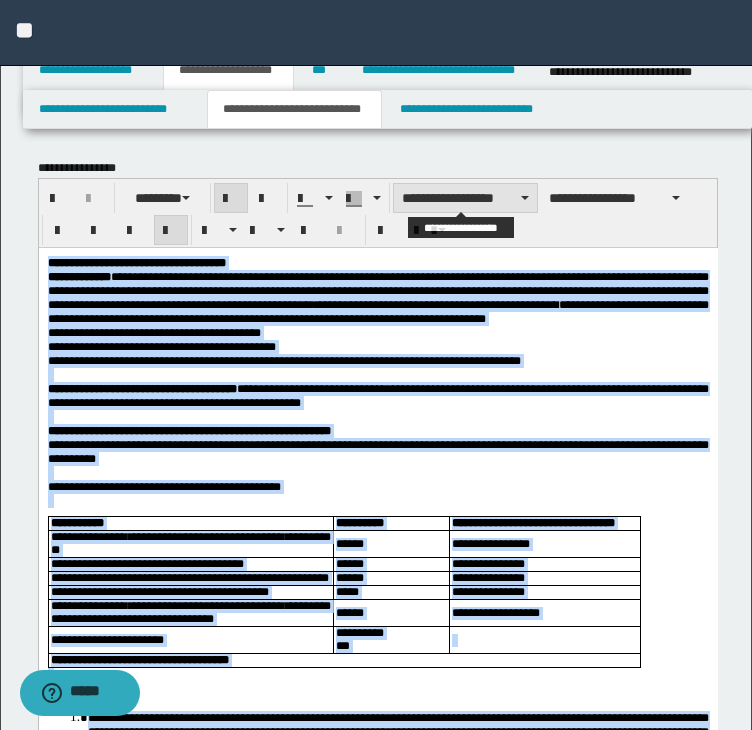 click on "**********" at bounding box center [465, 198] 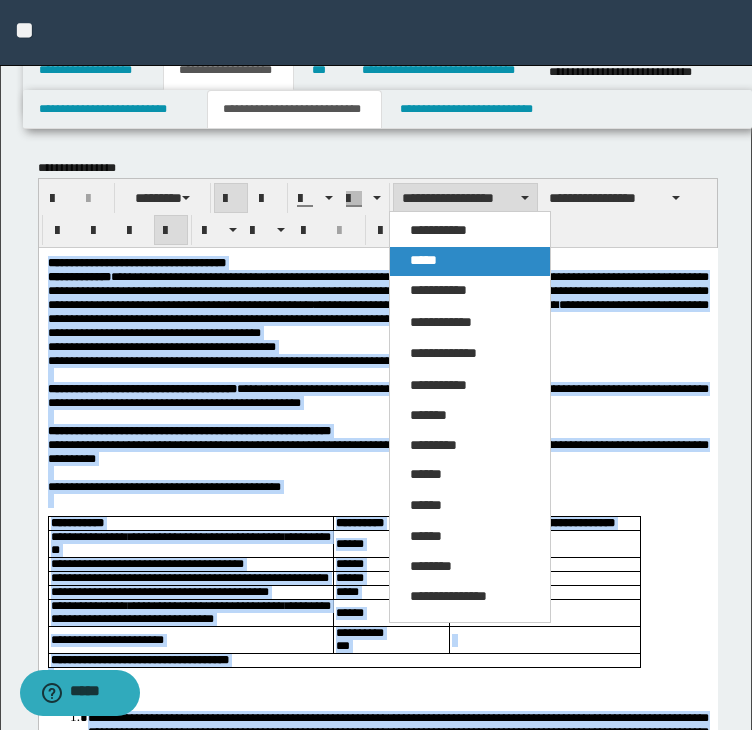 click on "*****" at bounding box center (470, 261) 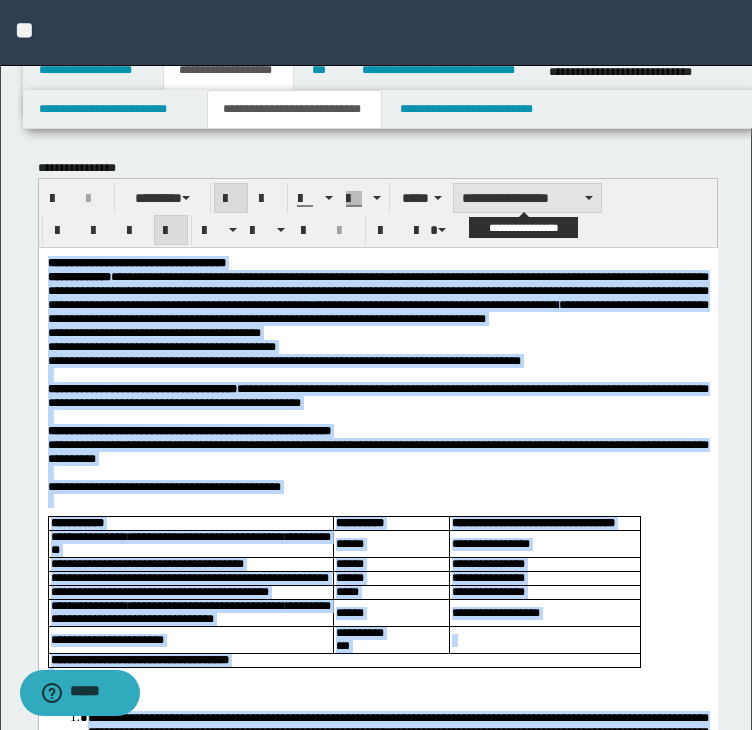 click on "**********" at bounding box center (527, 198) 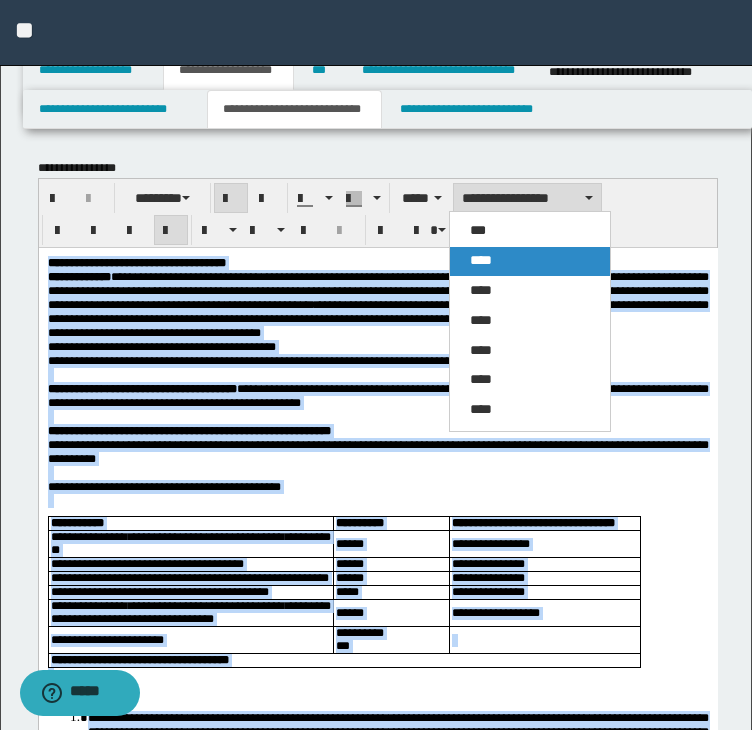 click on "****" at bounding box center [481, 260] 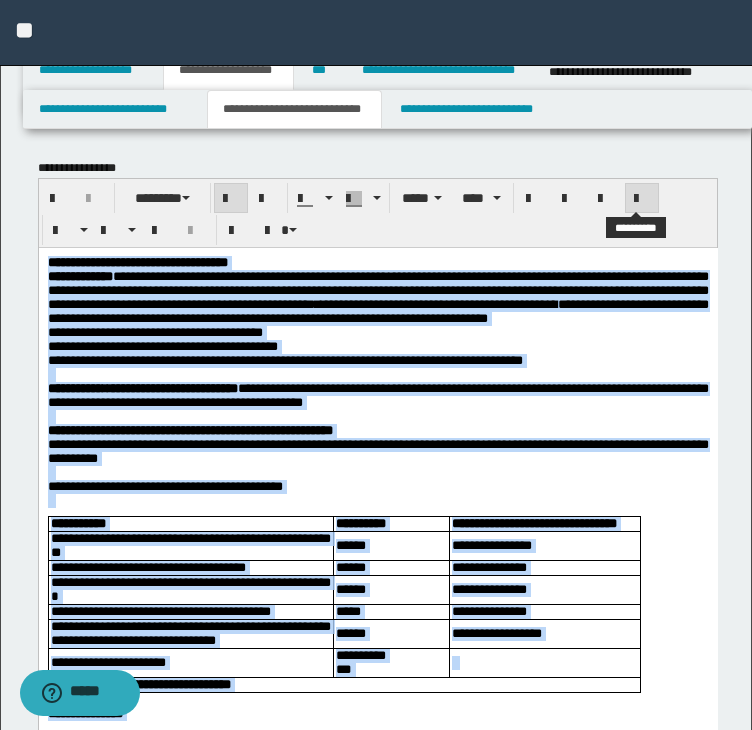 click at bounding box center (642, 198) 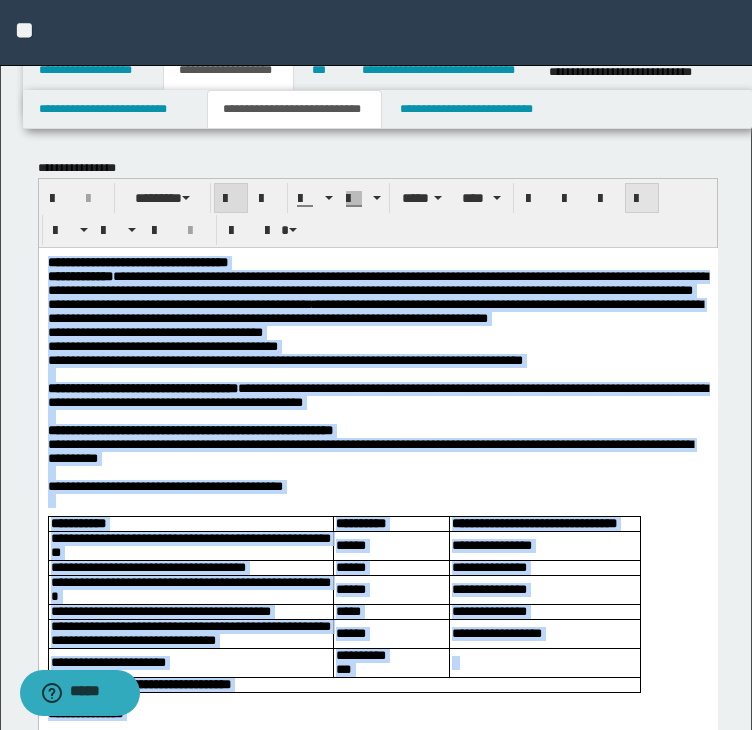 click at bounding box center (642, 198) 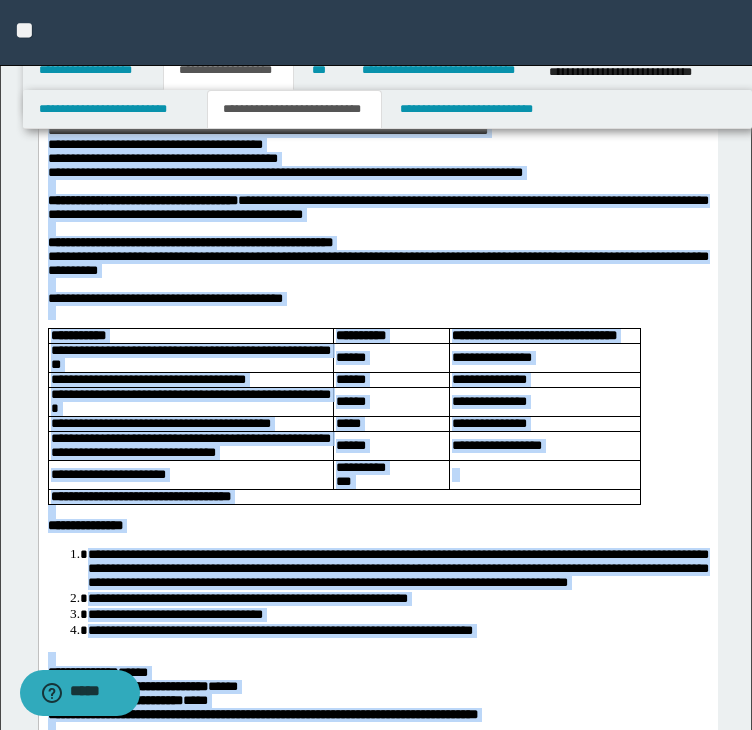 scroll, scrollTop: 500, scrollLeft: 0, axis: vertical 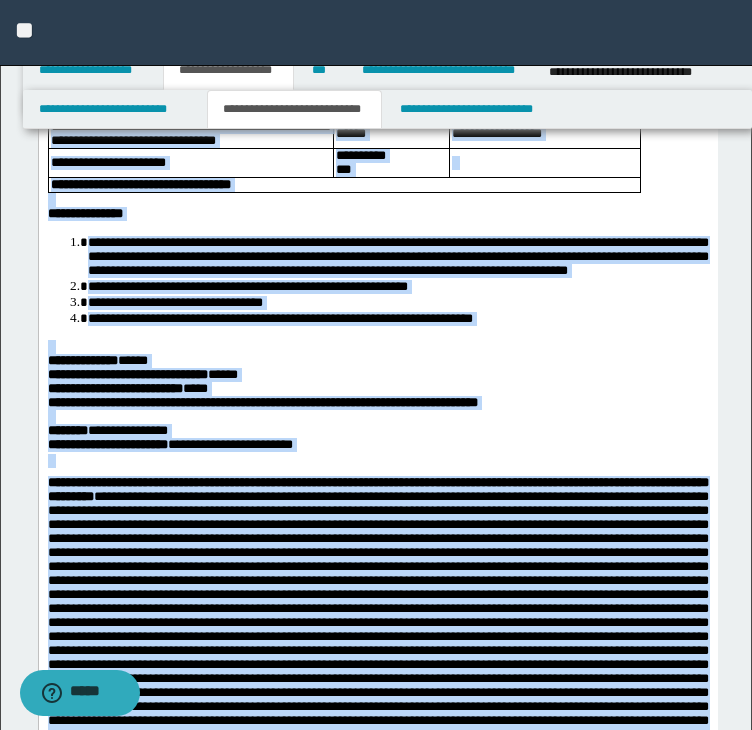 click on "**********" at bounding box center (397, 318) 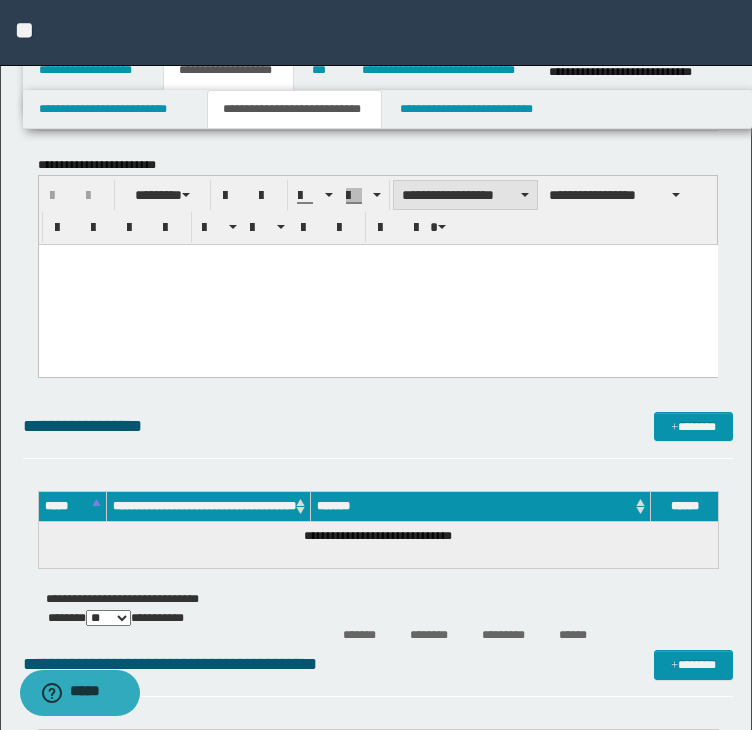 scroll, scrollTop: 3200, scrollLeft: 0, axis: vertical 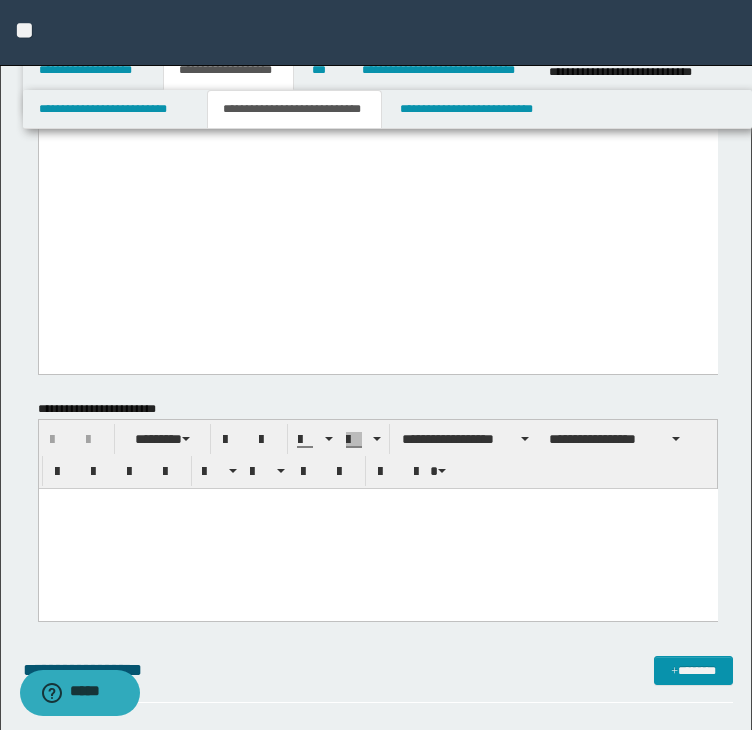 click at bounding box center [377, 529] 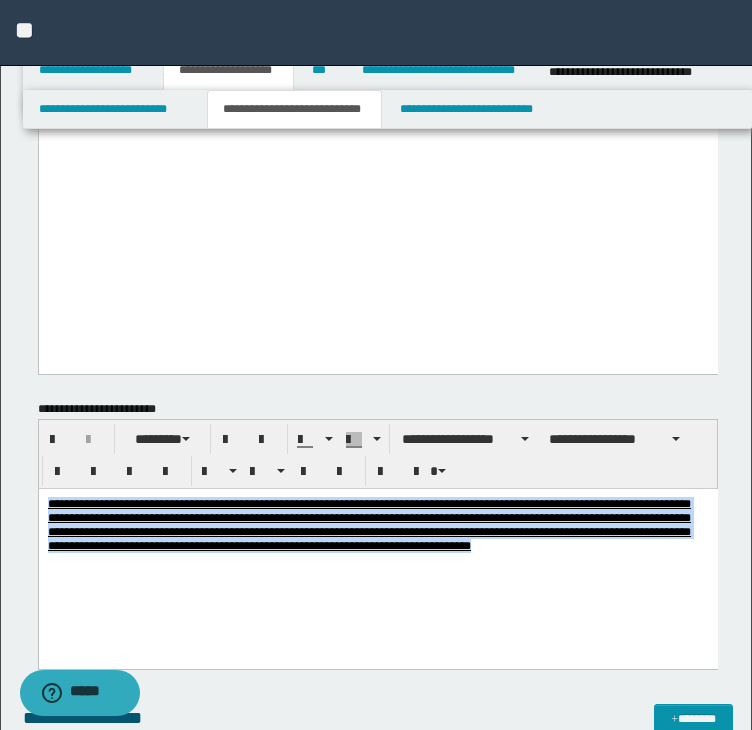 drag, startPoint x: 456, startPoint y: 554, endPoint x: -78, endPoint y: 434, distance: 547.3171 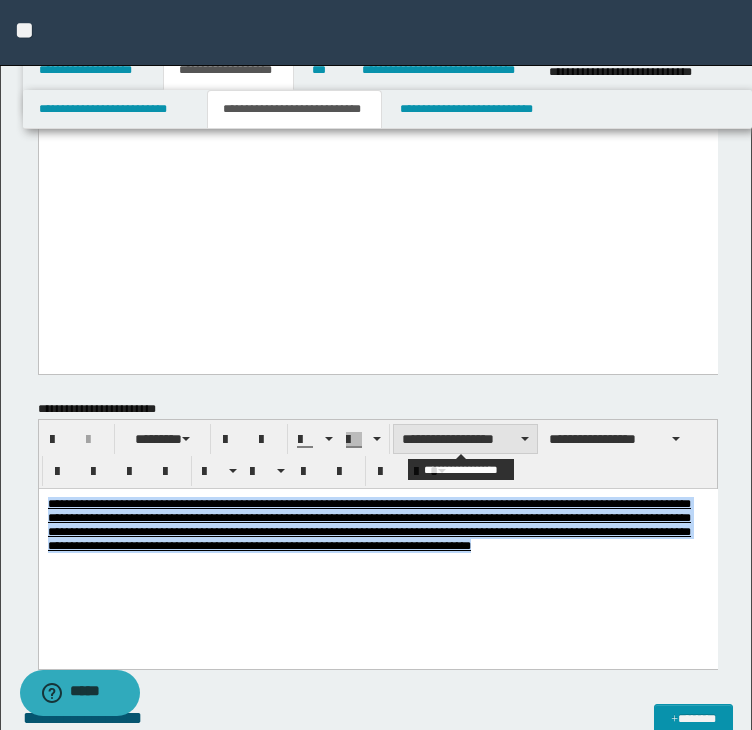 click on "**********" at bounding box center (465, 439) 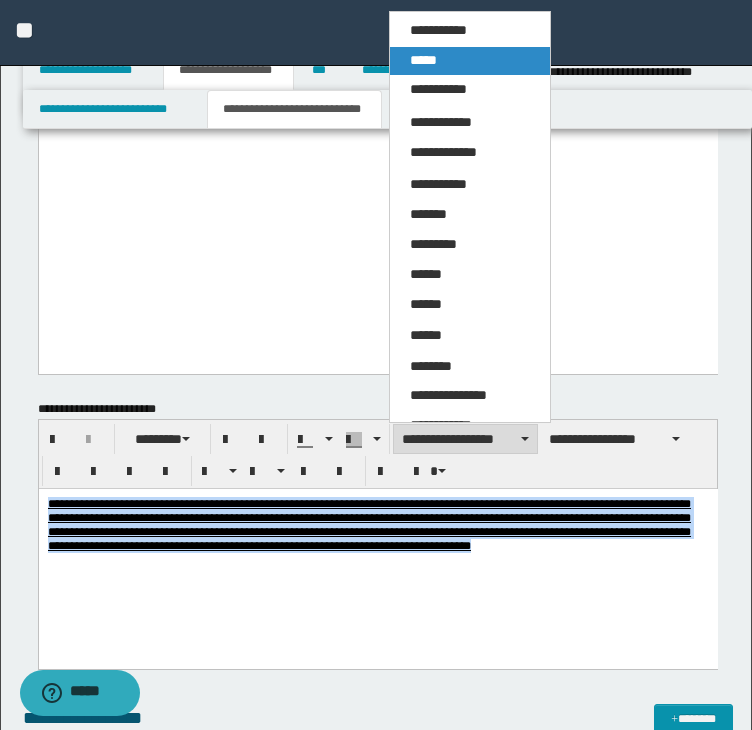 click on "*****" at bounding box center [423, 60] 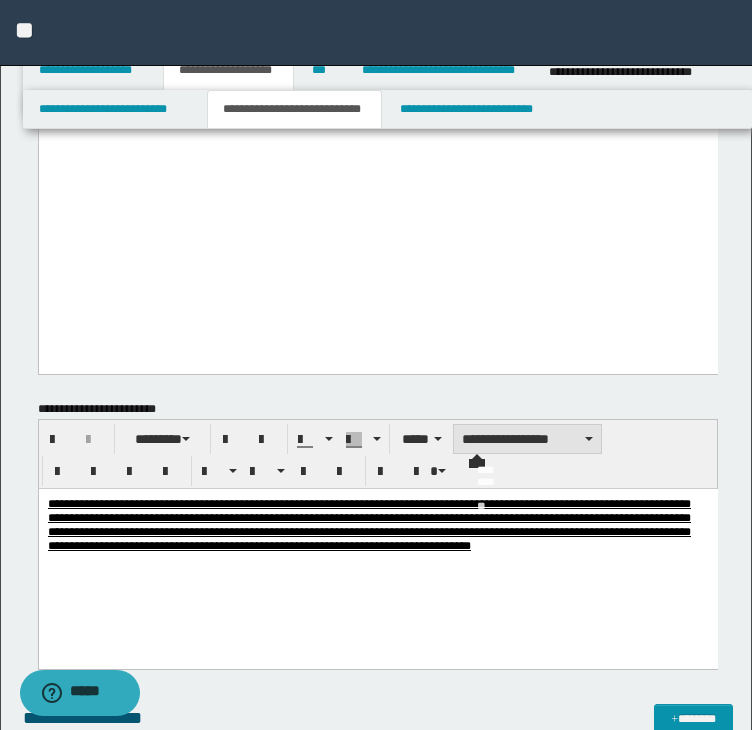click on "**********" at bounding box center (527, 439) 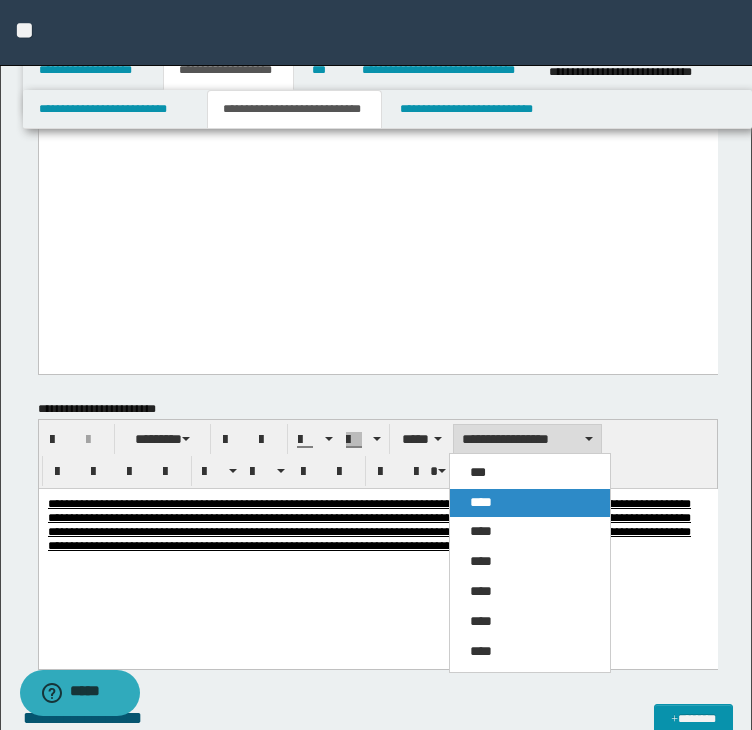 click on "****" at bounding box center [481, 502] 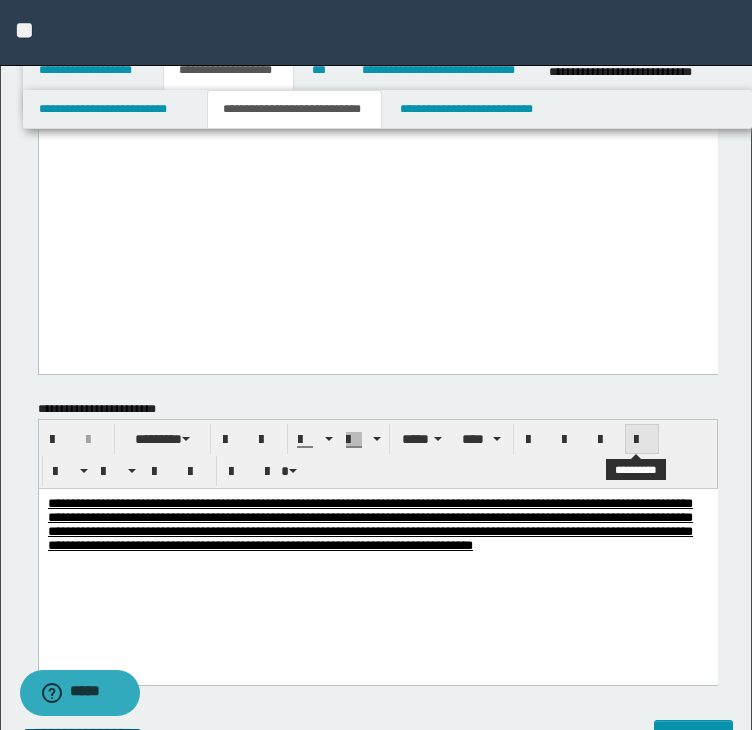 click at bounding box center (642, 440) 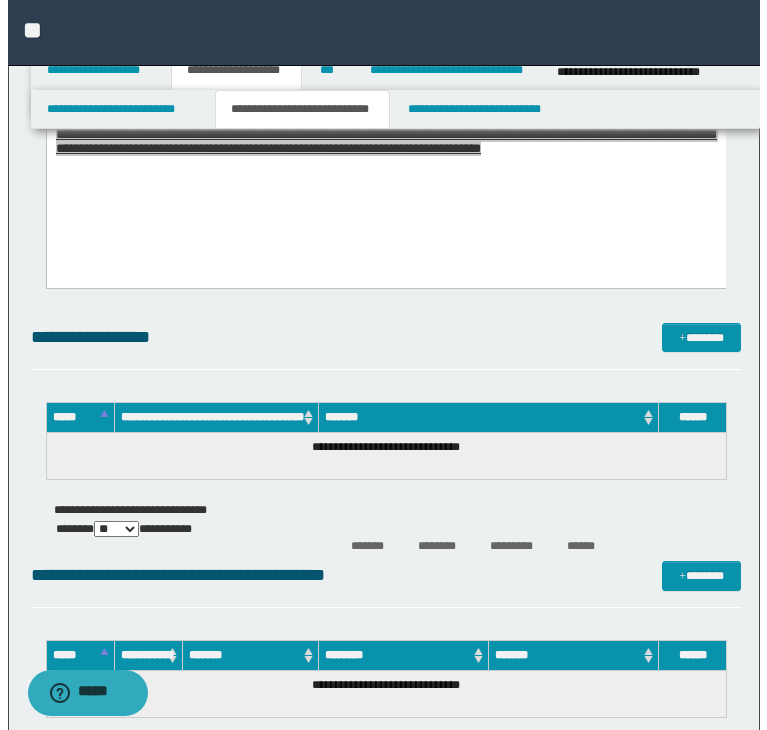 scroll, scrollTop: 3600, scrollLeft: 0, axis: vertical 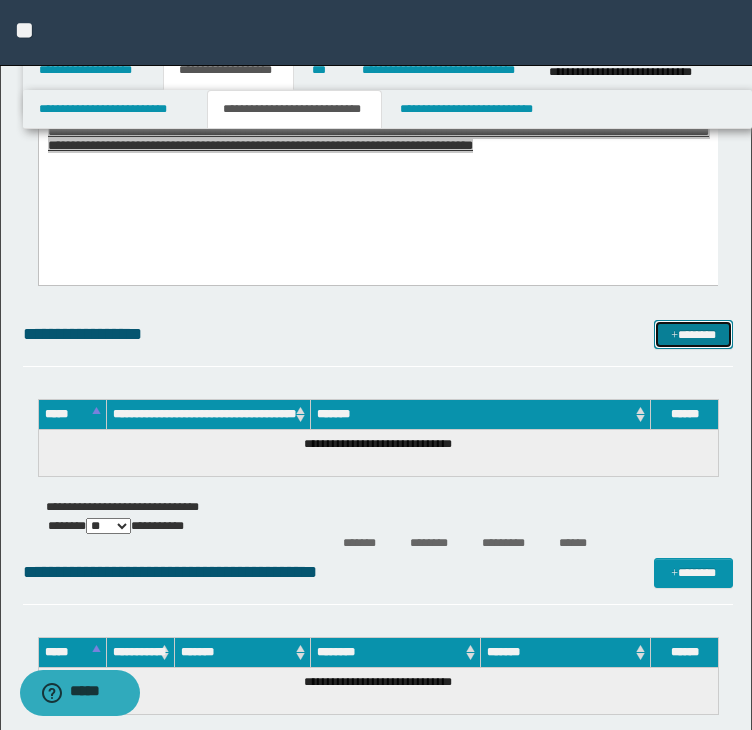 click on "*******" at bounding box center (693, 335) 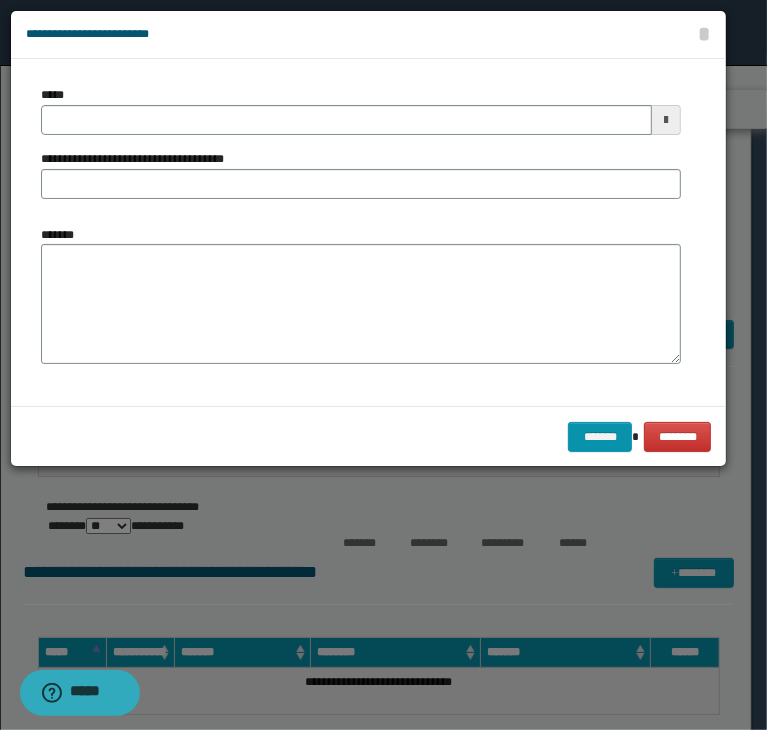 click on "**********" at bounding box center [361, 232] 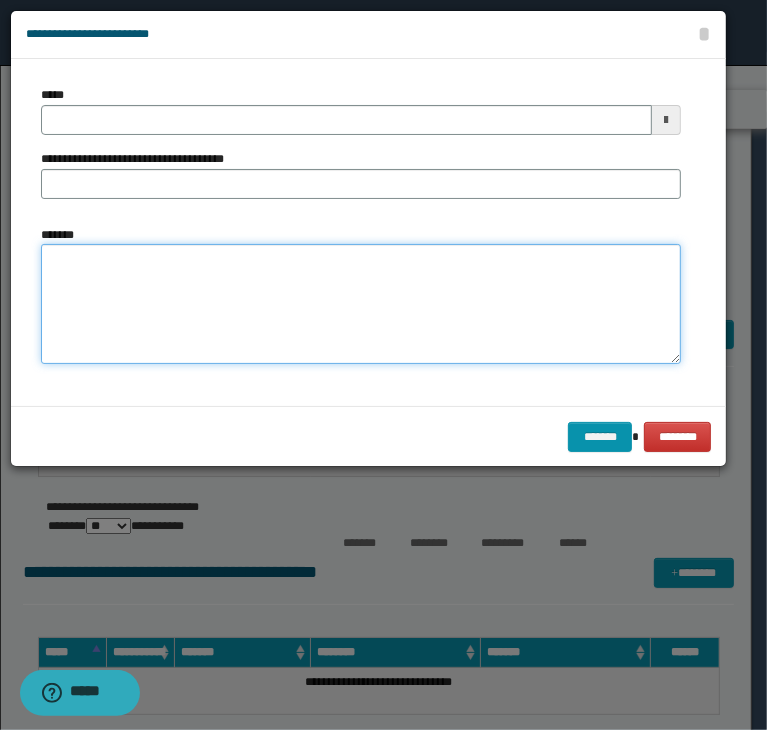 click on "*******" at bounding box center [361, 304] 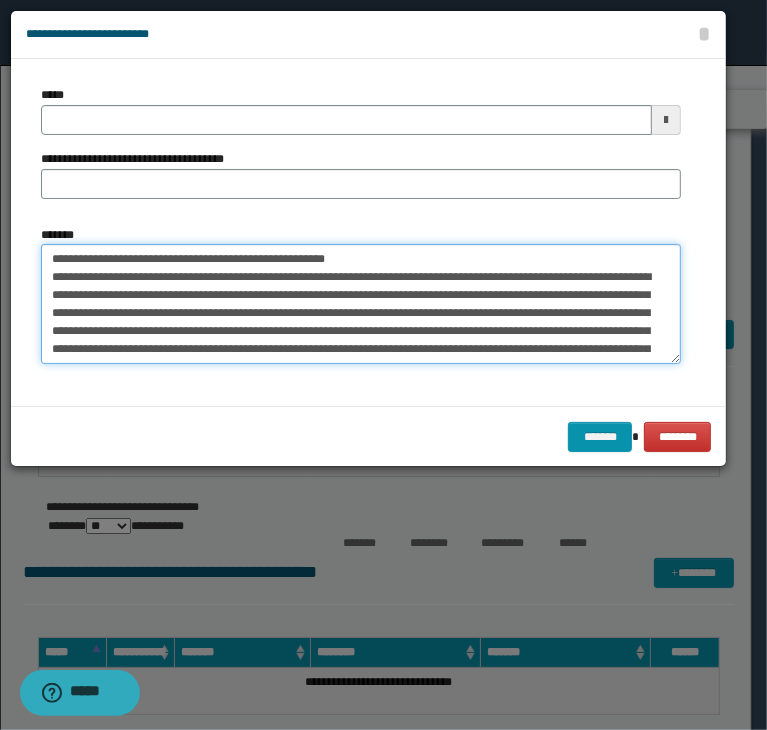 type 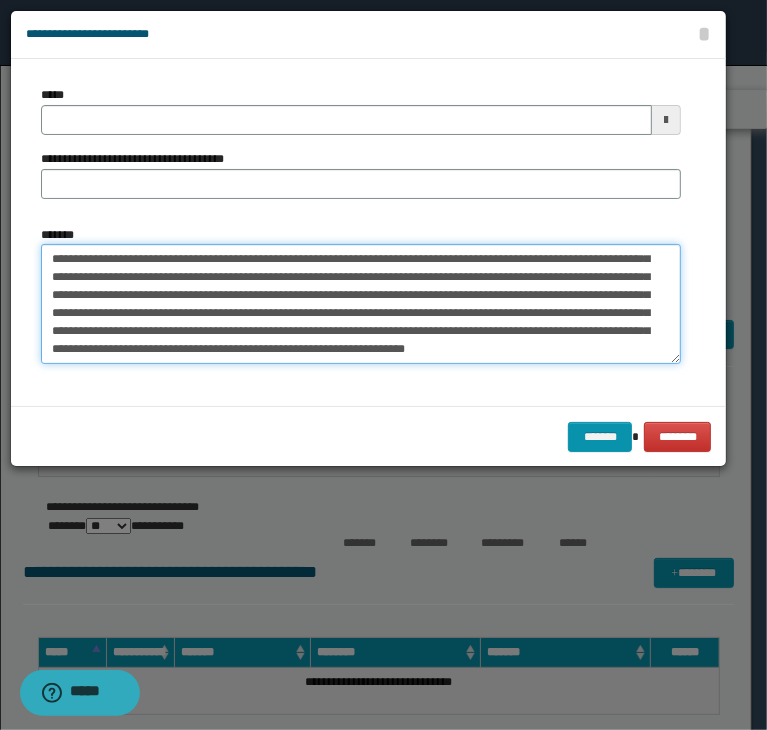 type on "**********" 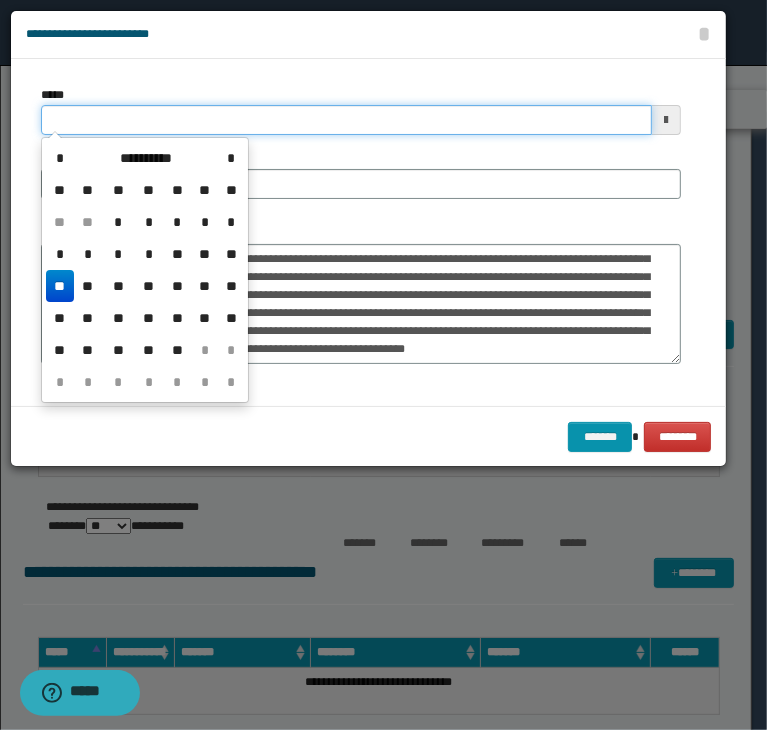 click on "*****" at bounding box center [346, 120] 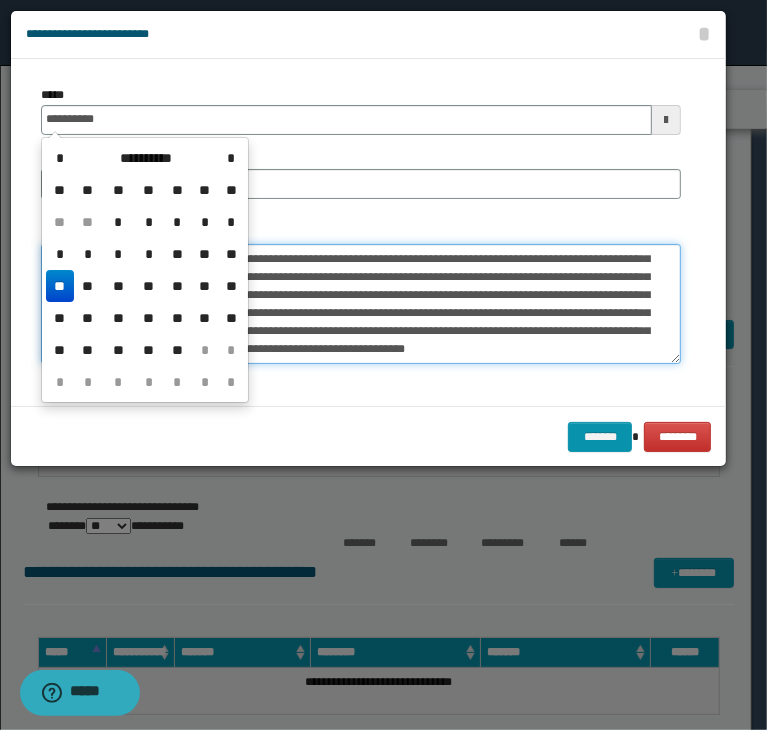 type on "**********" 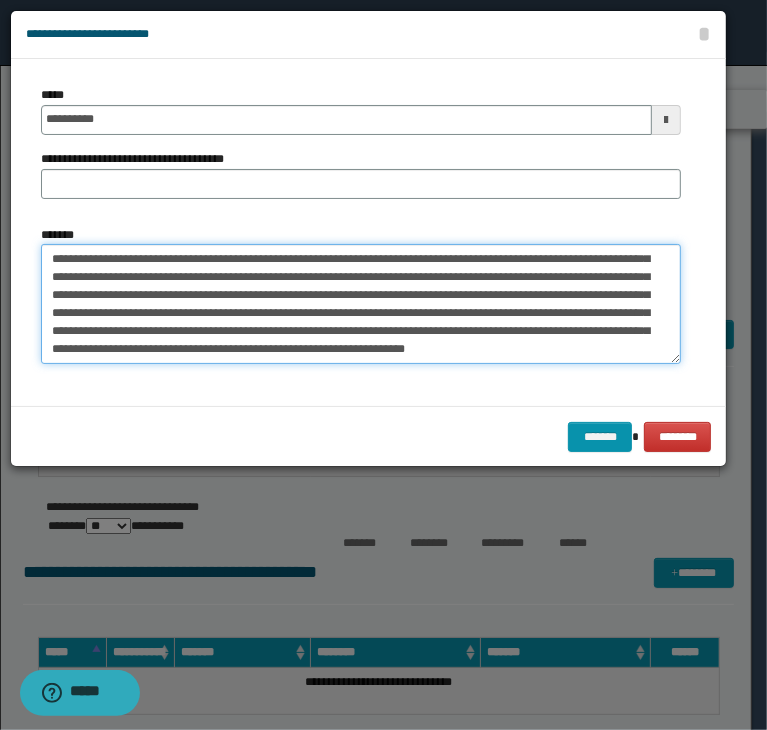 click on "*******" at bounding box center (361, 304) 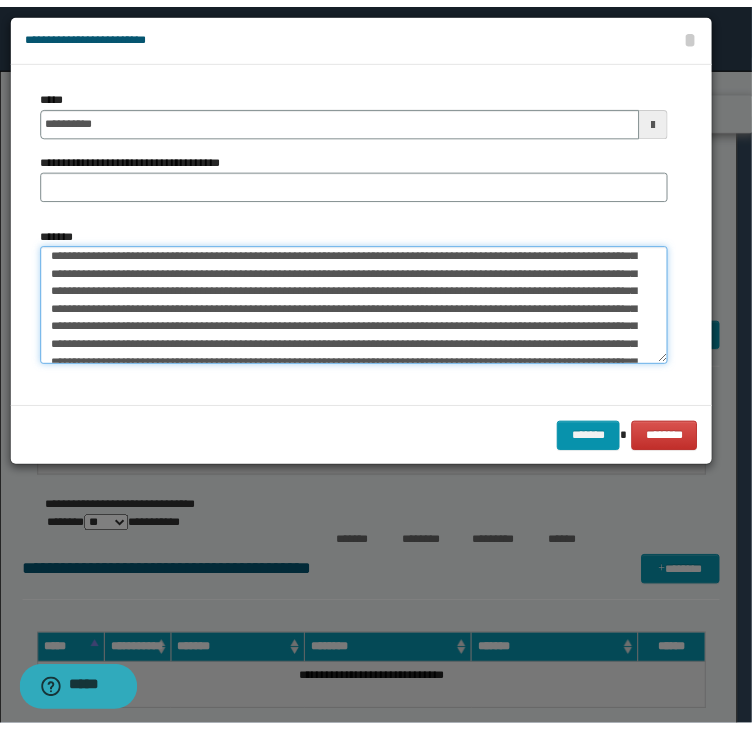 scroll, scrollTop: 0, scrollLeft: 0, axis: both 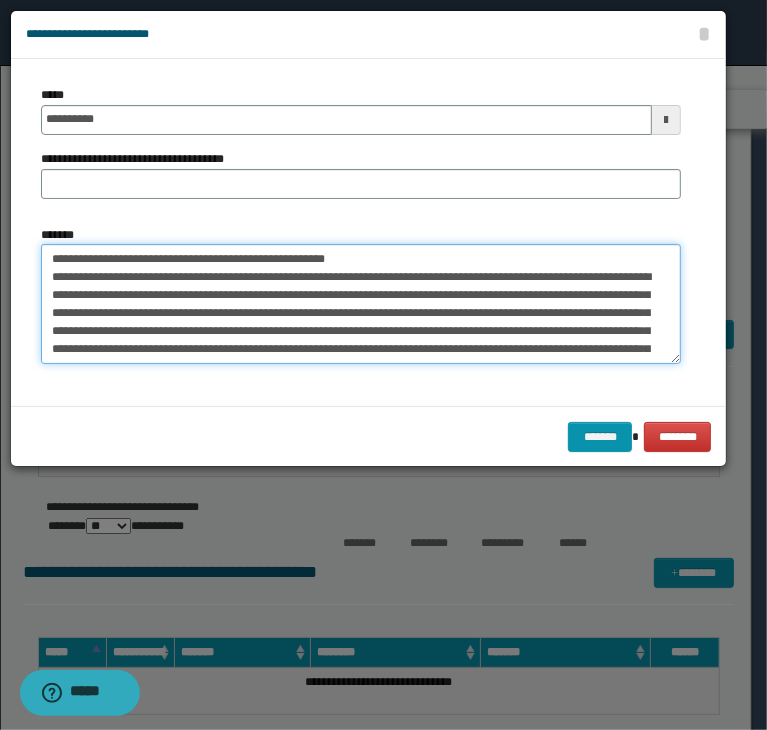 drag, startPoint x: 112, startPoint y: 254, endPoint x: 405, endPoint y: 215, distance: 295.58417 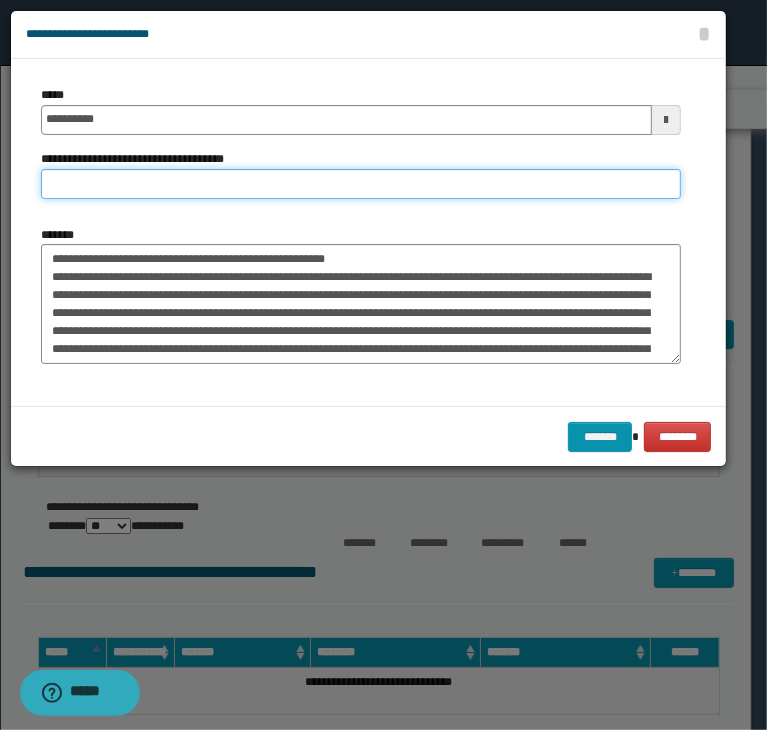 paste on "**********" 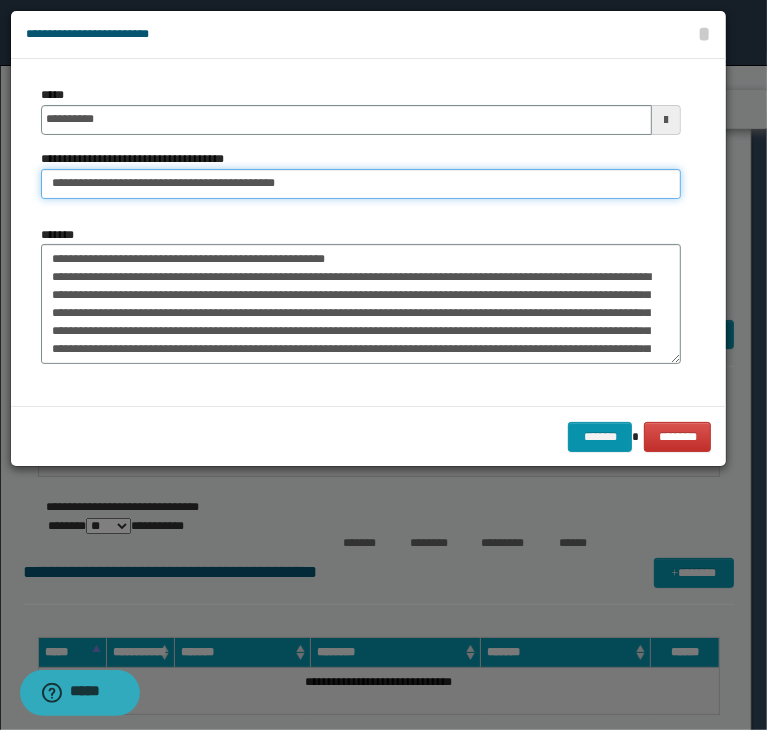 type on "**********" 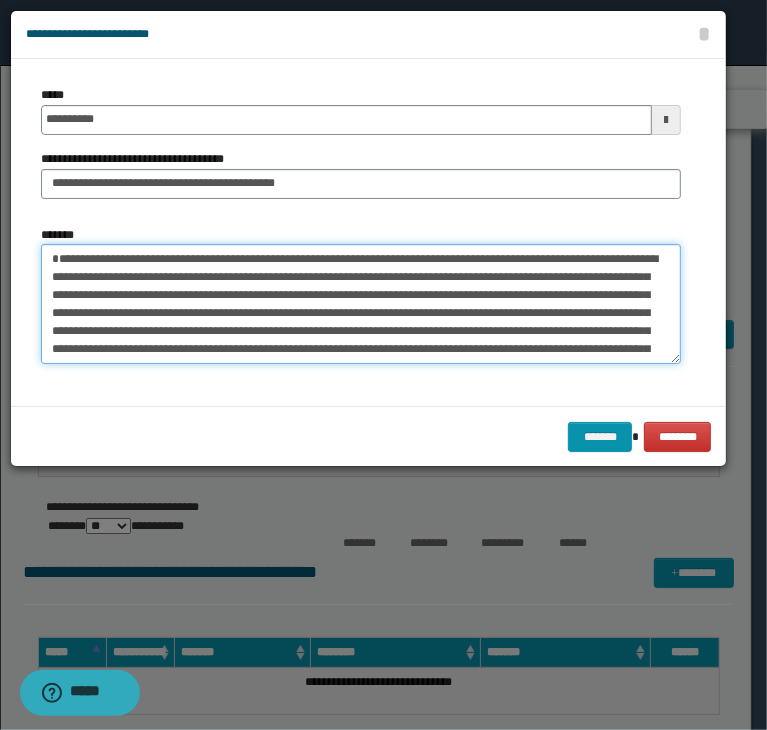type on "**********" 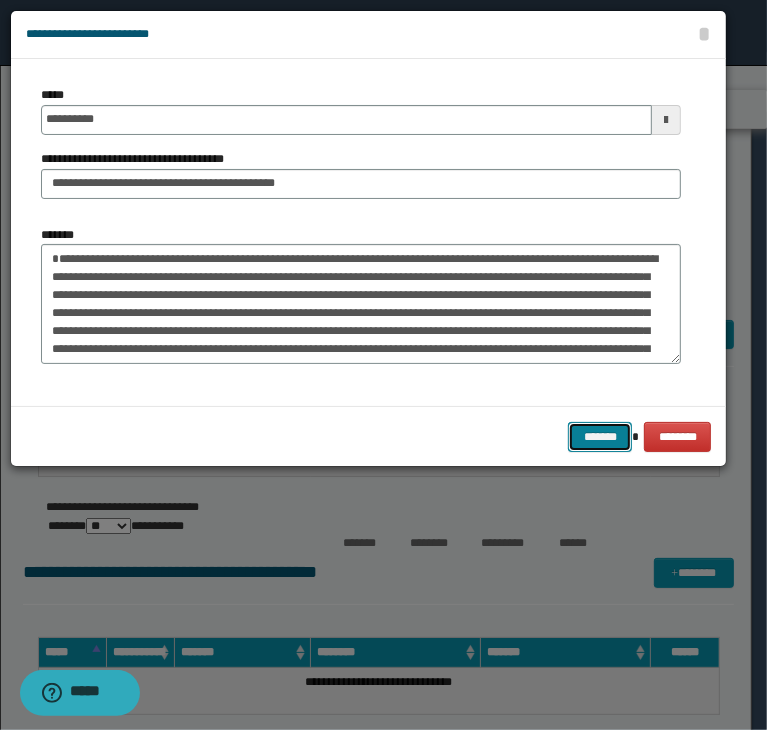 type 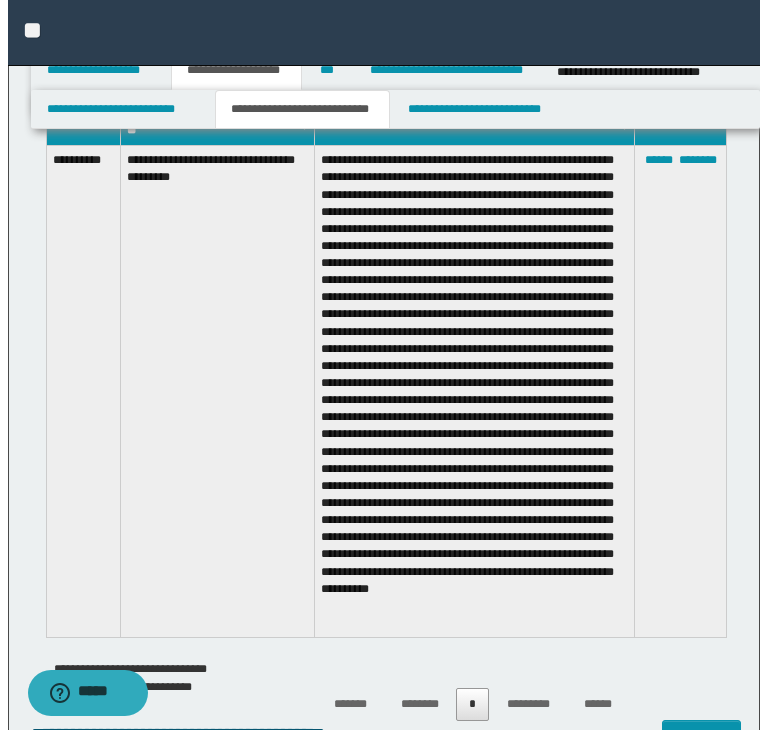 scroll, scrollTop: 3700, scrollLeft: 0, axis: vertical 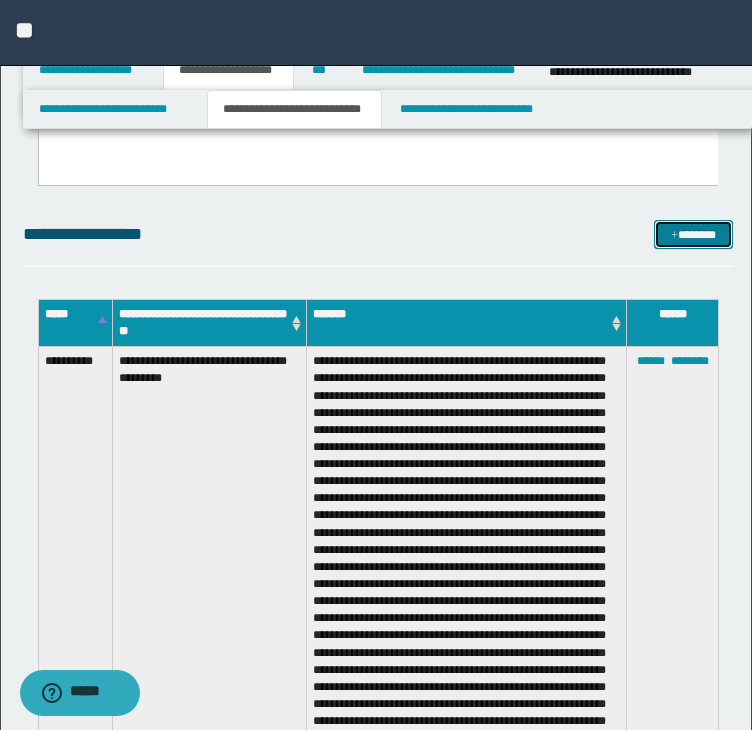click on "*******" at bounding box center [693, 235] 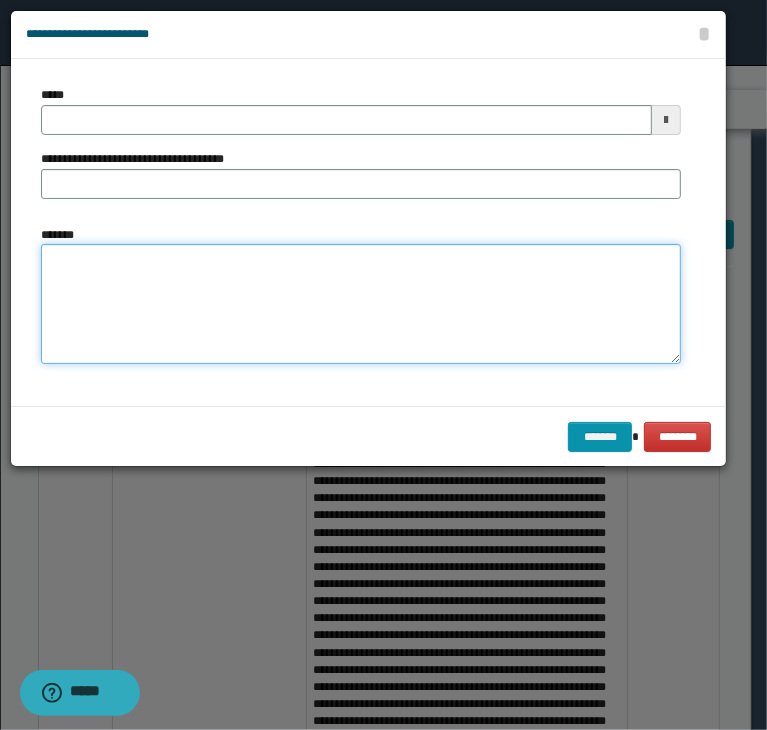 click on "*******" at bounding box center [361, 304] 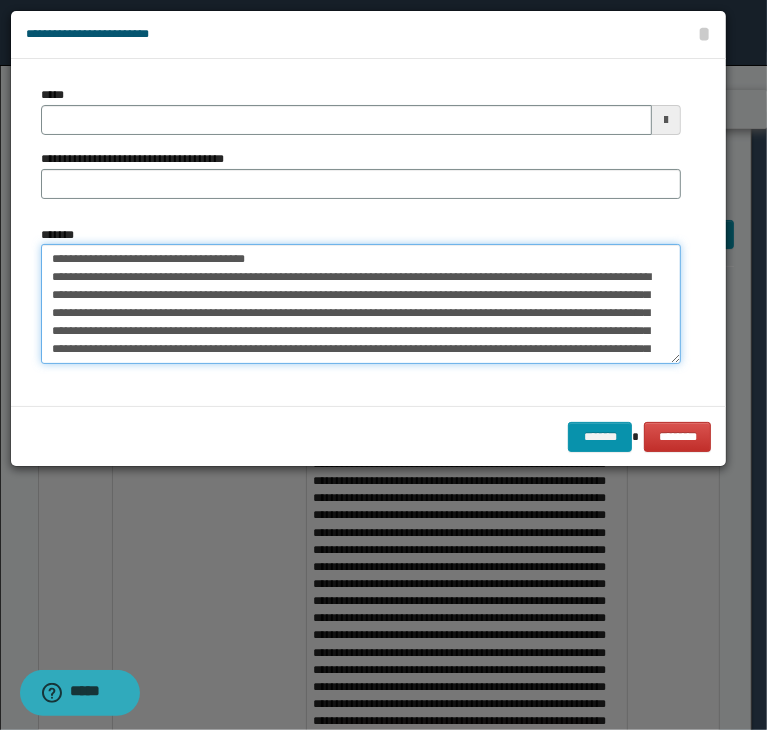 scroll, scrollTop: 624, scrollLeft: 0, axis: vertical 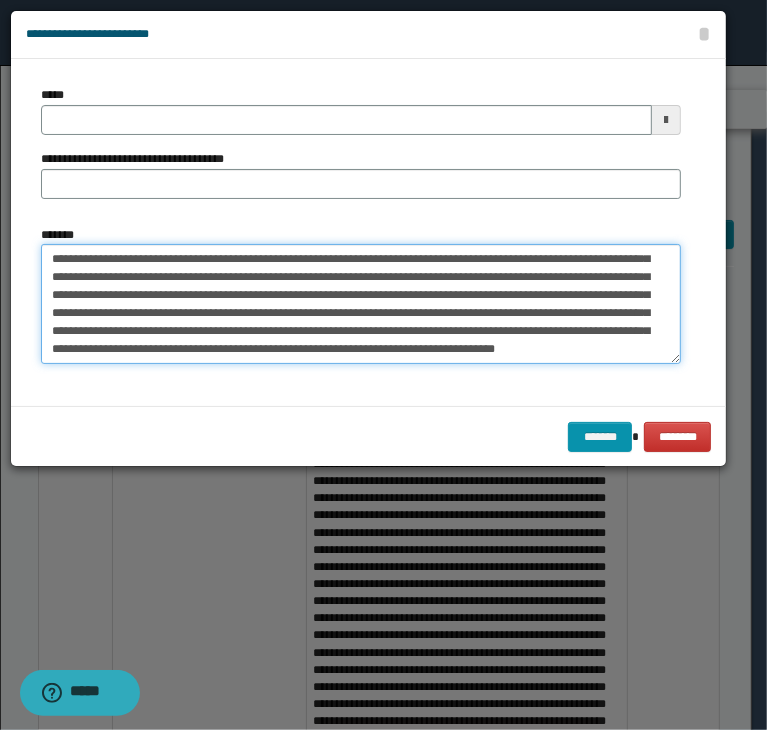 type on "**********" 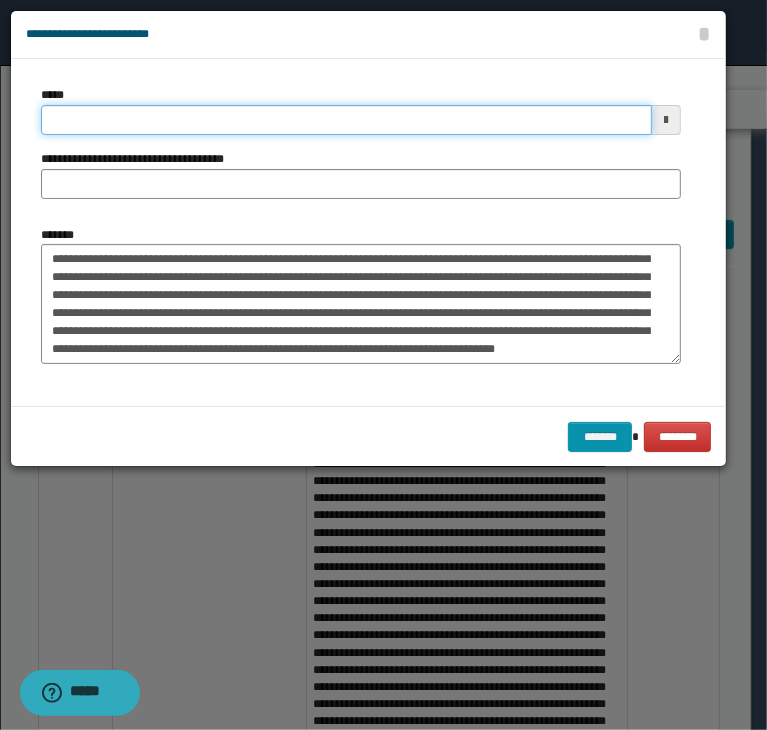 click on "*****" at bounding box center (346, 120) 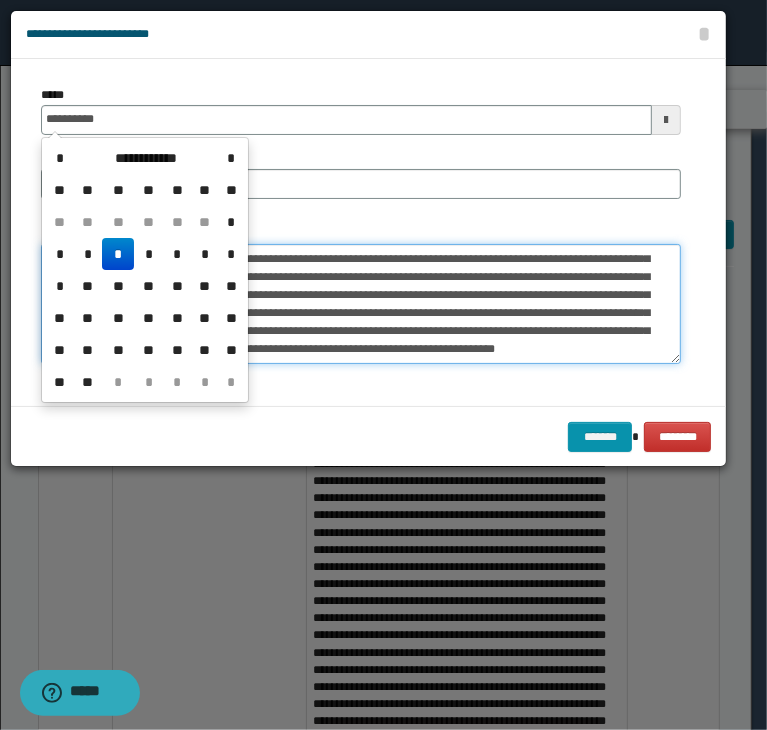 type on "**********" 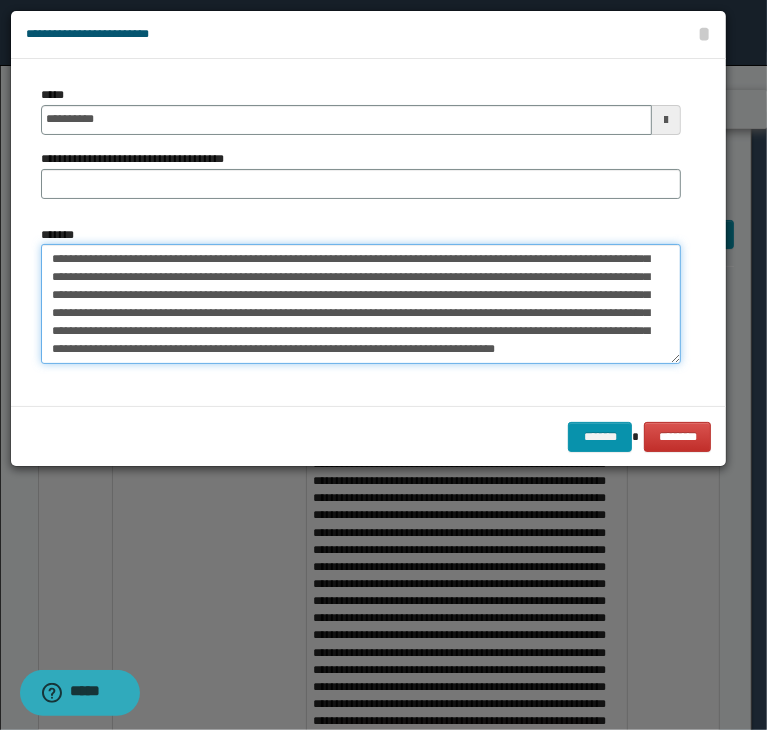 click on "*******" at bounding box center [361, 304] 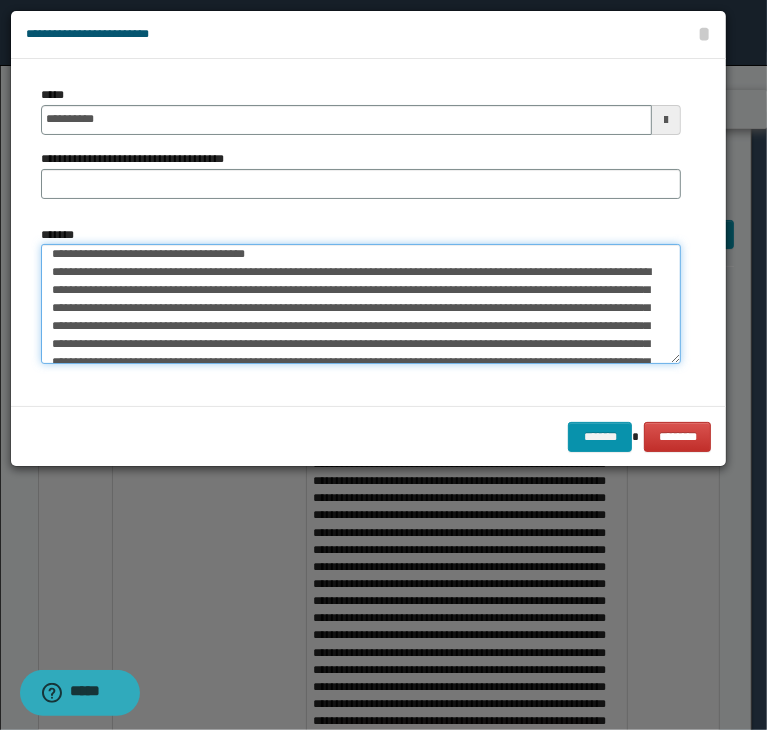 scroll, scrollTop: 0, scrollLeft: 0, axis: both 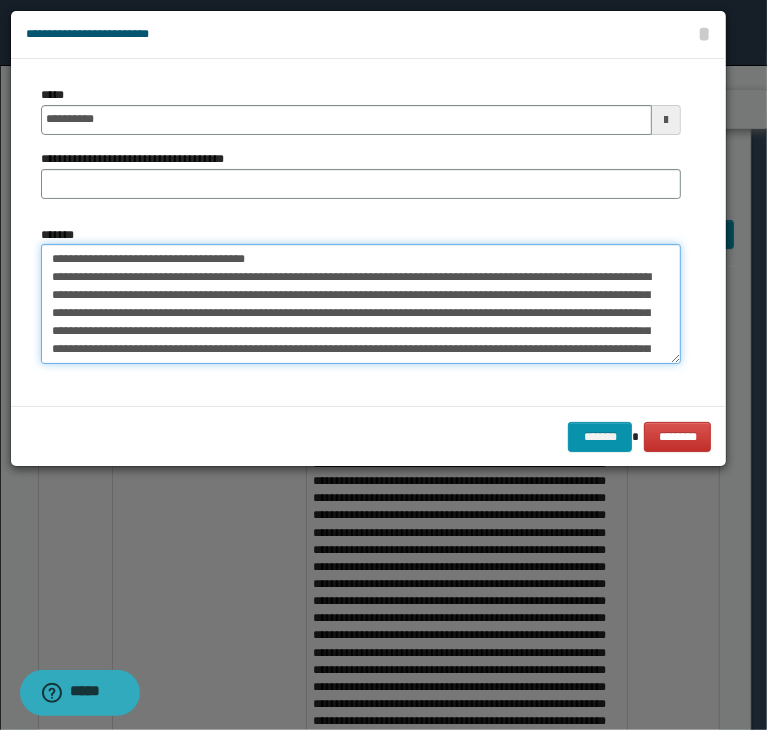 drag, startPoint x: 114, startPoint y: 256, endPoint x: 386, endPoint y: 221, distance: 274.24258 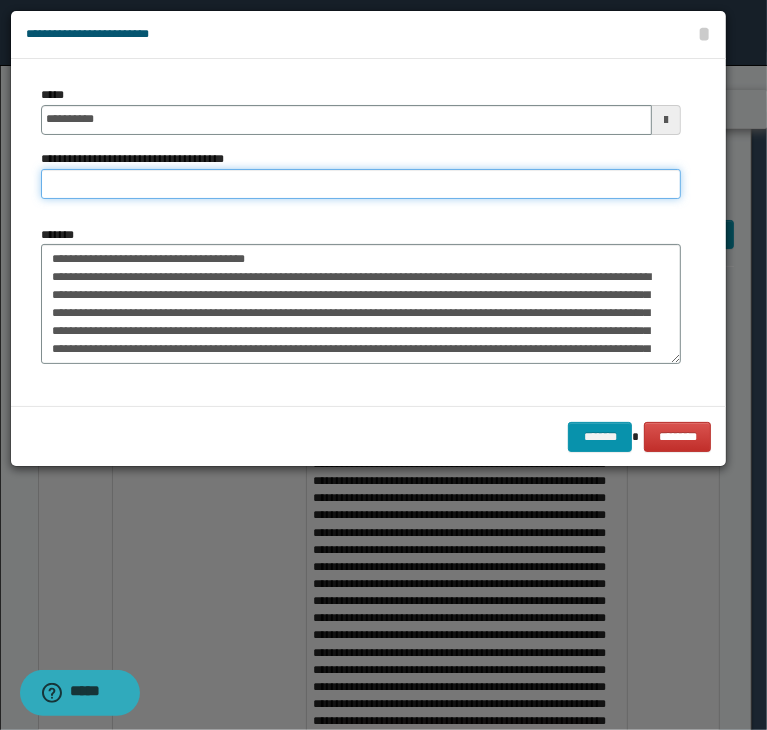 click on "**********" at bounding box center [361, 184] 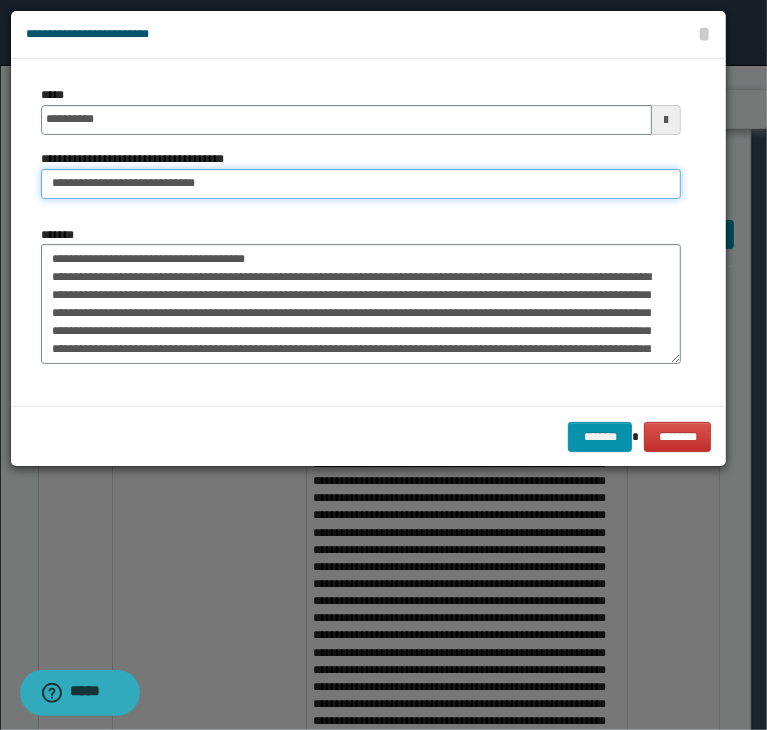type on "**********" 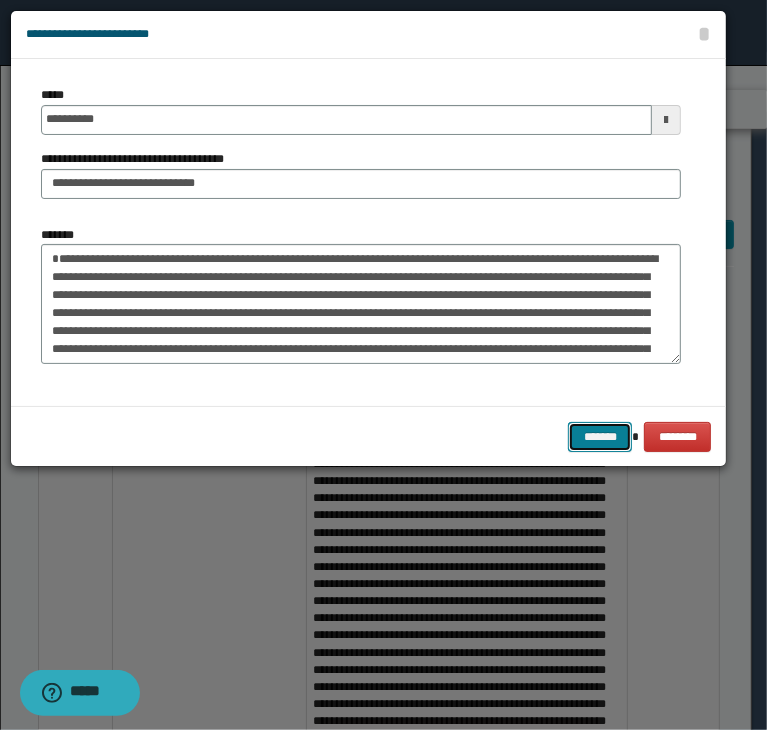 click on "*******" at bounding box center [600, 437] 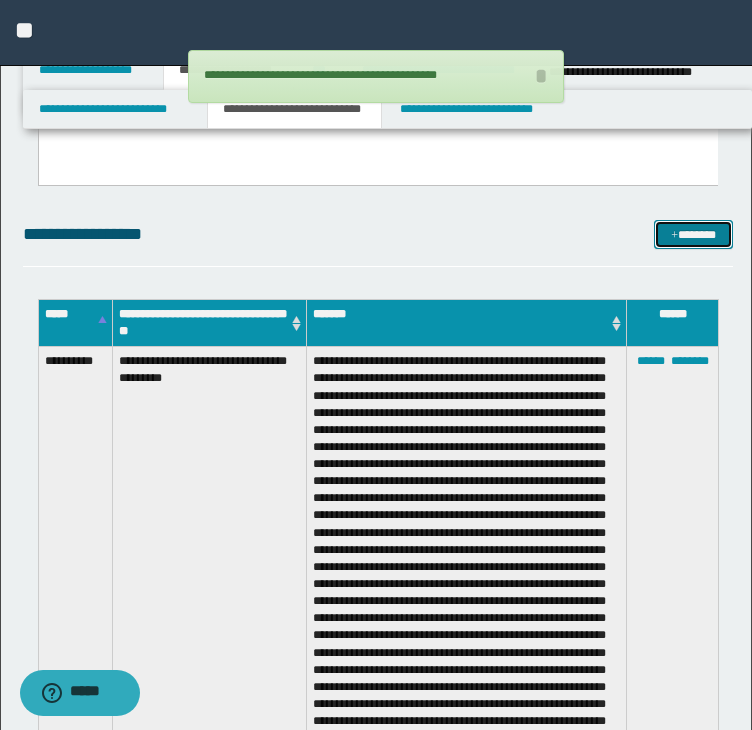 click on "*******" at bounding box center (693, 235) 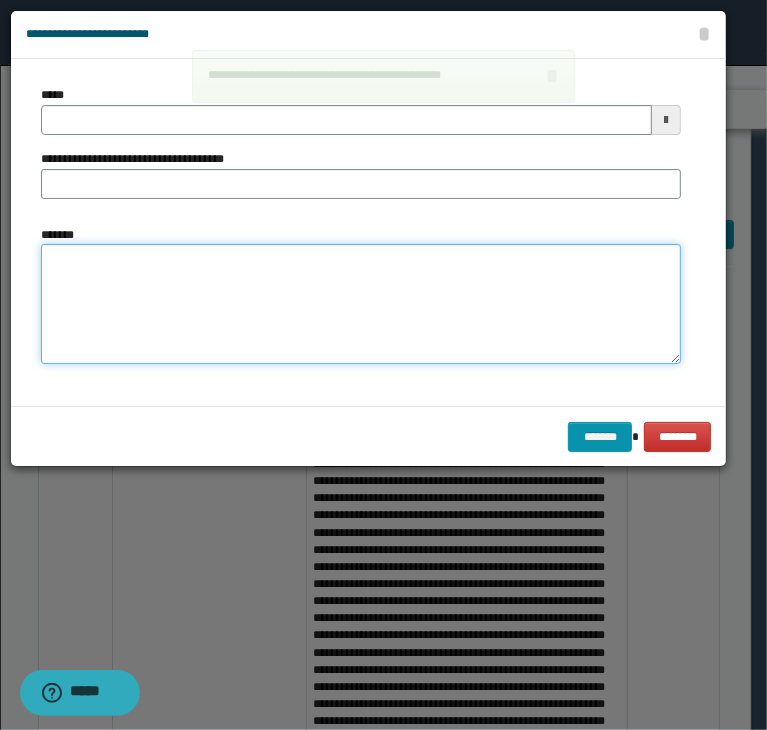 click on "*******" at bounding box center (361, 304) 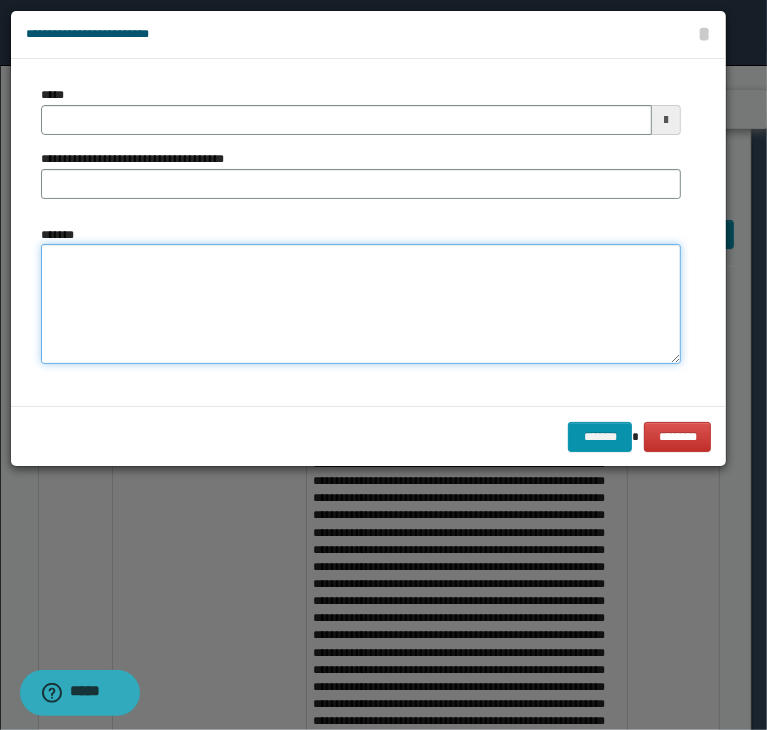 paste on "**********" 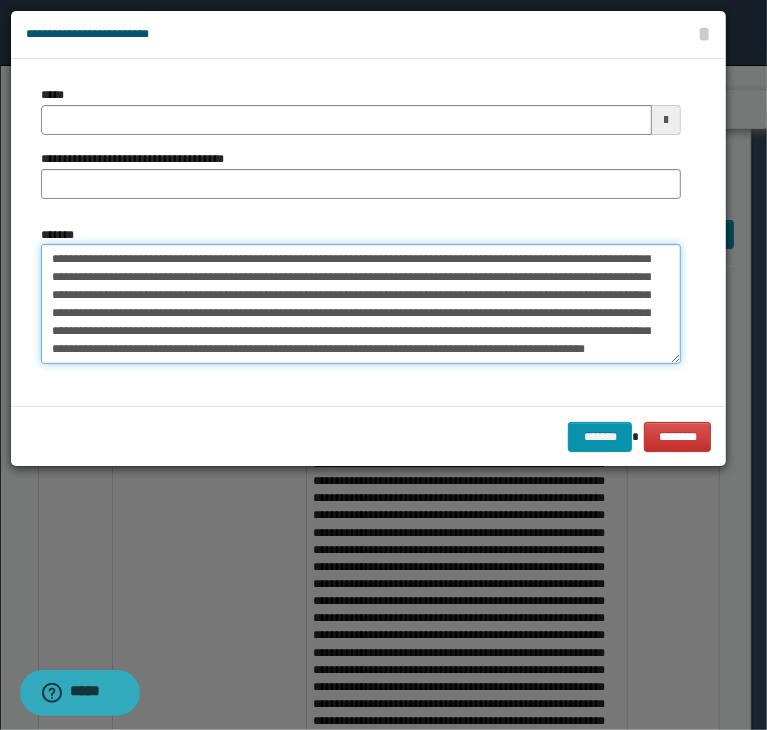 type 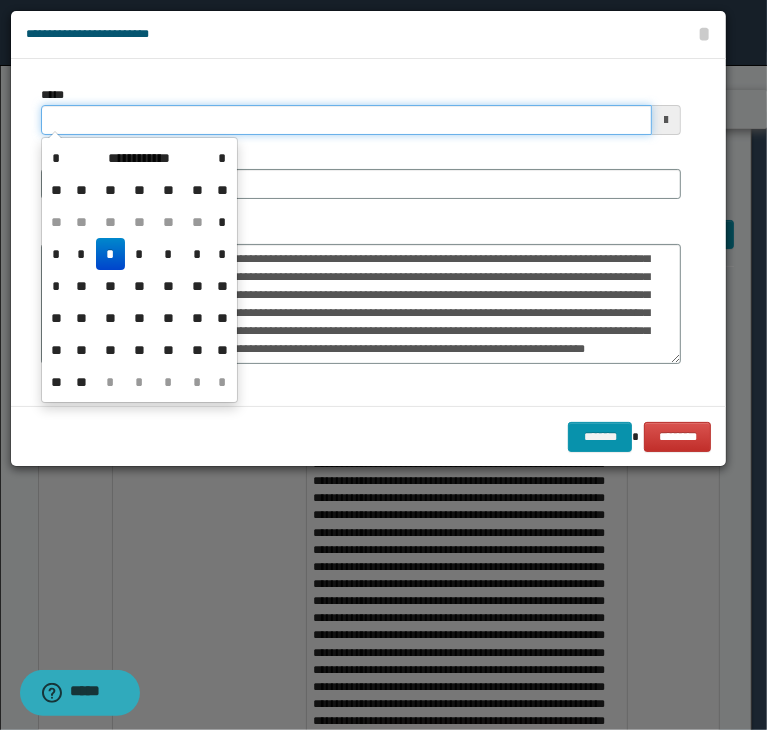 click on "*****" at bounding box center [346, 120] 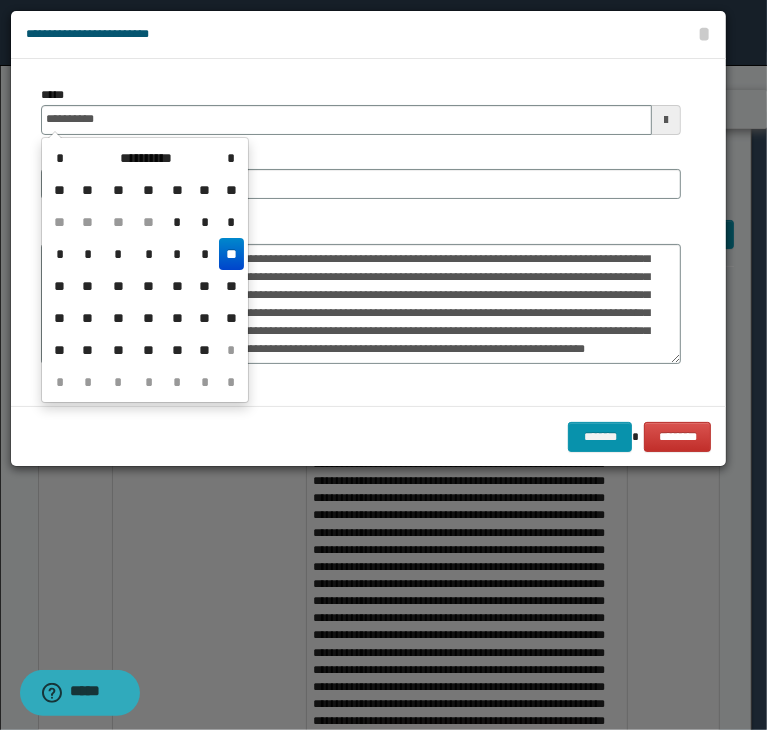 type on "**********" 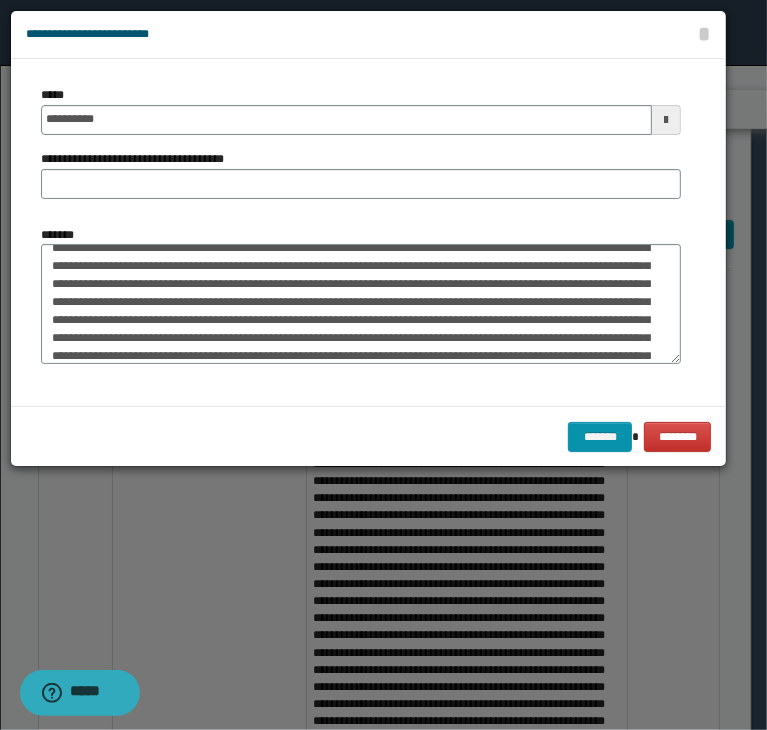 scroll, scrollTop: 0, scrollLeft: 0, axis: both 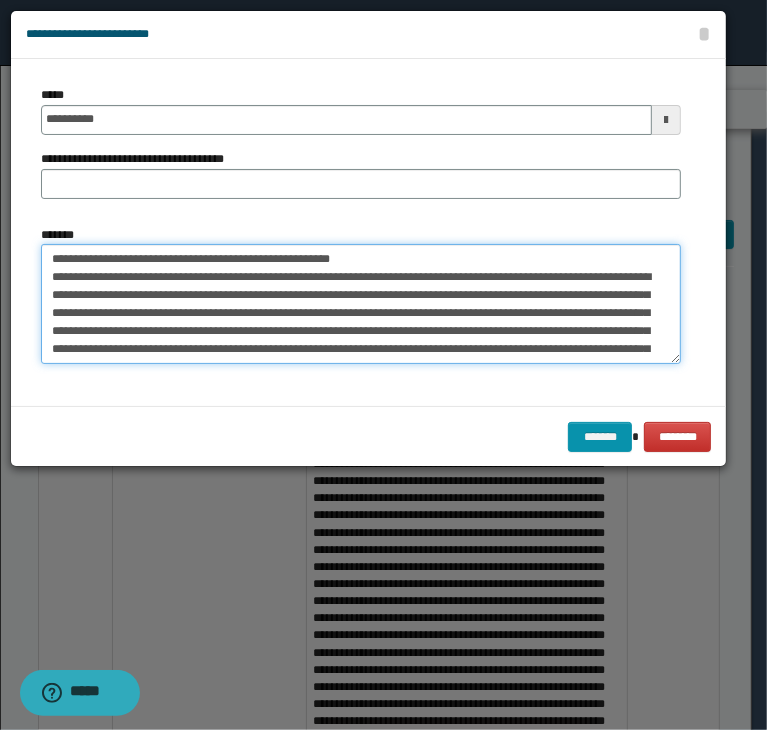 drag, startPoint x: 115, startPoint y: 257, endPoint x: 515, endPoint y: 244, distance: 400.21118 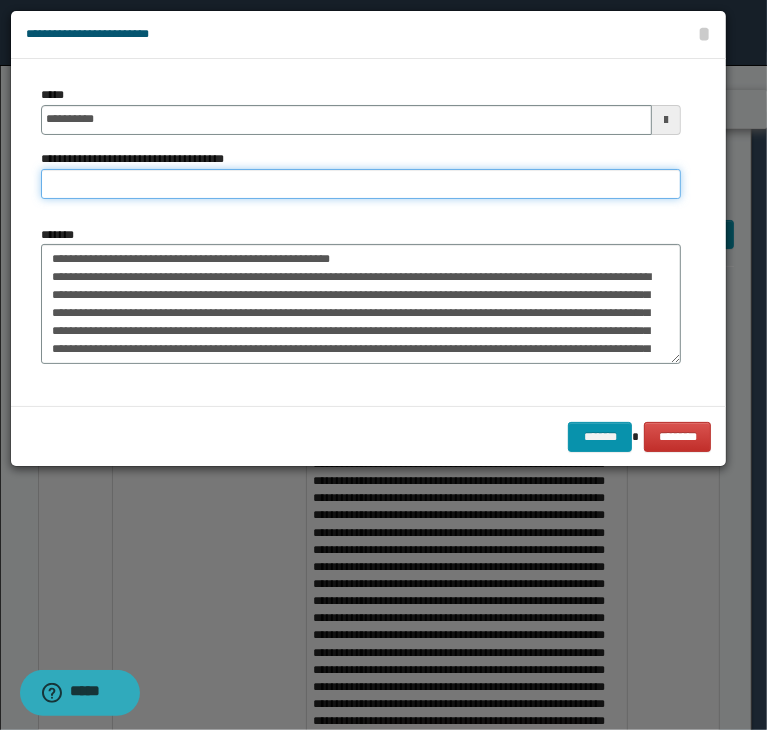 paste on "**********" 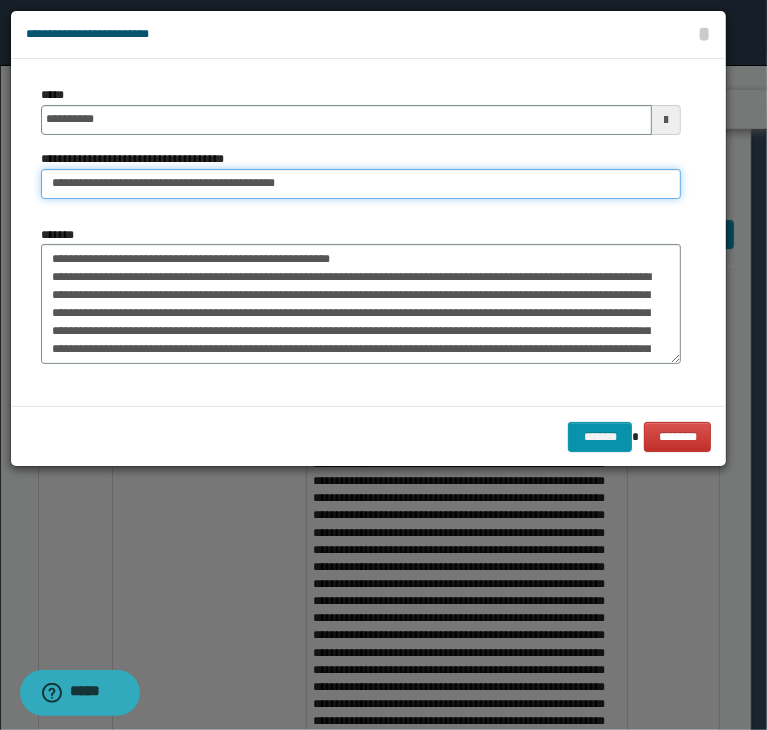 type on "**********" 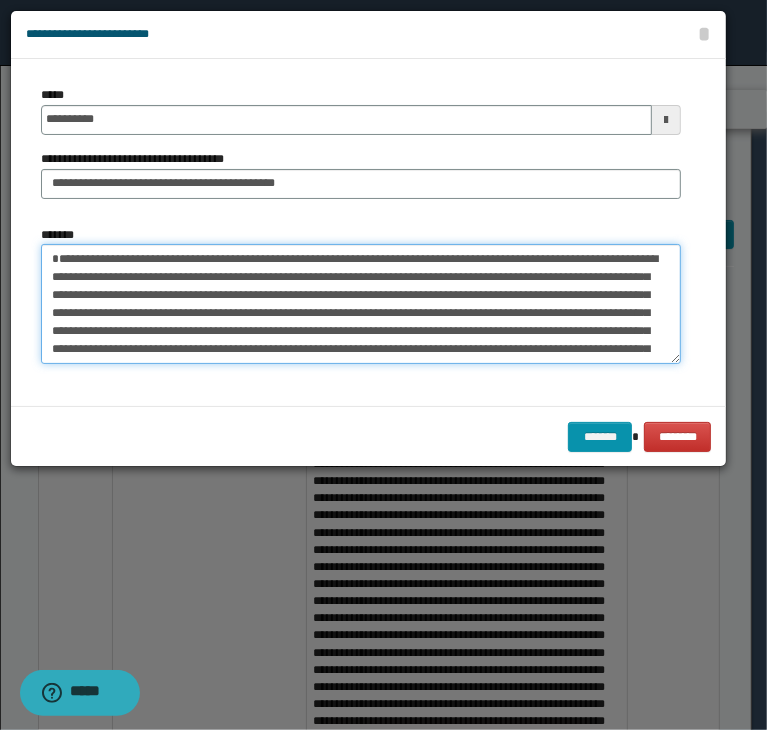 type on "**********" 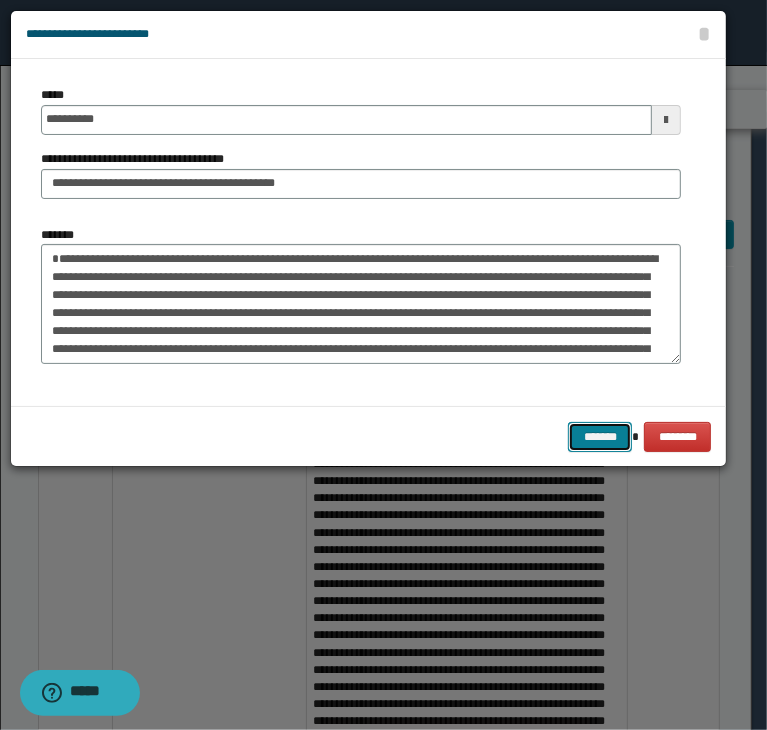 click on "*******" at bounding box center (600, 437) 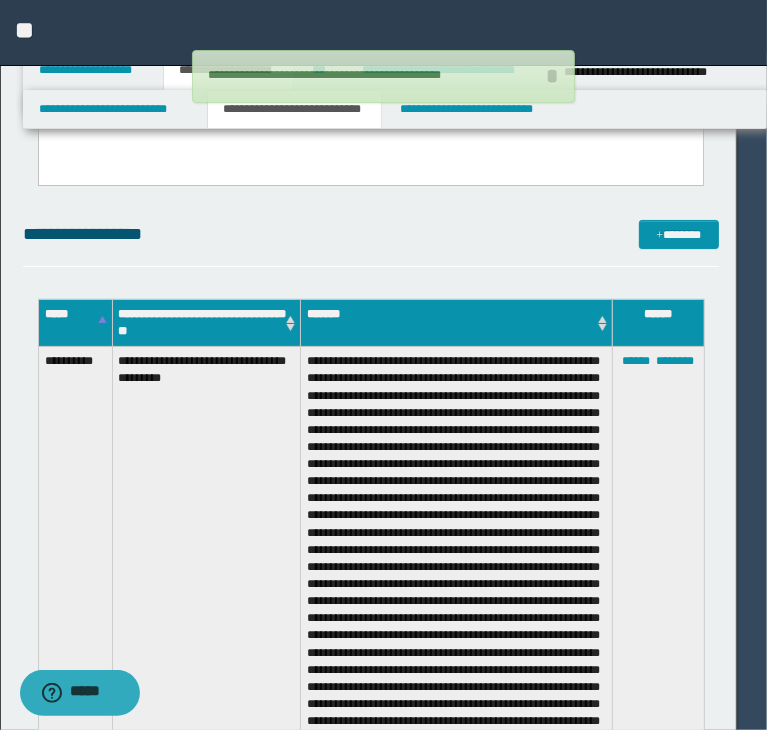 type 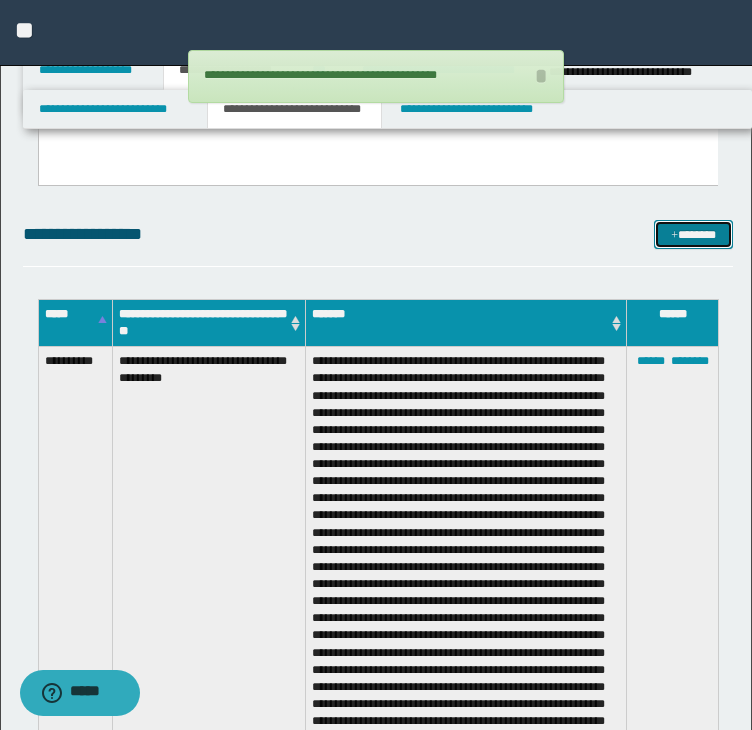 click on "*******" at bounding box center (693, 235) 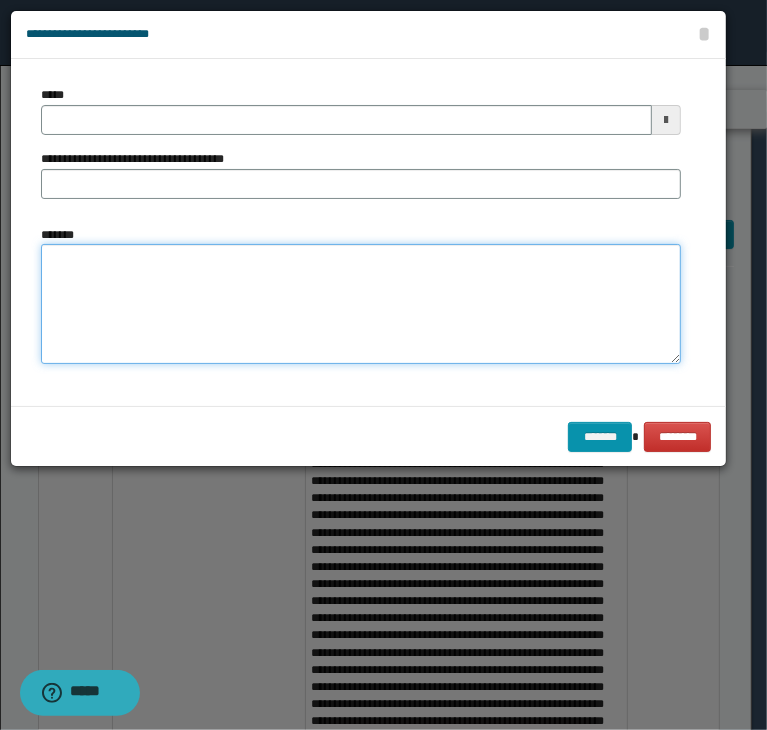 click on "*******" at bounding box center [361, 304] 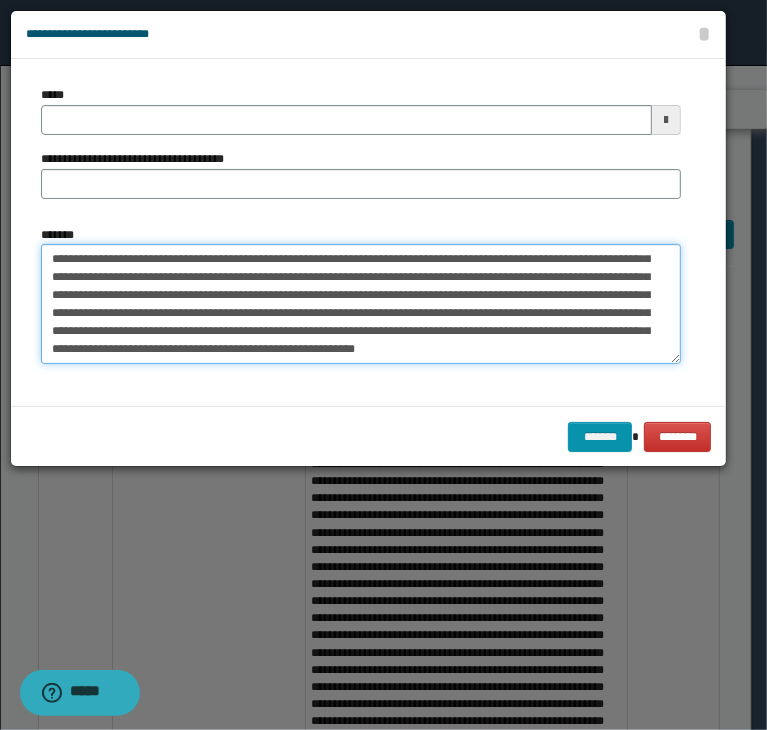 type 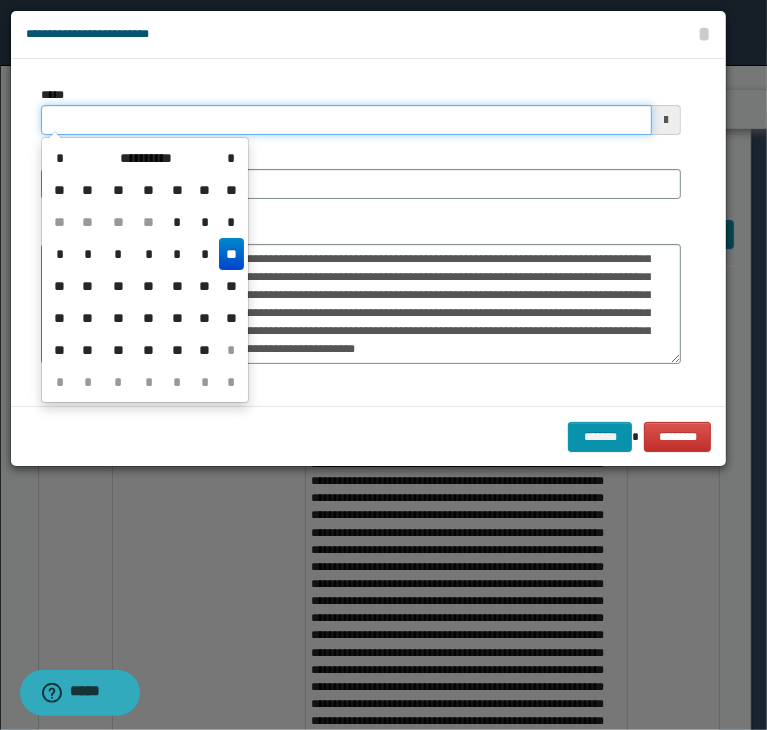 click on "*****" at bounding box center [346, 120] 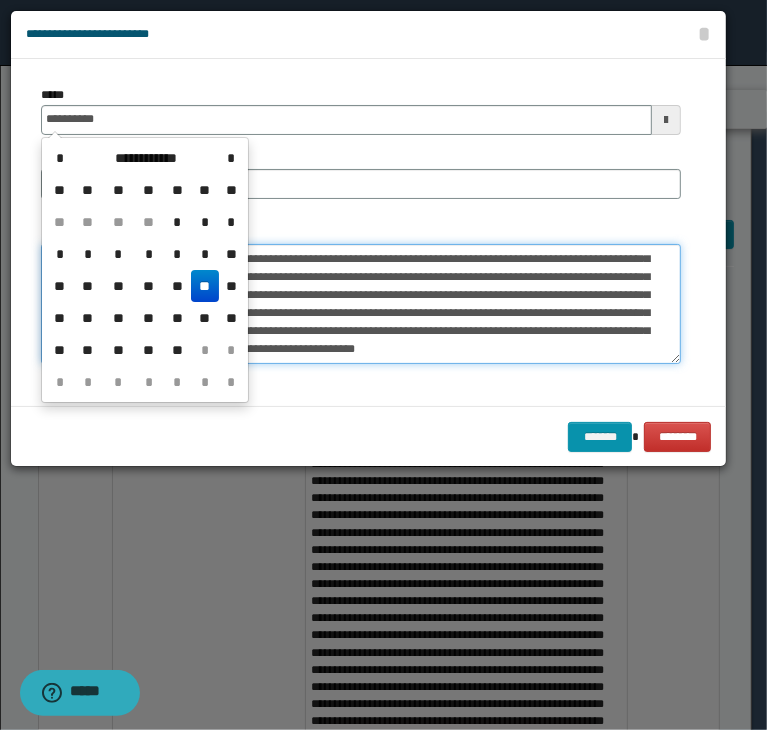 type on "**********" 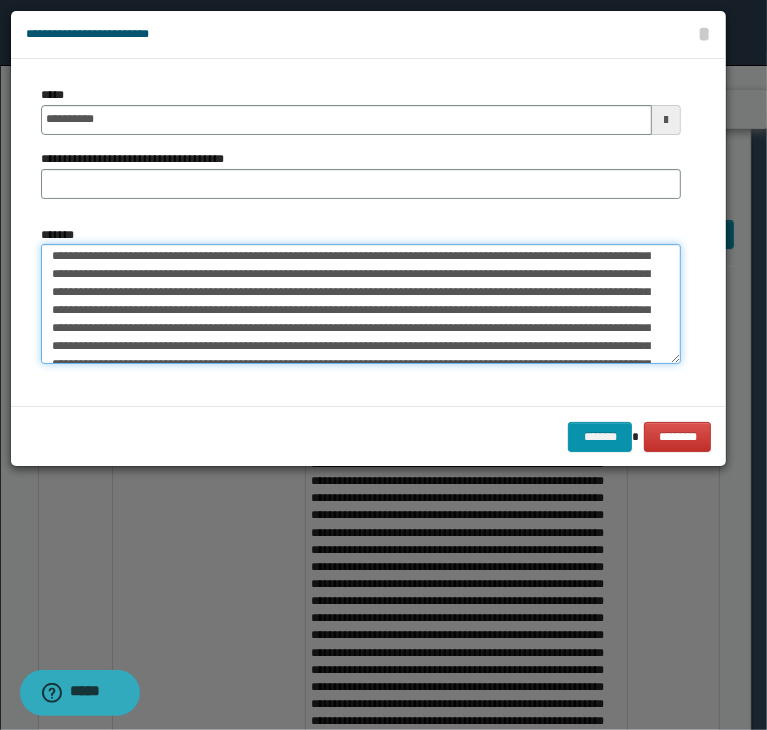 scroll, scrollTop: 0, scrollLeft: 0, axis: both 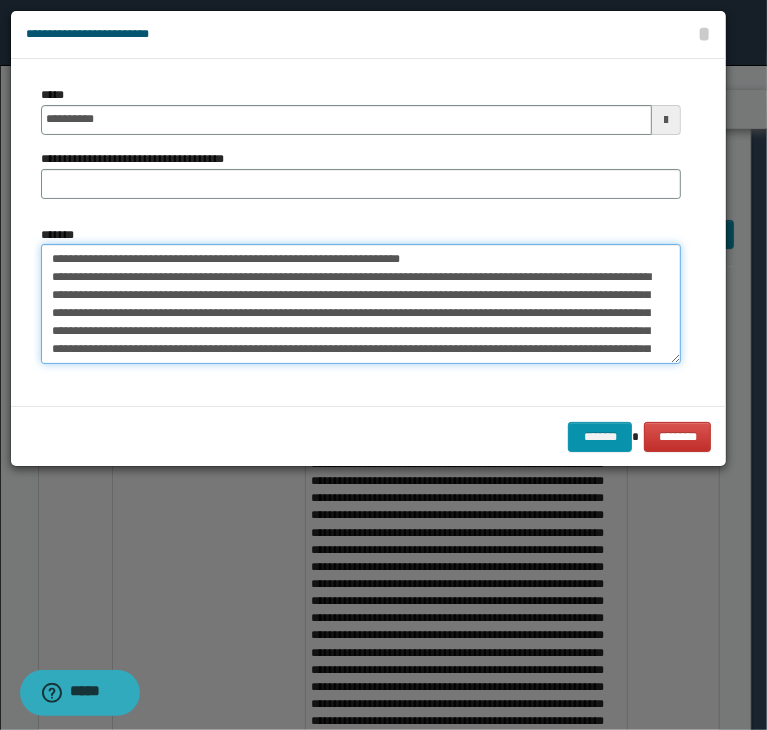 click on "*******" at bounding box center (361, 304) 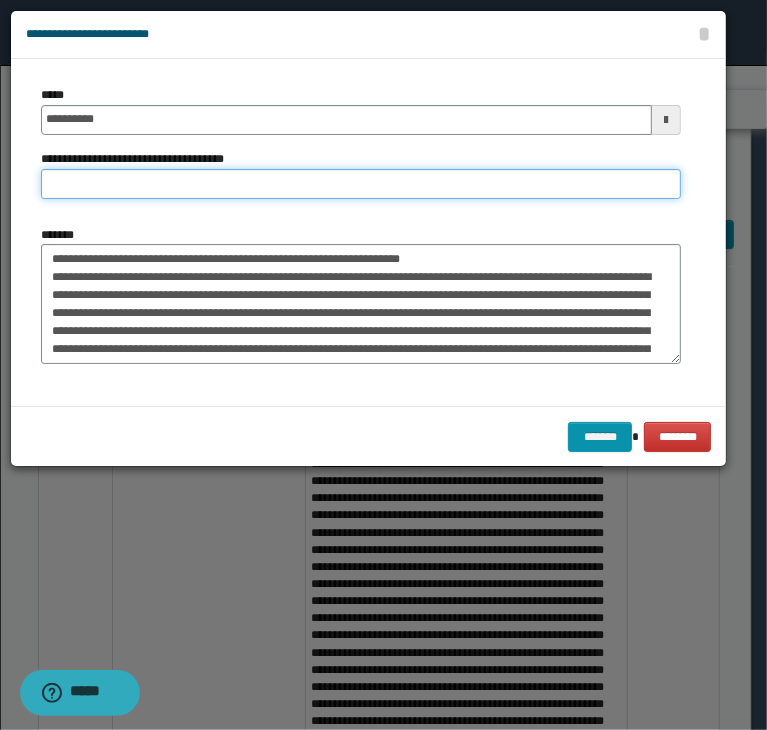 drag, startPoint x: 448, startPoint y: 180, endPoint x: 541, endPoint y: 180, distance: 93 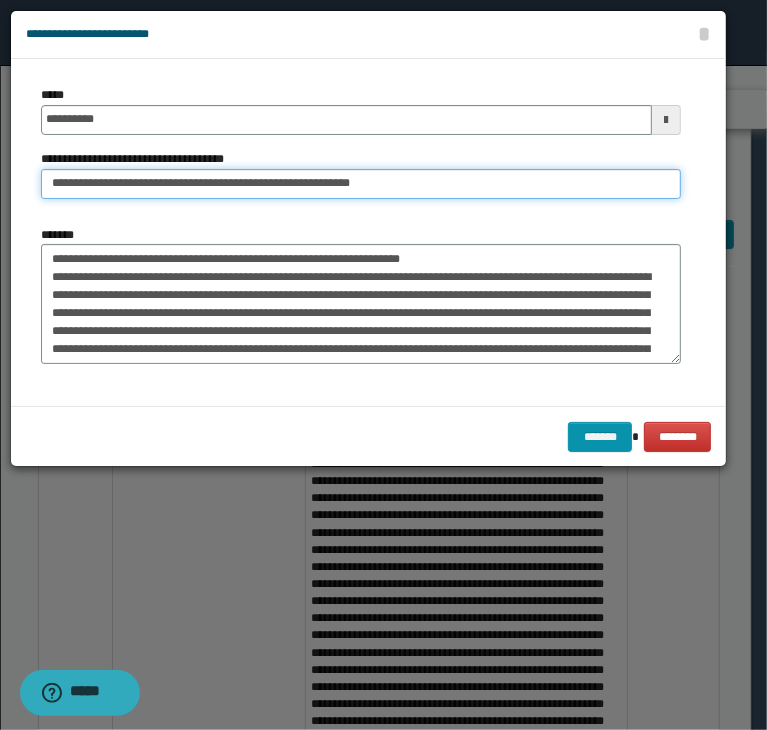 type on "**********" 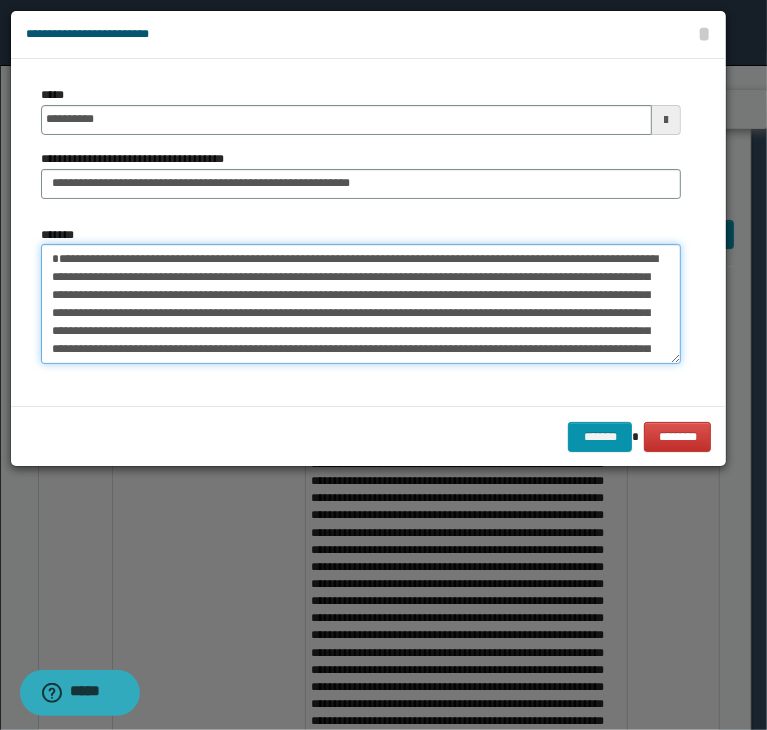 type on "**********" 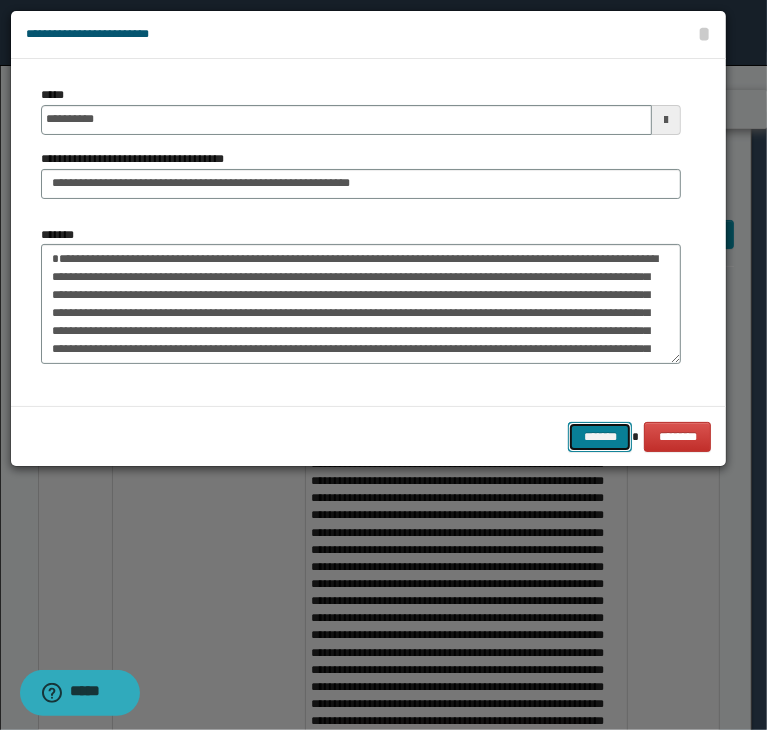 click on "*******" at bounding box center [600, 437] 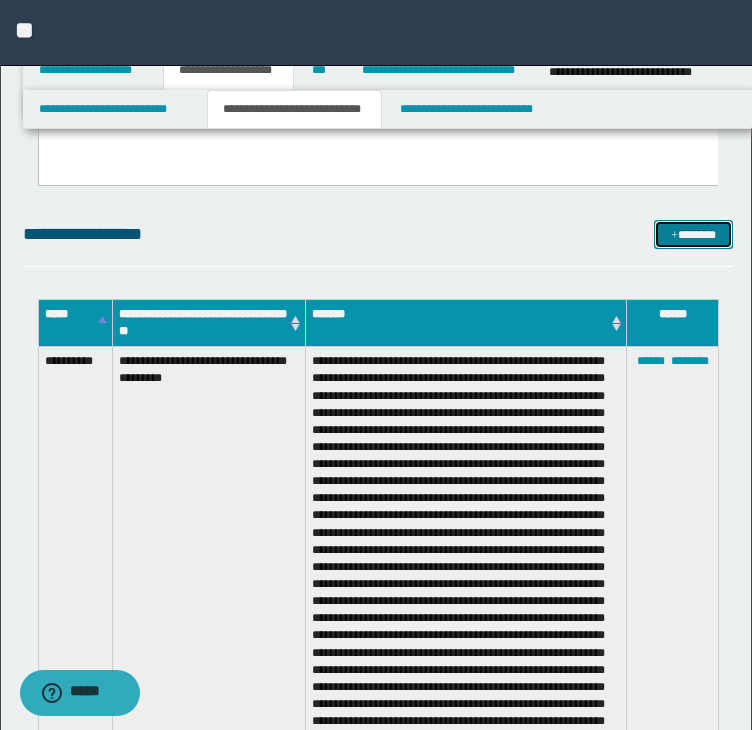 click on "*******" at bounding box center [693, 235] 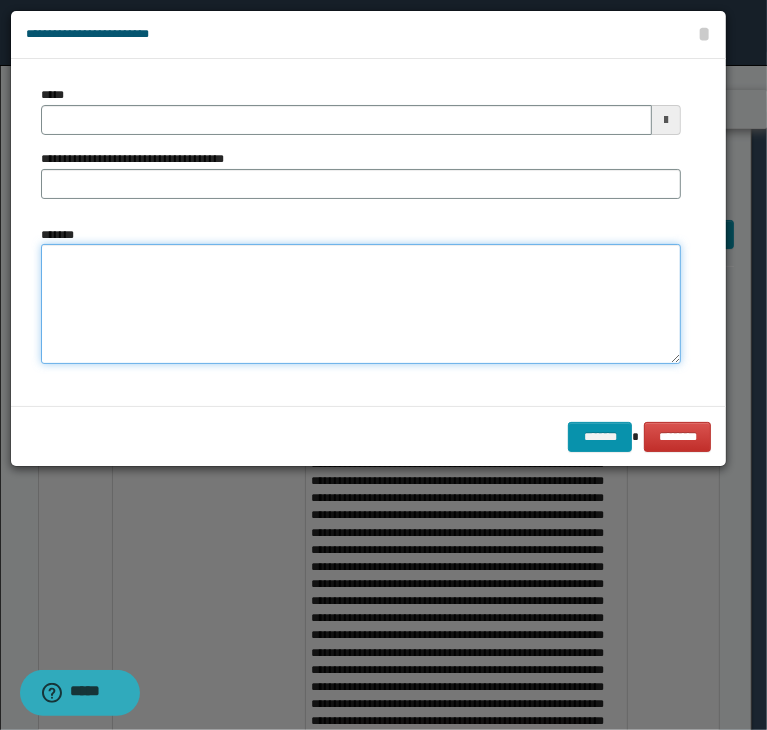 click on "*******" at bounding box center (361, 304) 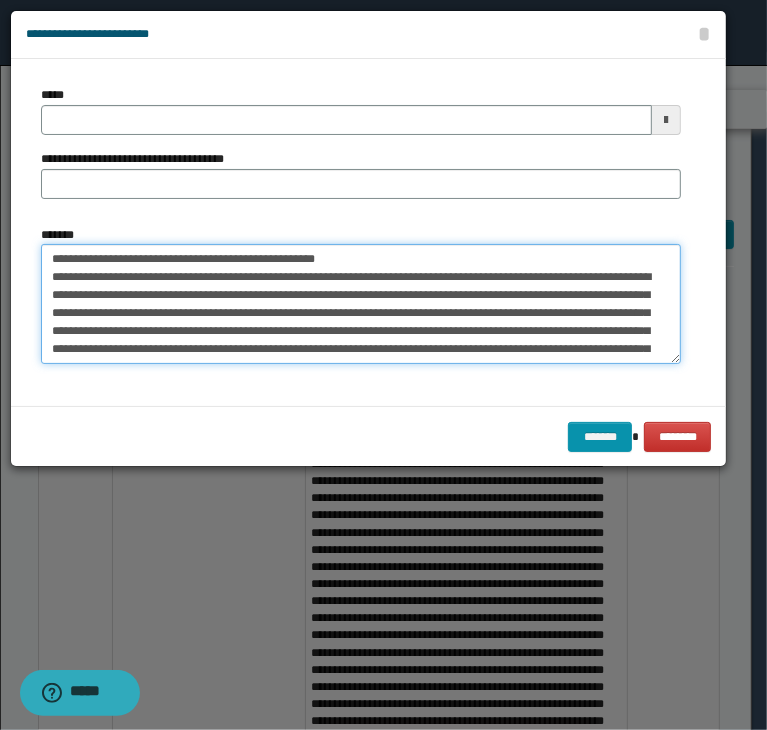 scroll, scrollTop: 516, scrollLeft: 0, axis: vertical 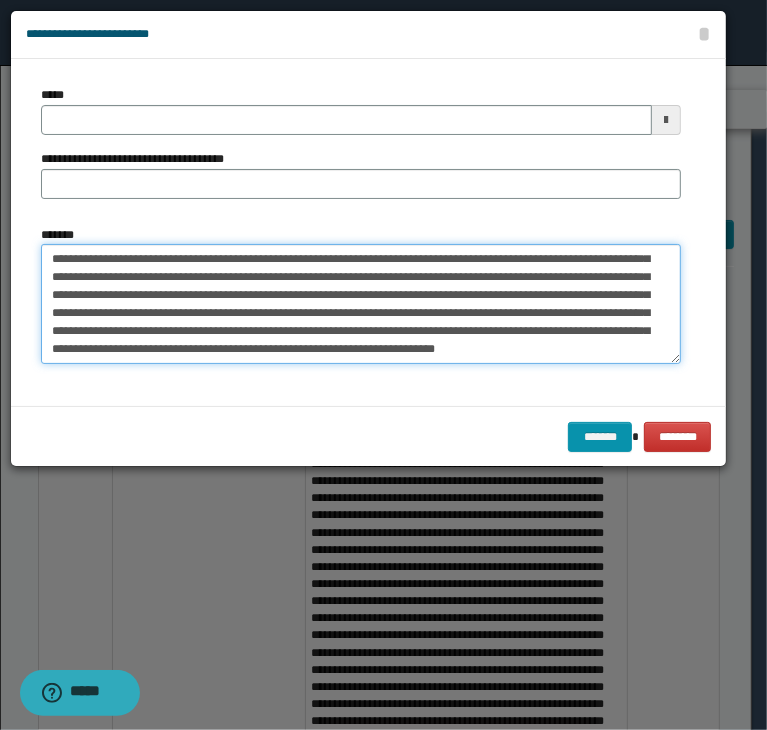 type 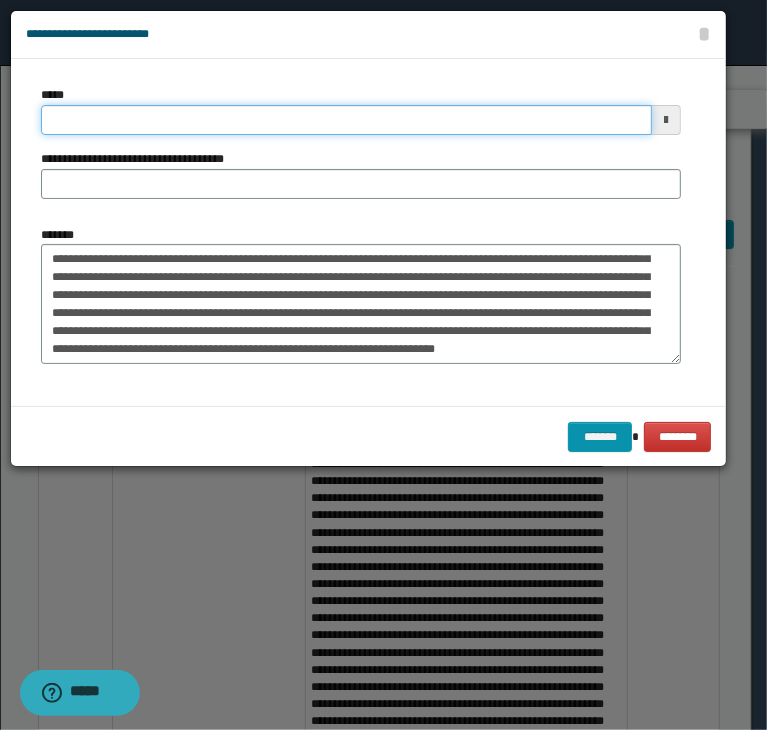 click on "*****" at bounding box center (346, 120) 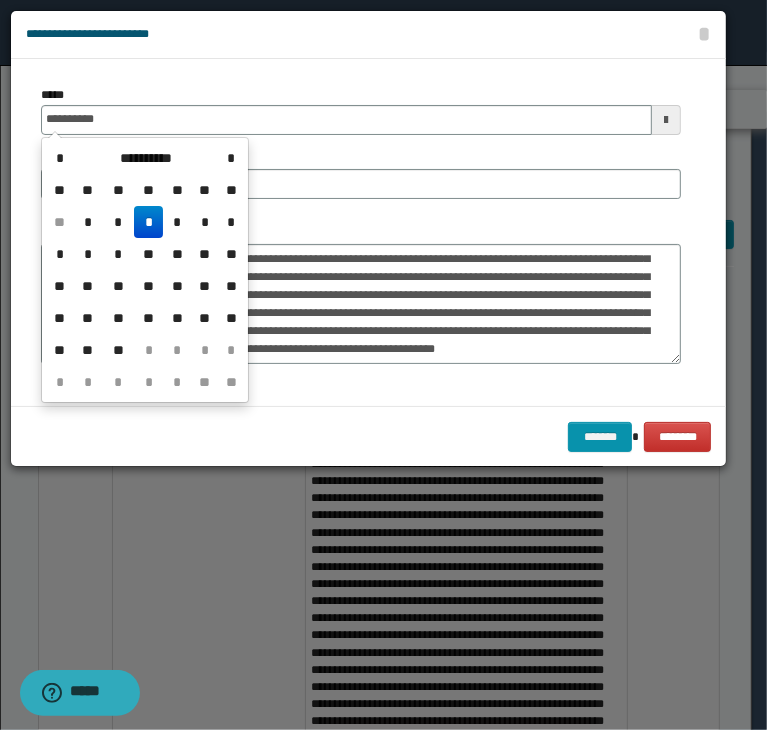 type on "**********" 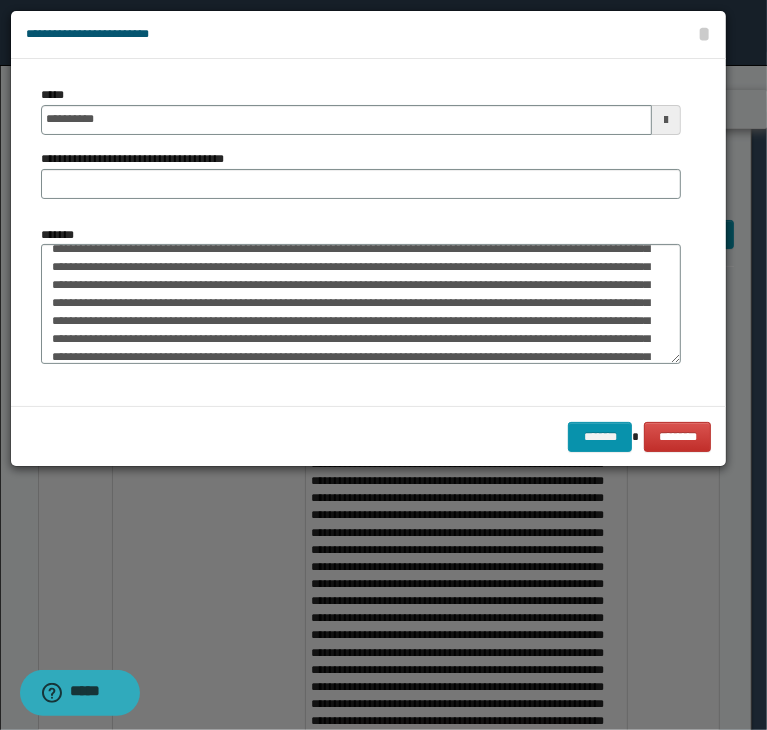 scroll, scrollTop: 0, scrollLeft: 0, axis: both 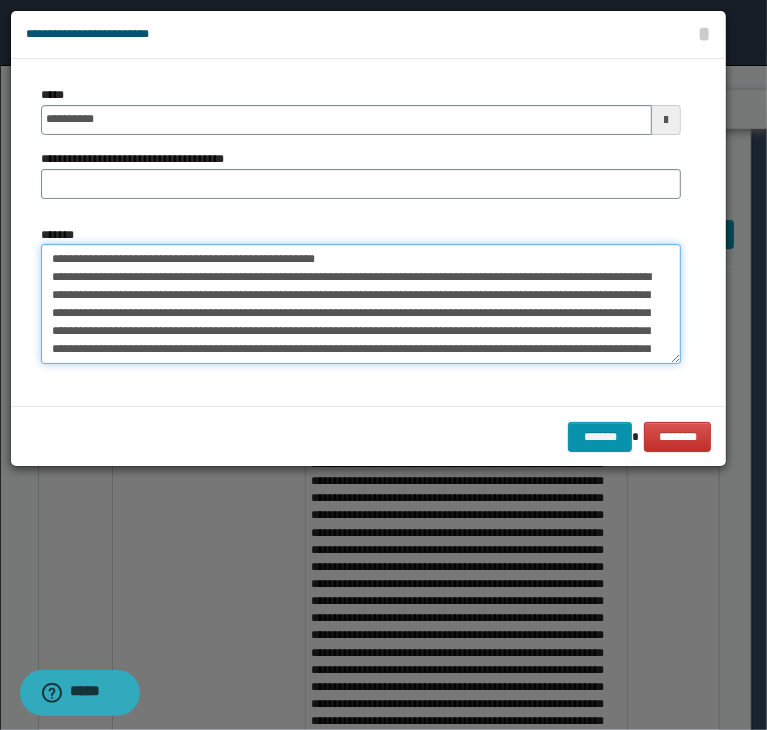 drag, startPoint x: 115, startPoint y: 257, endPoint x: 445, endPoint y: 206, distance: 333.91766 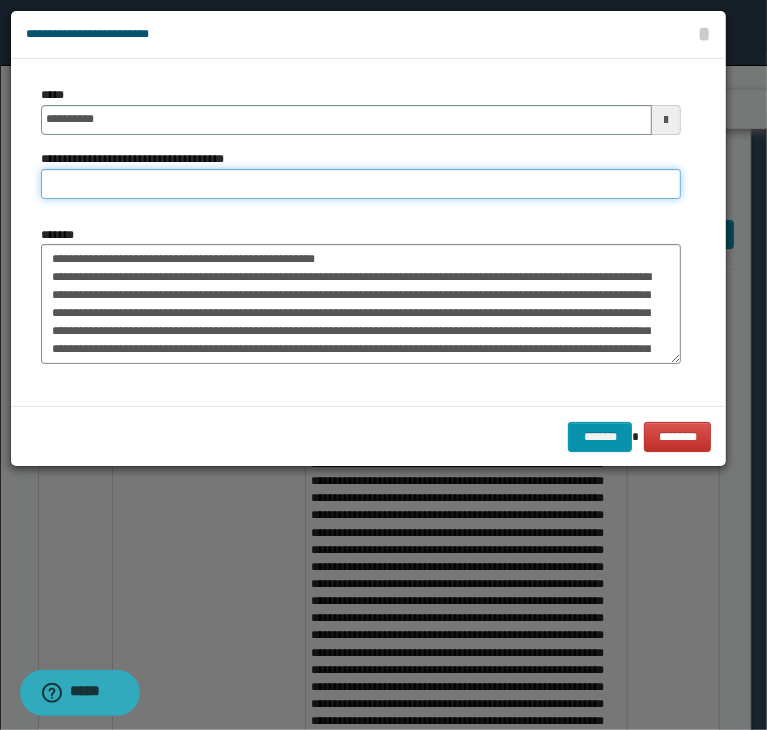 click on "**********" at bounding box center (361, 184) 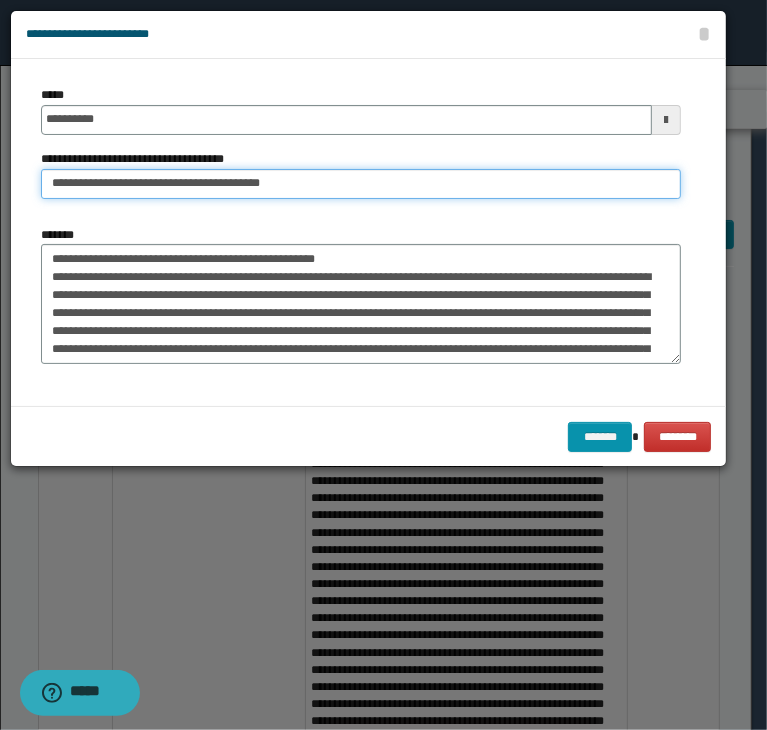 type on "**********" 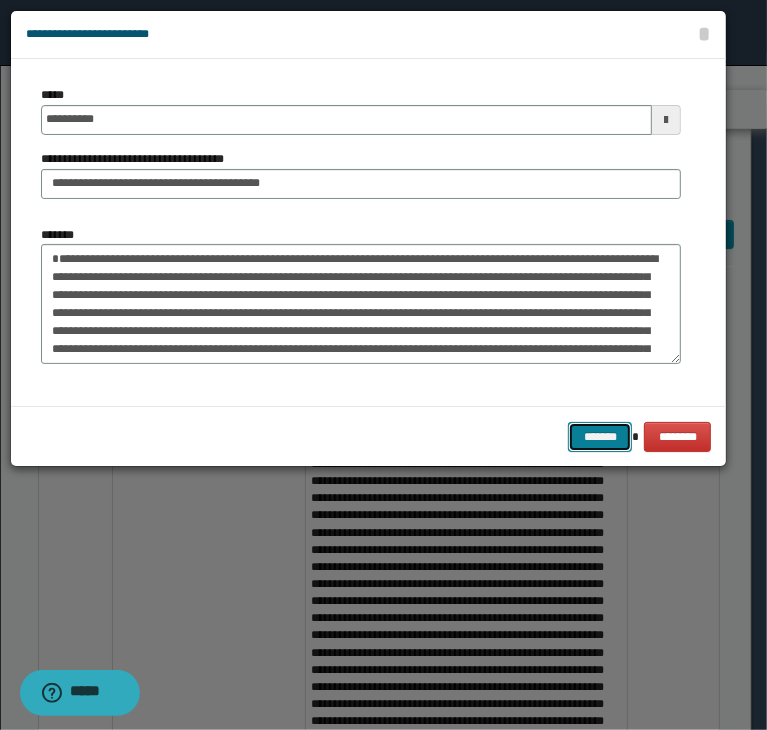 click on "*******" at bounding box center (600, 437) 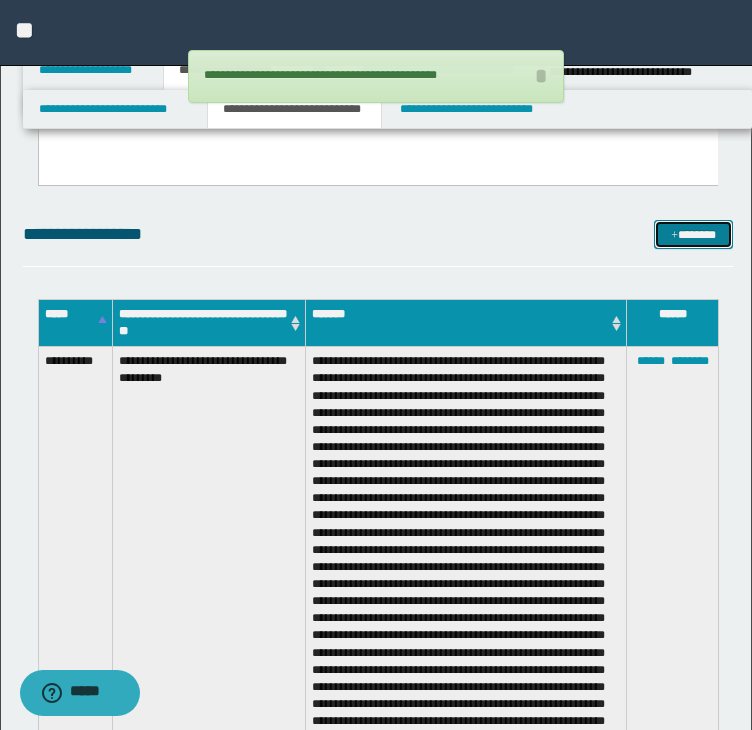 click on "*******" at bounding box center [693, 235] 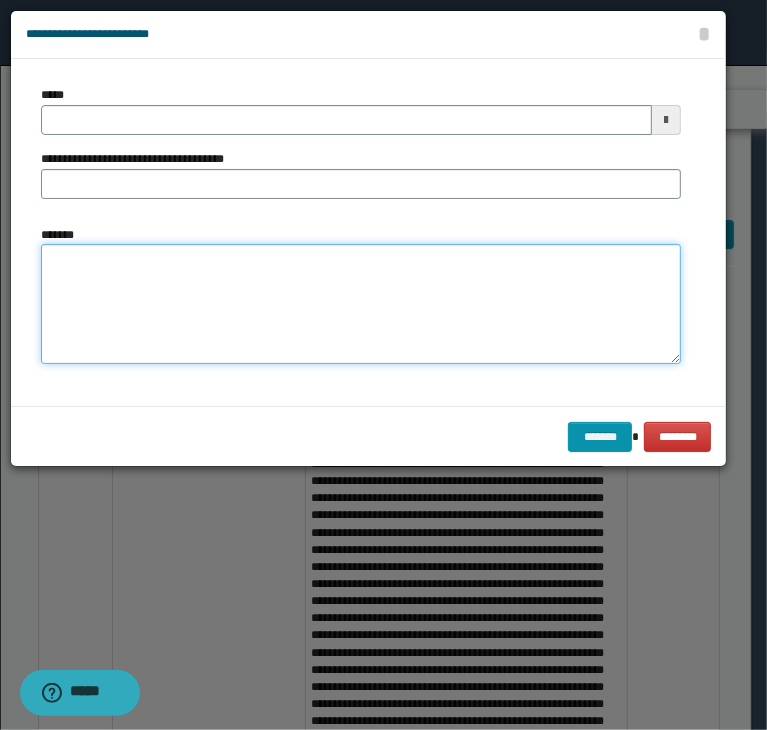 click on "*******" at bounding box center (361, 304) 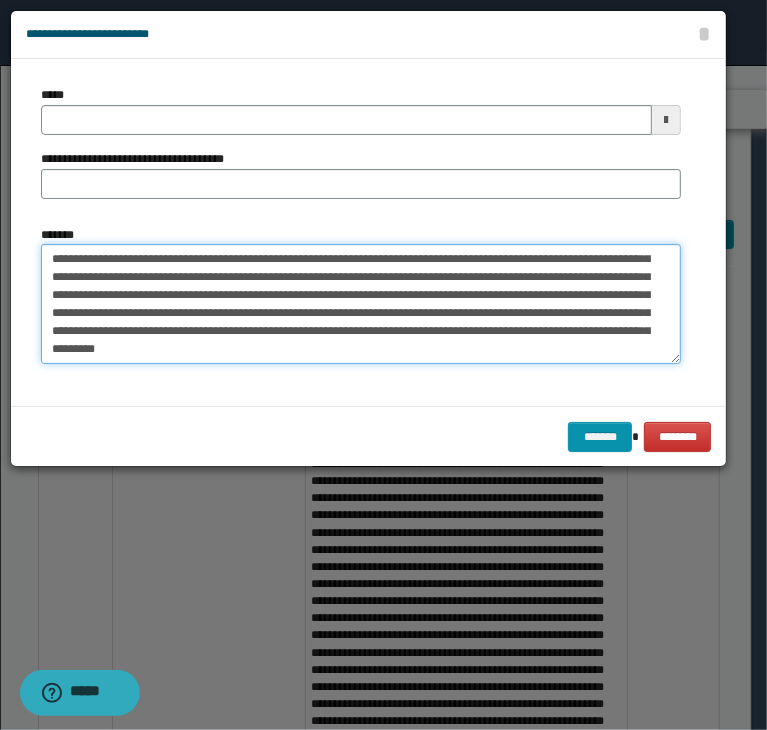 type 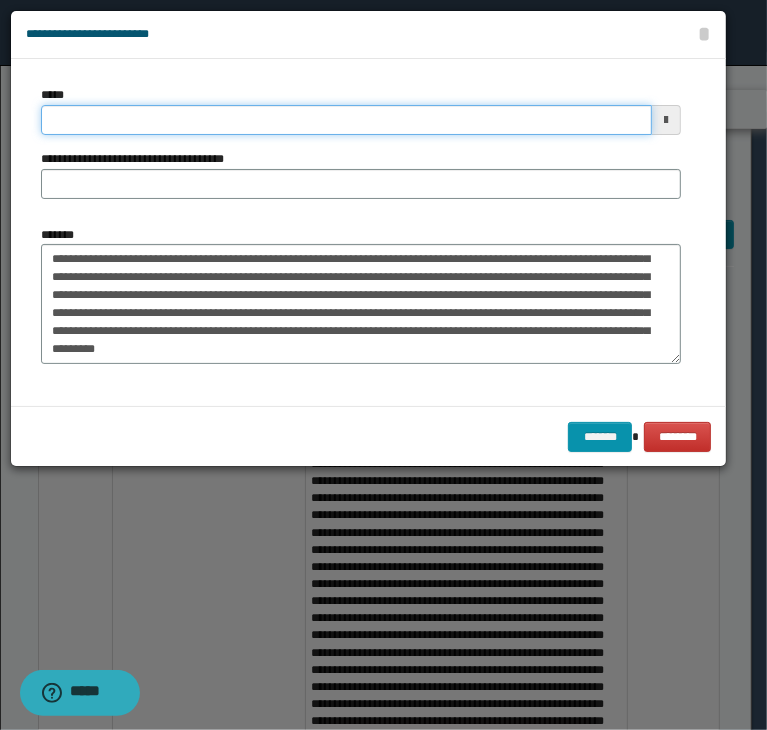 click on "*****" at bounding box center [346, 120] 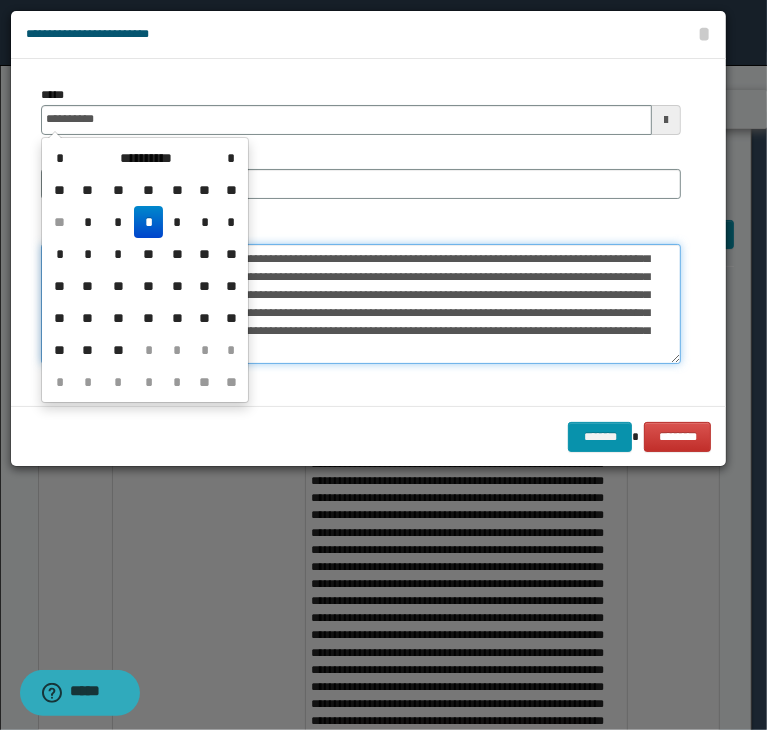 type on "**********" 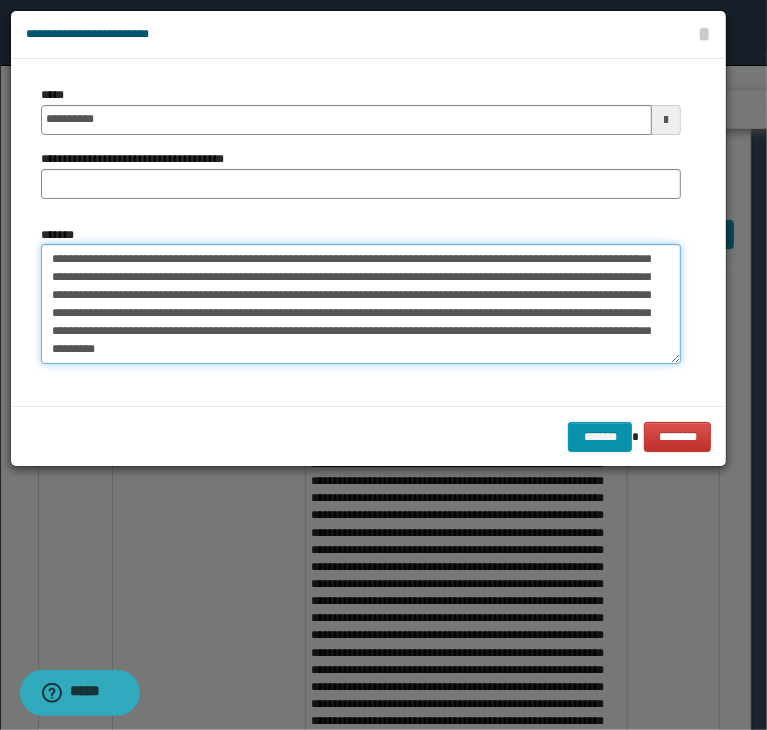 drag, startPoint x: 341, startPoint y: 270, endPoint x: 163, endPoint y: 260, distance: 178.28067 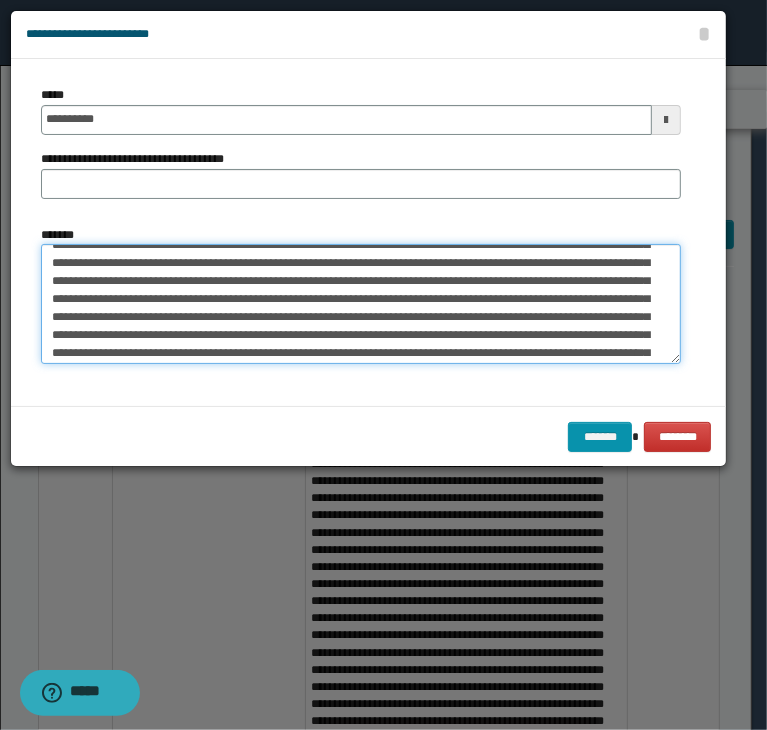 scroll, scrollTop: 0, scrollLeft: 0, axis: both 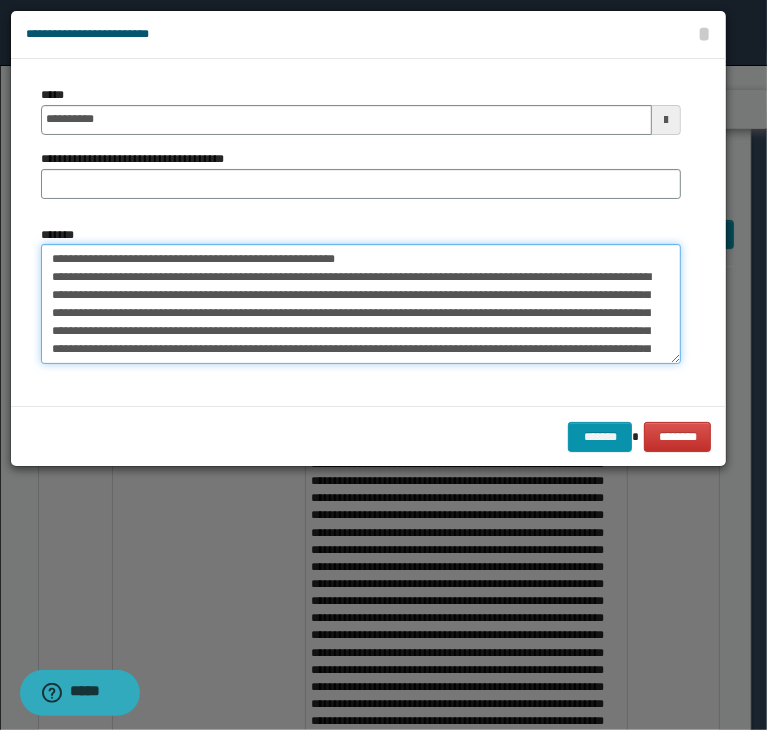 drag, startPoint x: 104, startPoint y: 256, endPoint x: 120, endPoint y: 257, distance: 16.03122 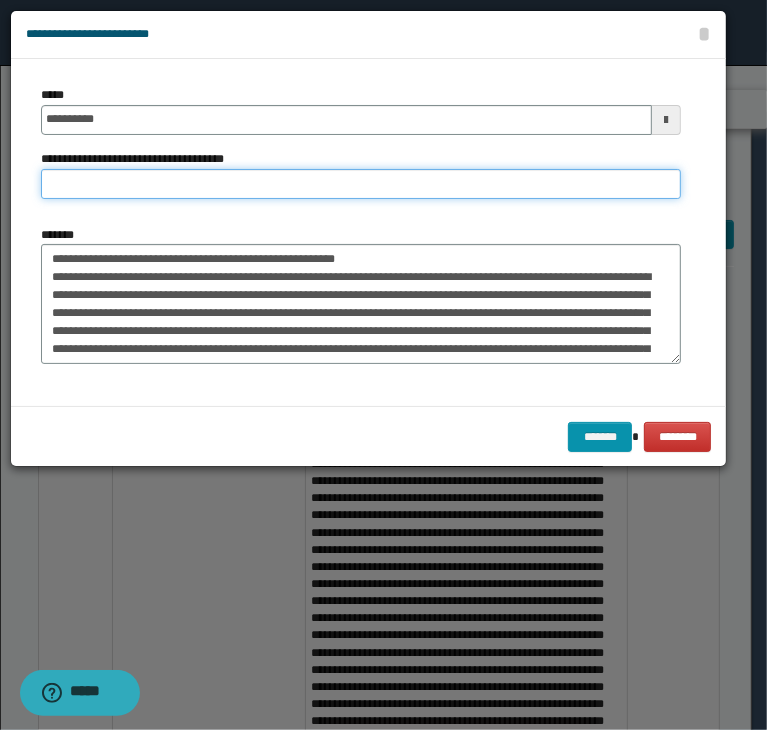 paste on "**********" 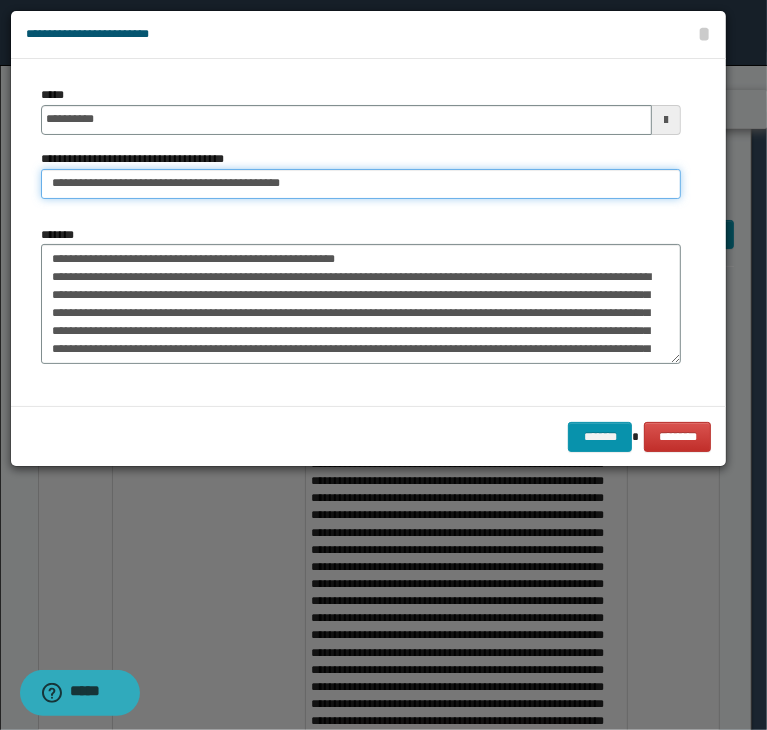click on "**********" at bounding box center (361, 184) 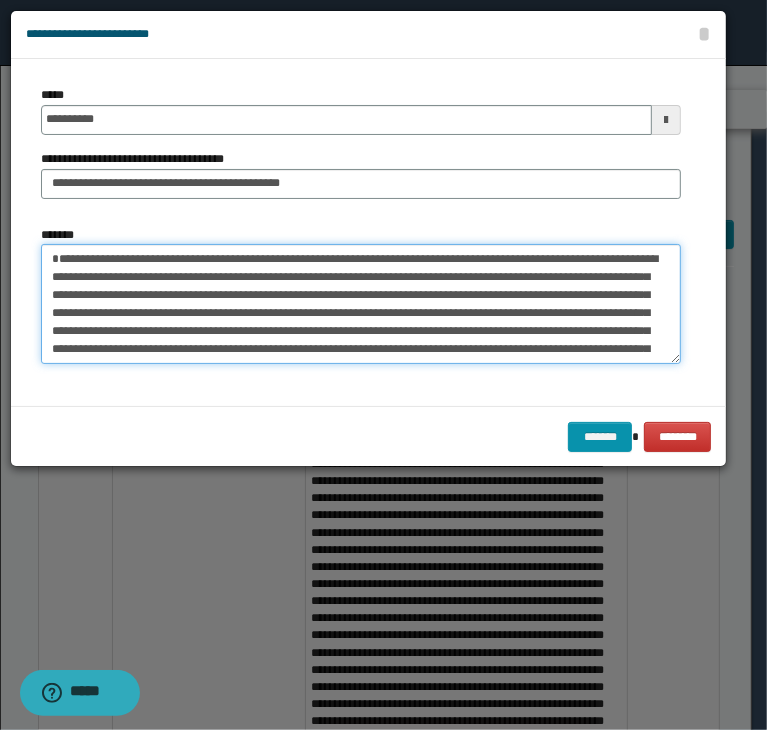 type on "**********" 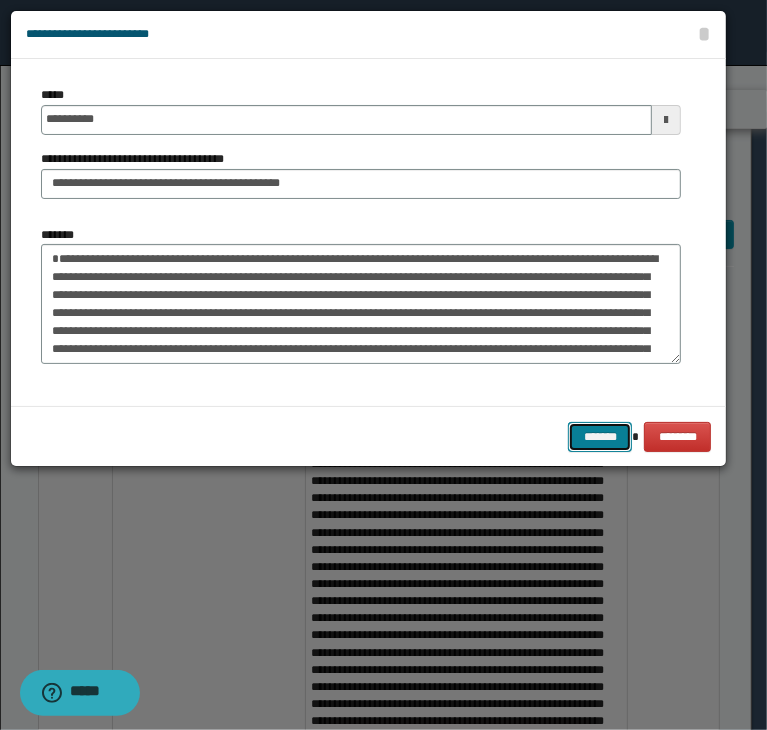 click on "*******" at bounding box center [600, 437] 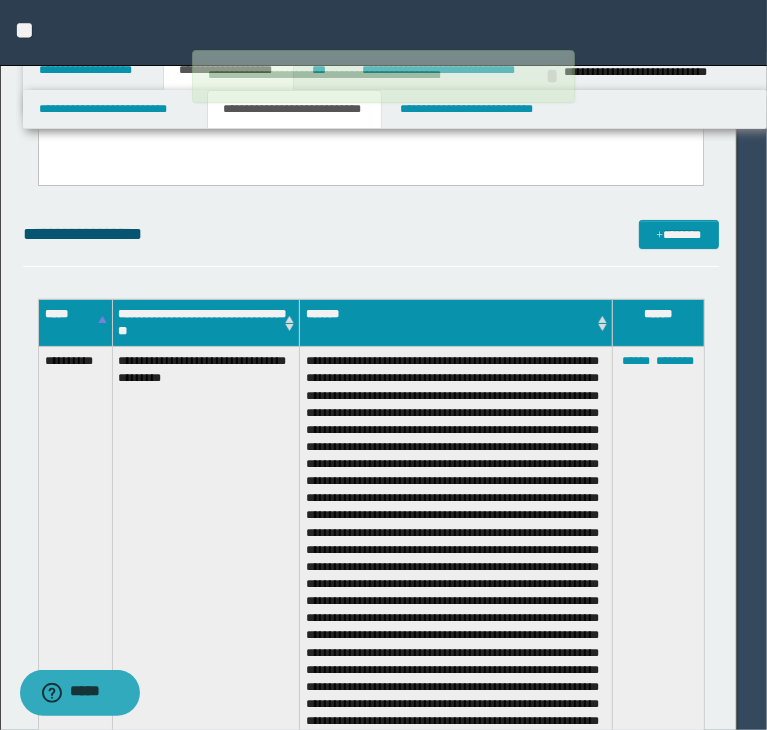 type 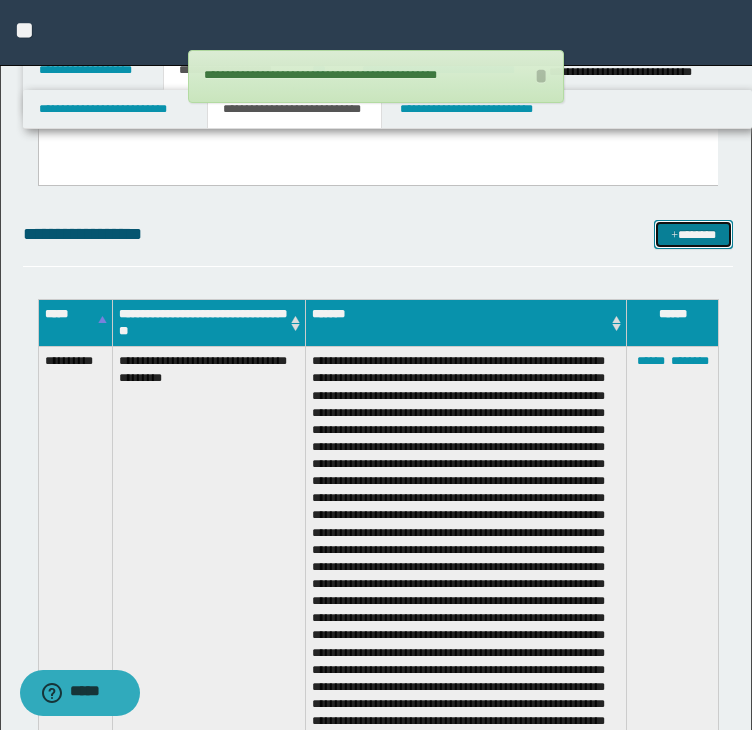 click on "*******" at bounding box center (693, 235) 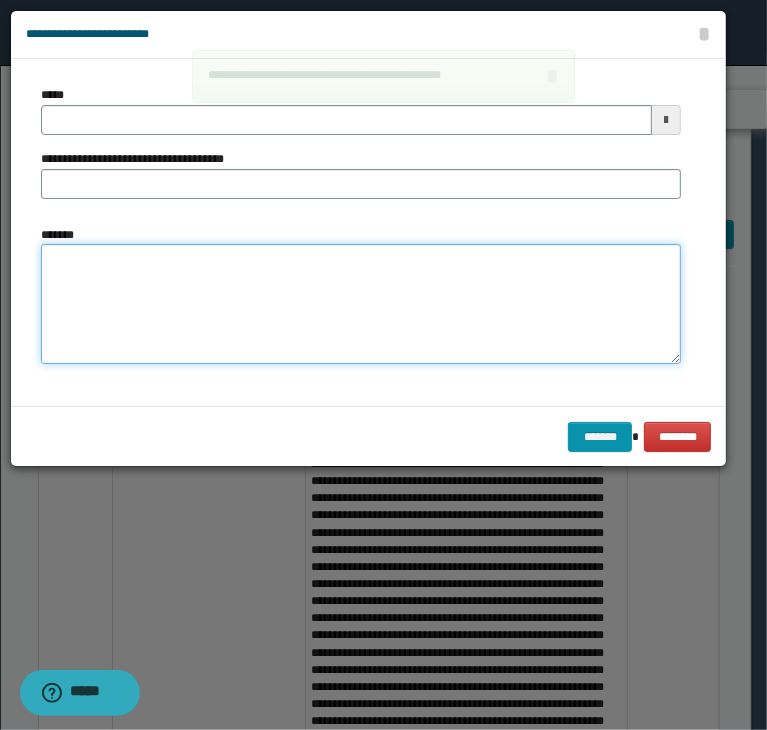 click on "*******" at bounding box center (361, 304) 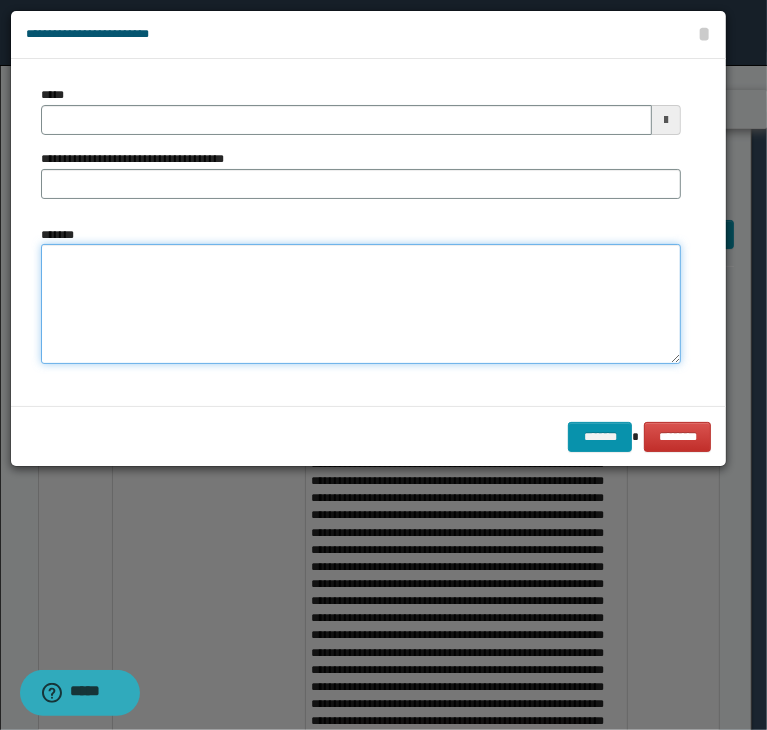 paste on "**********" 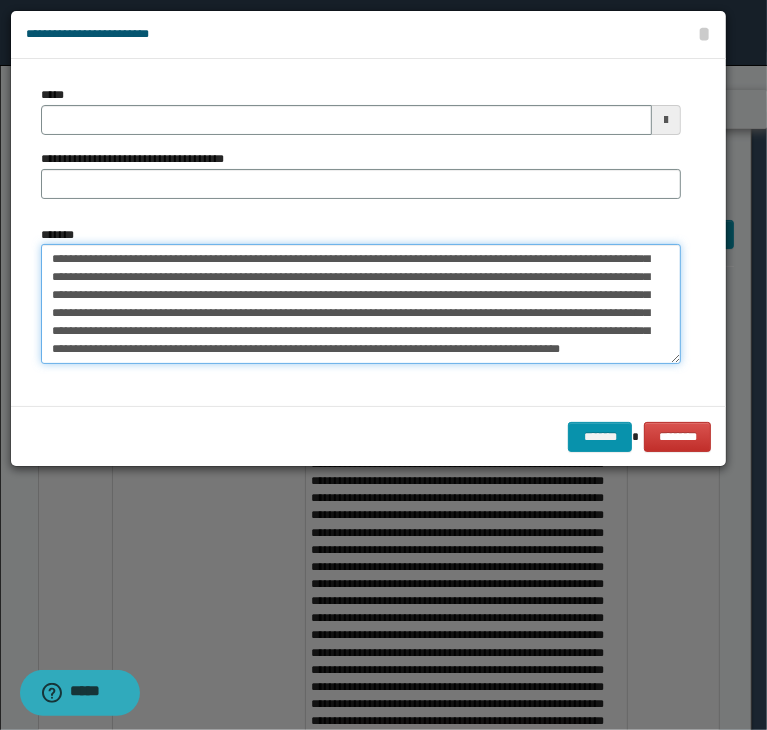 type 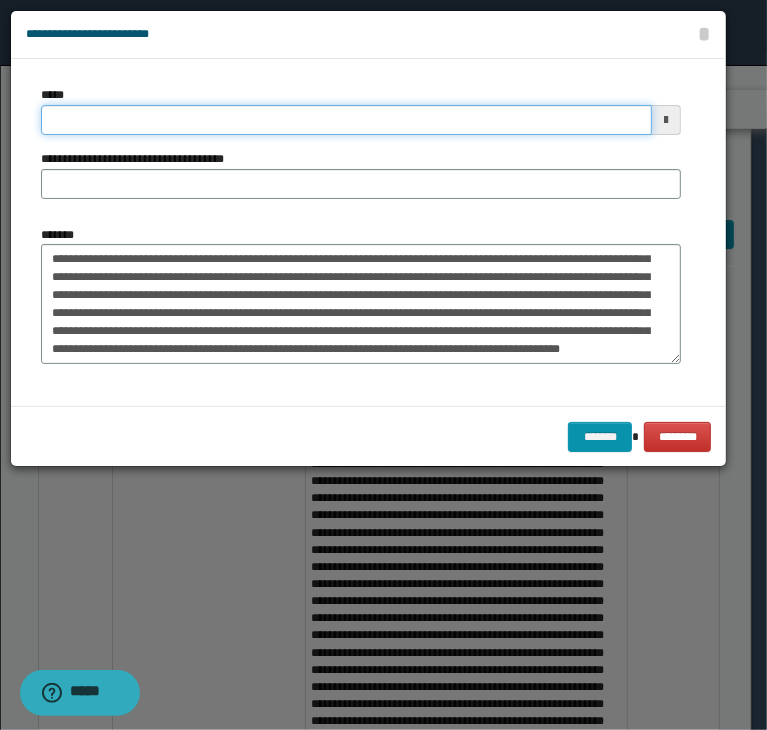 click on "*****" at bounding box center [346, 120] 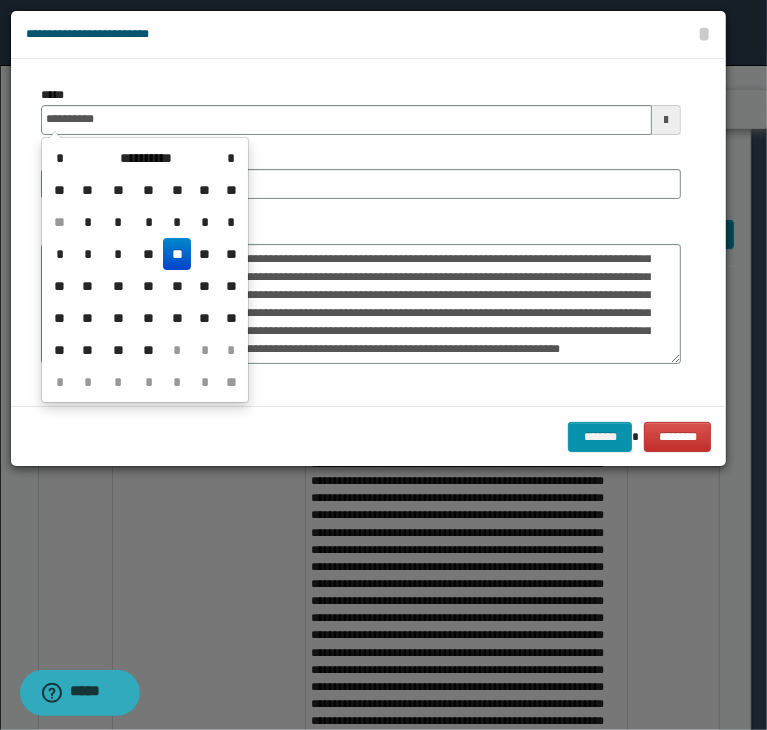 type on "**********" 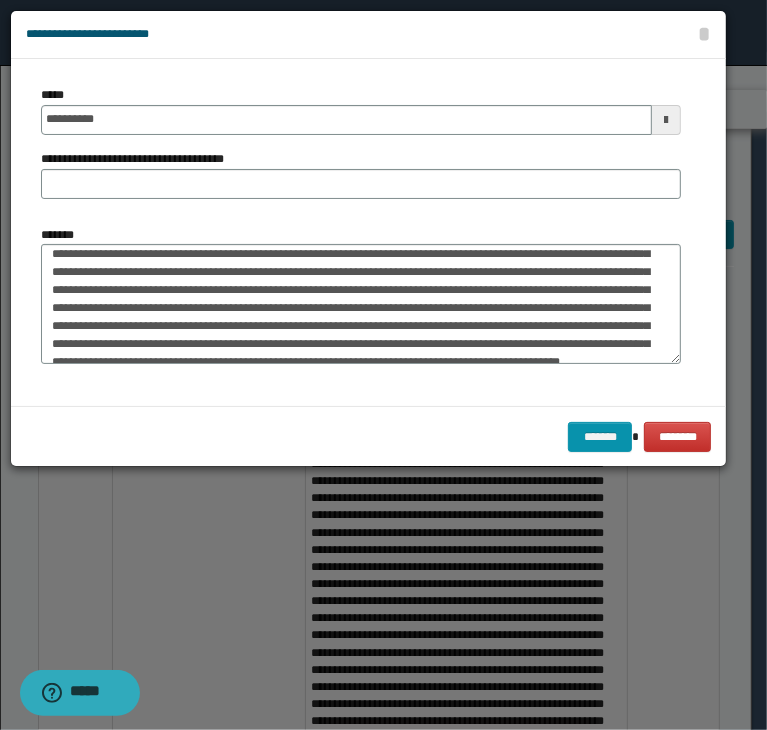 scroll, scrollTop: 0, scrollLeft: 0, axis: both 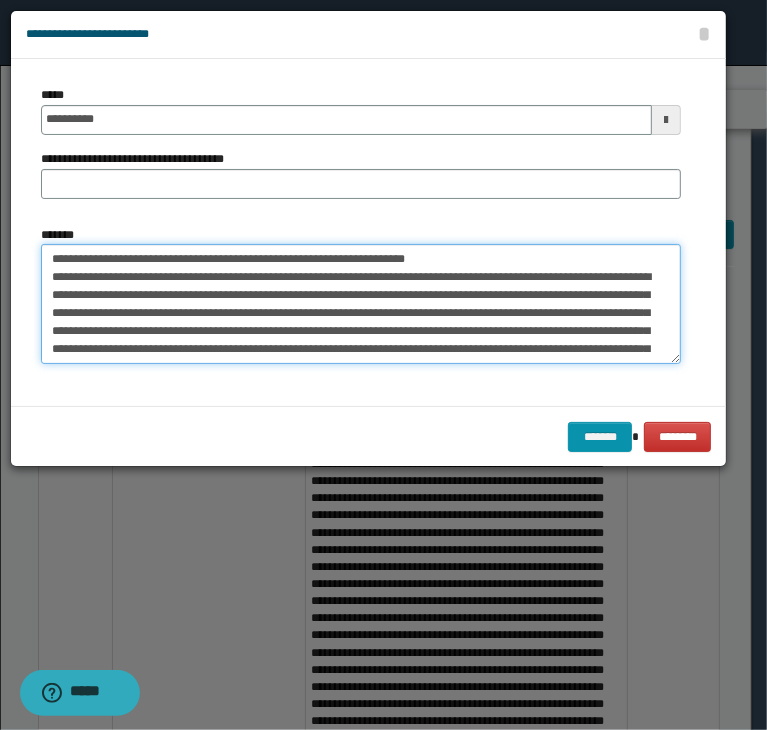 drag, startPoint x: 117, startPoint y: 259, endPoint x: 477, endPoint y: 221, distance: 362 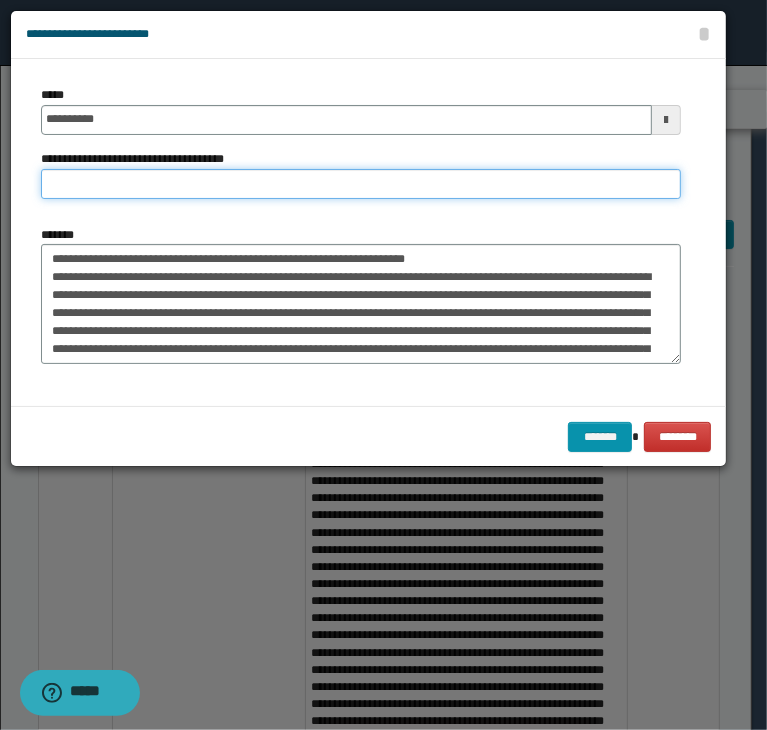 click on "**********" at bounding box center [361, 184] 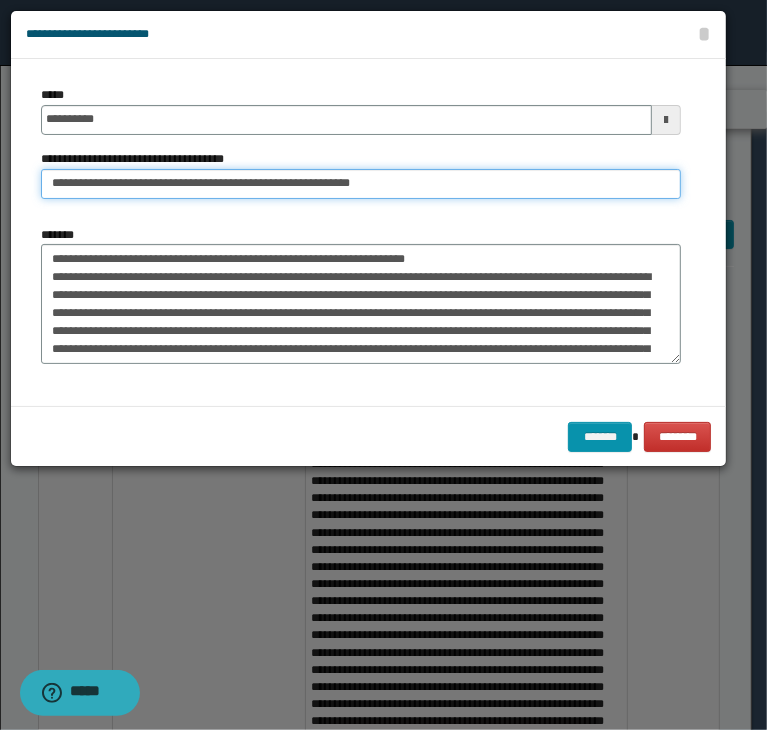 type on "**********" 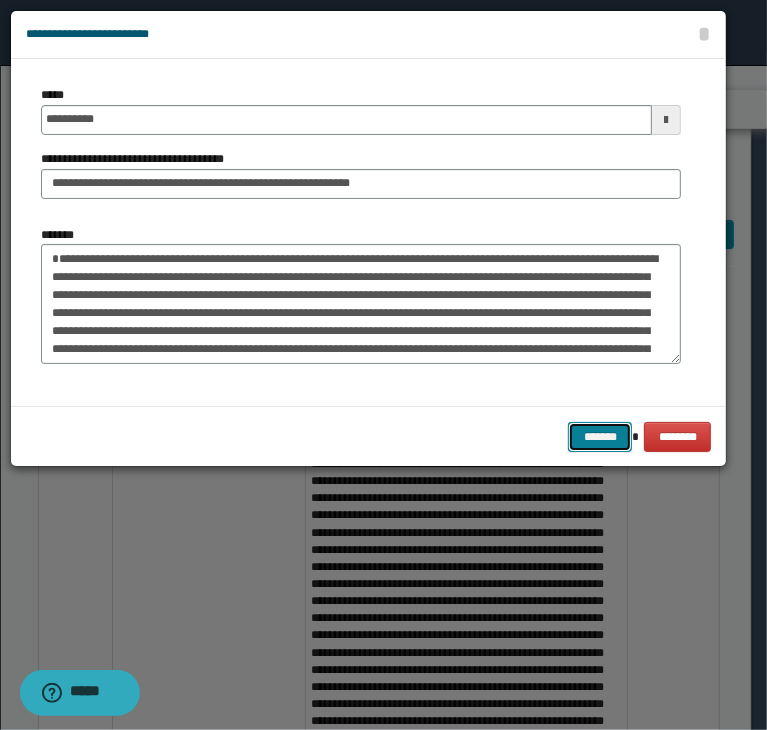 click on "*******" at bounding box center [600, 437] 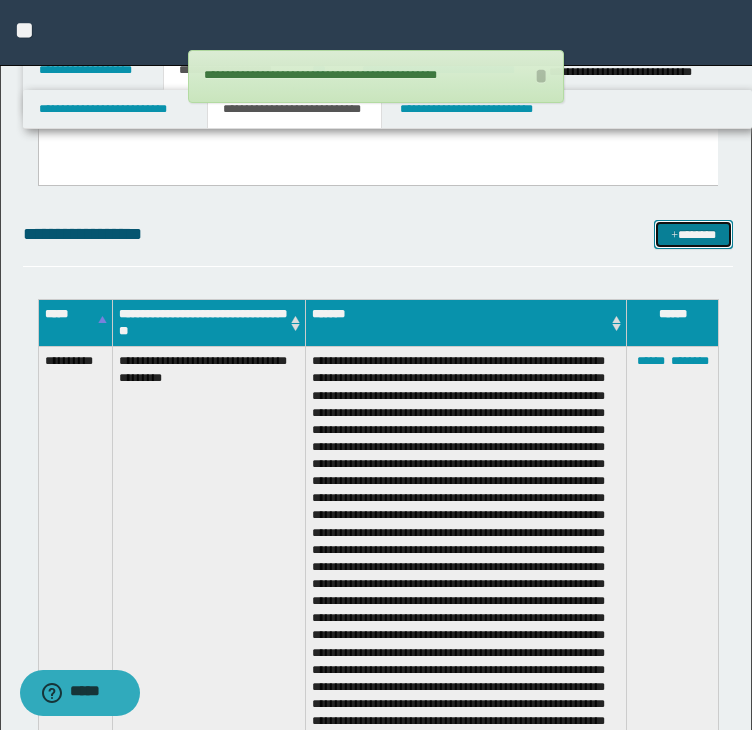 click on "*******" at bounding box center (693, 235) 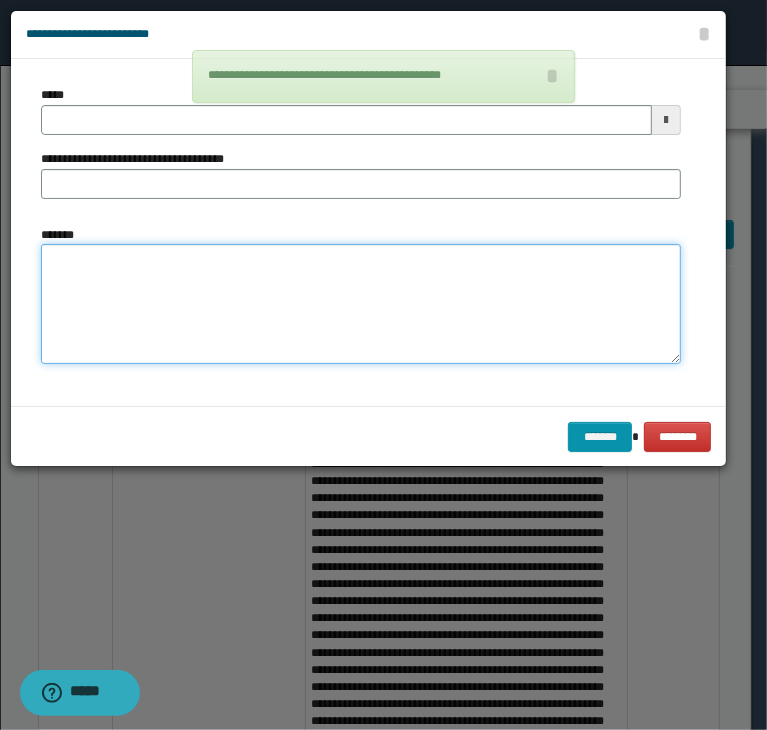 click on "*******" at bounding box center [361, 304] 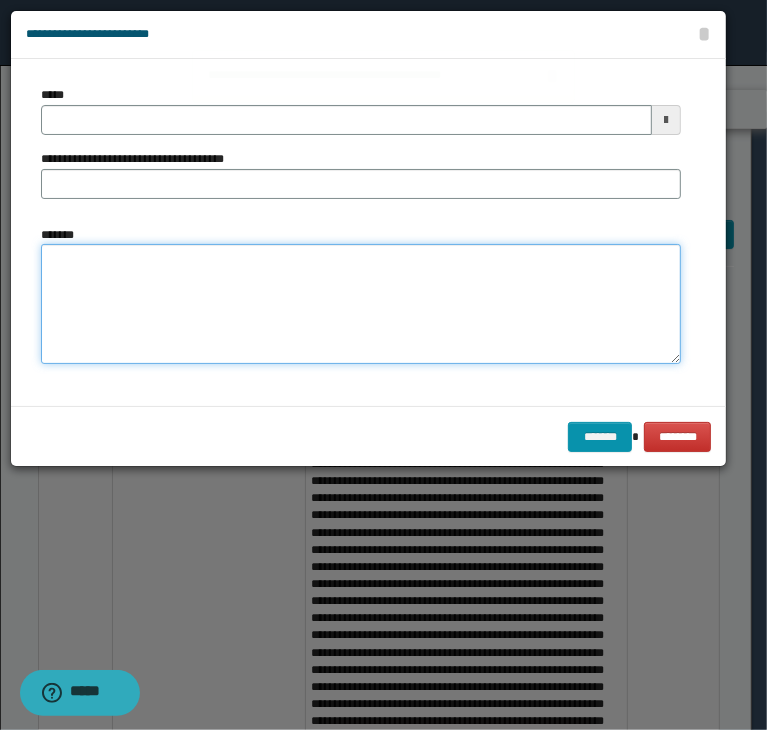 paste on "**********" 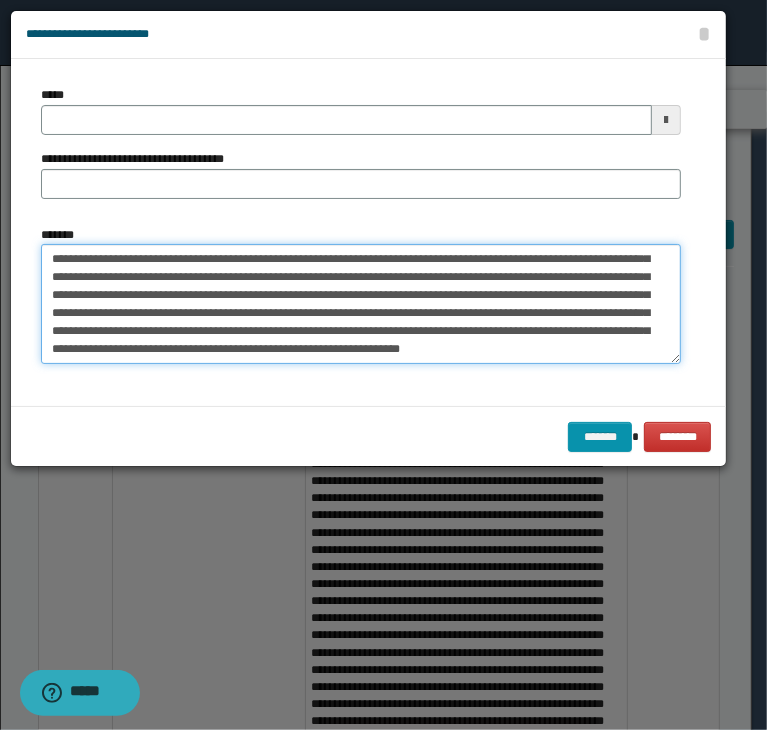 type 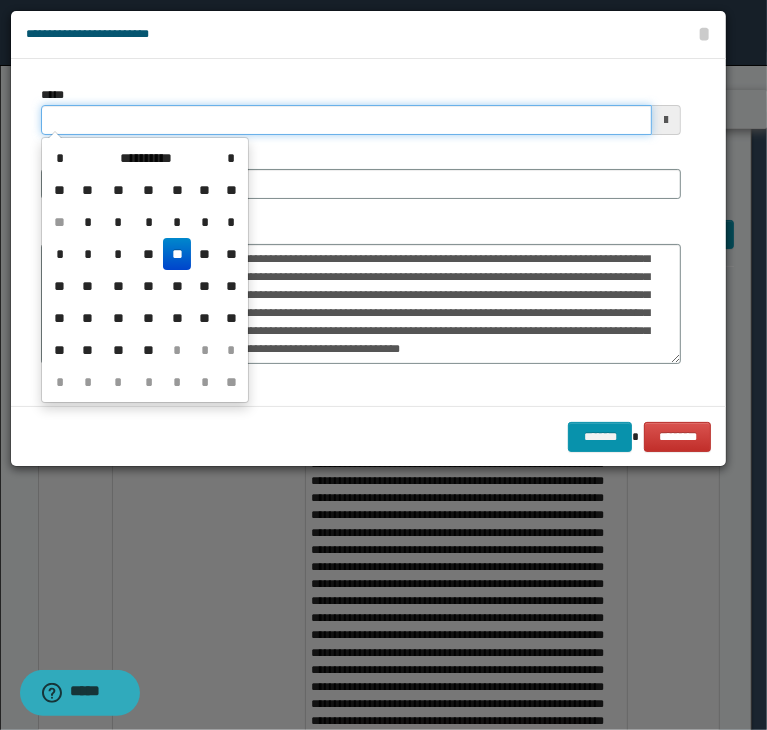 click on "*****" at bounding box center (346, 120) 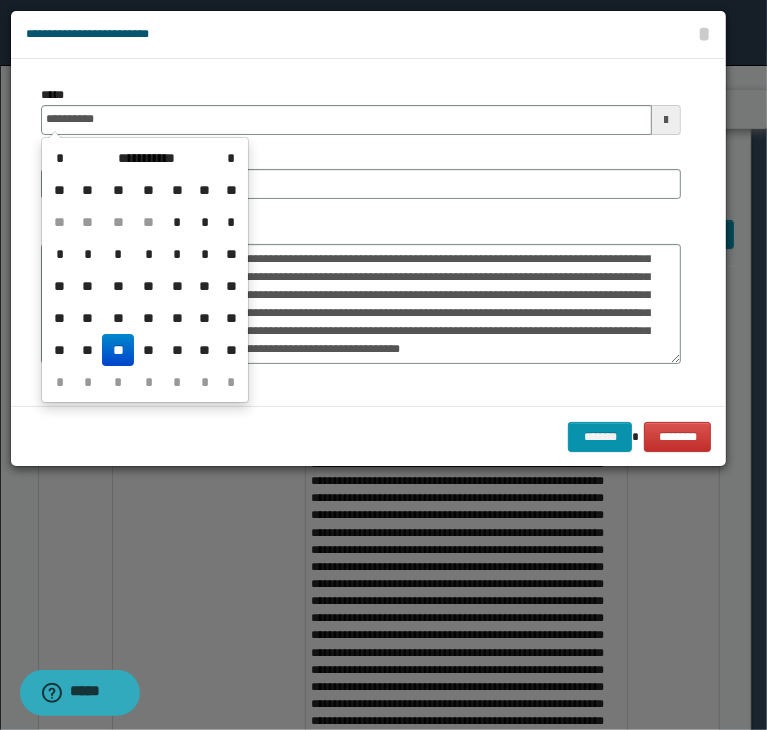 type on "**********" 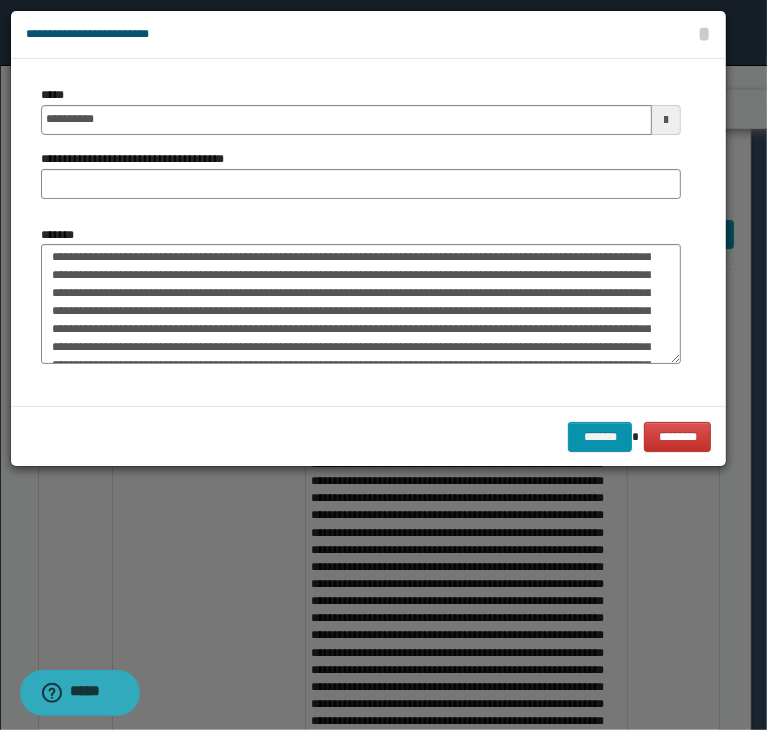 scroll, scrollTop: 0, scrollLeft: 0, axis: both 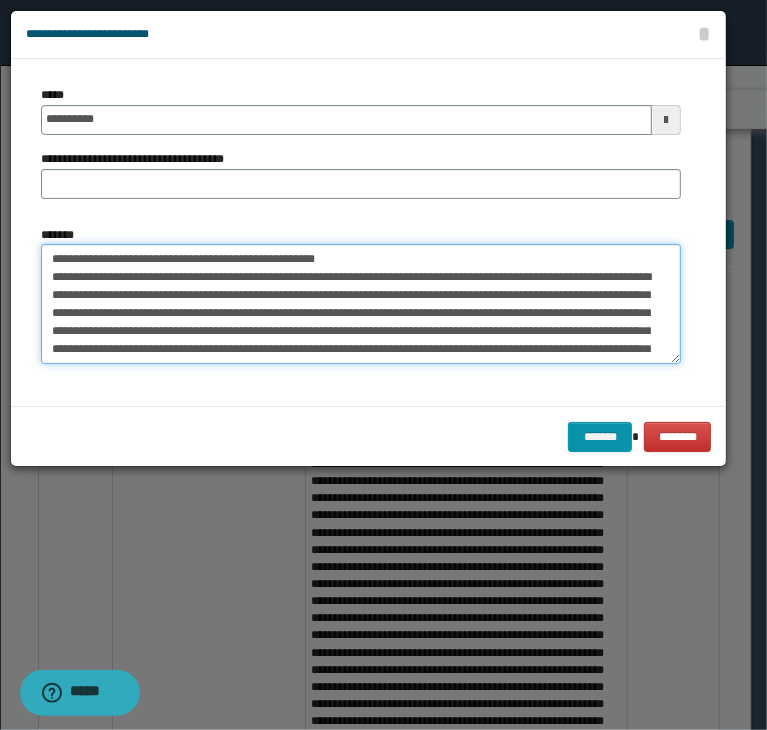 drag, startPoint x: 116, startPoint y: 255, endPoint x: 364, endPoint y: 208, distance: 252.41434 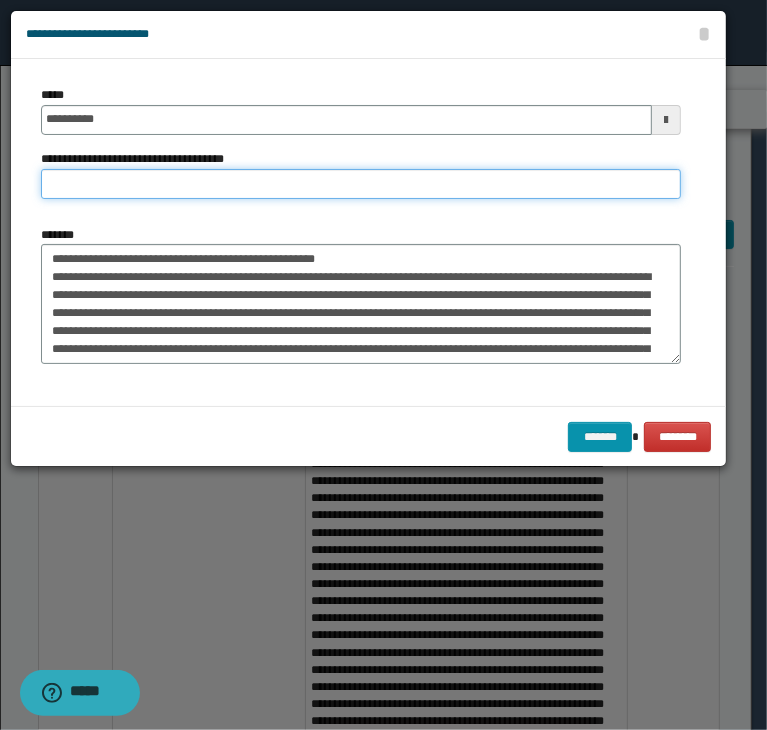paste on "**********" 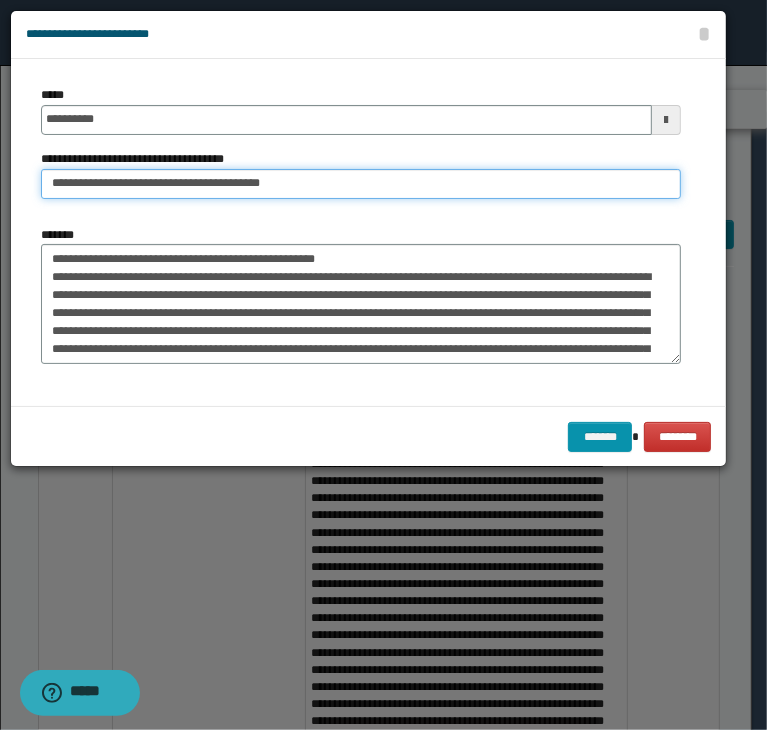 click on "**********" at bounding box center (361, 184) 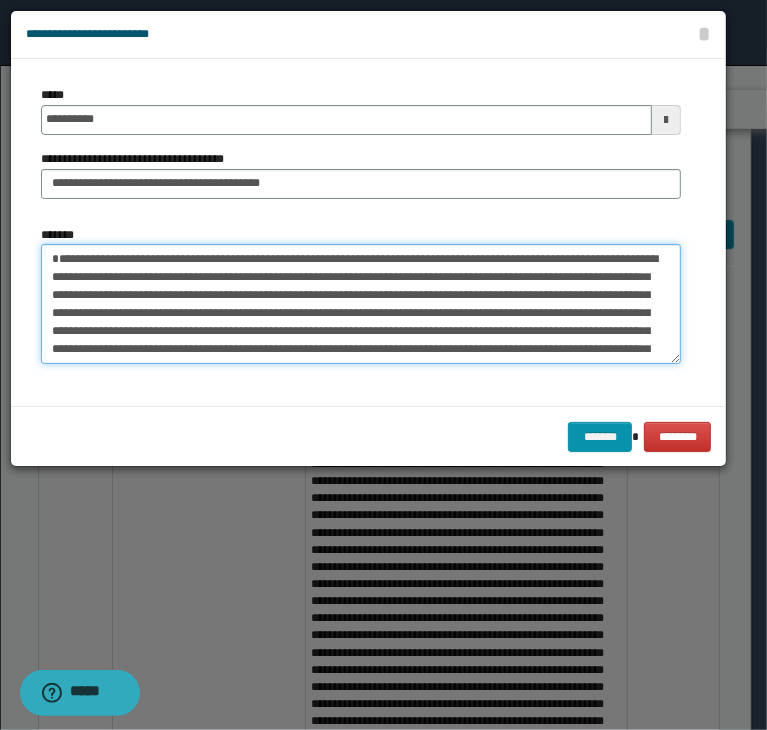 type on "**********" 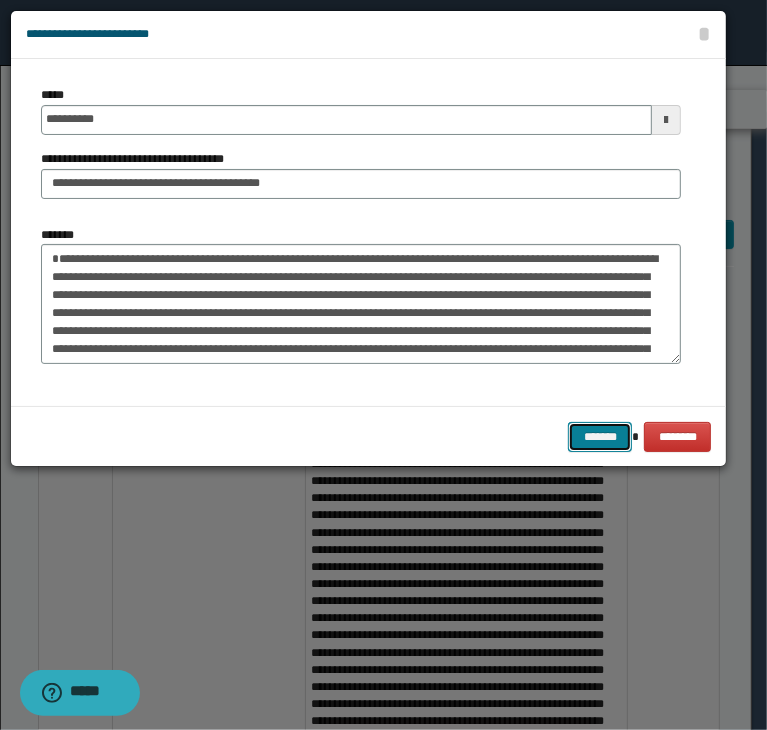 click on "*******" at bounding box center (600, 437) 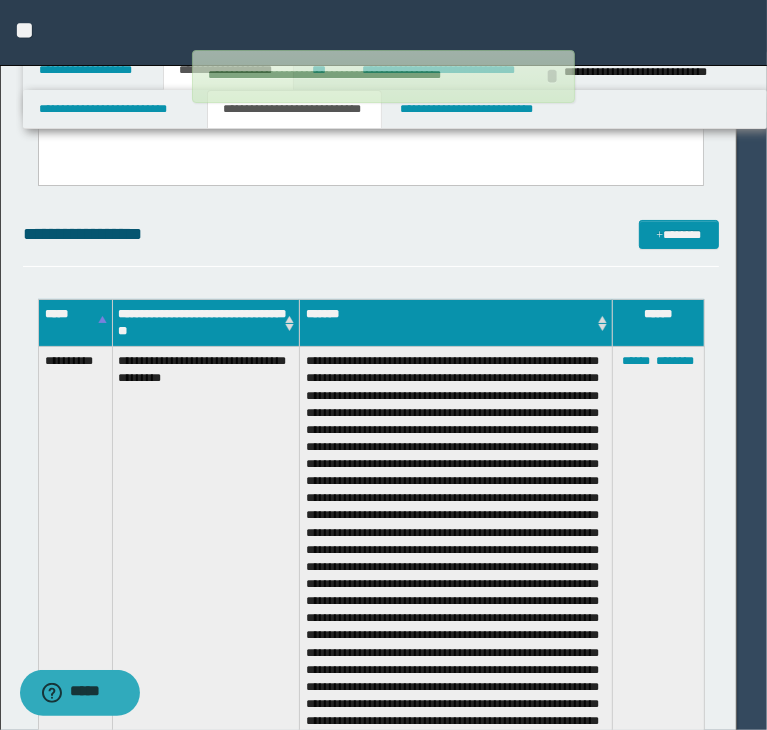 type 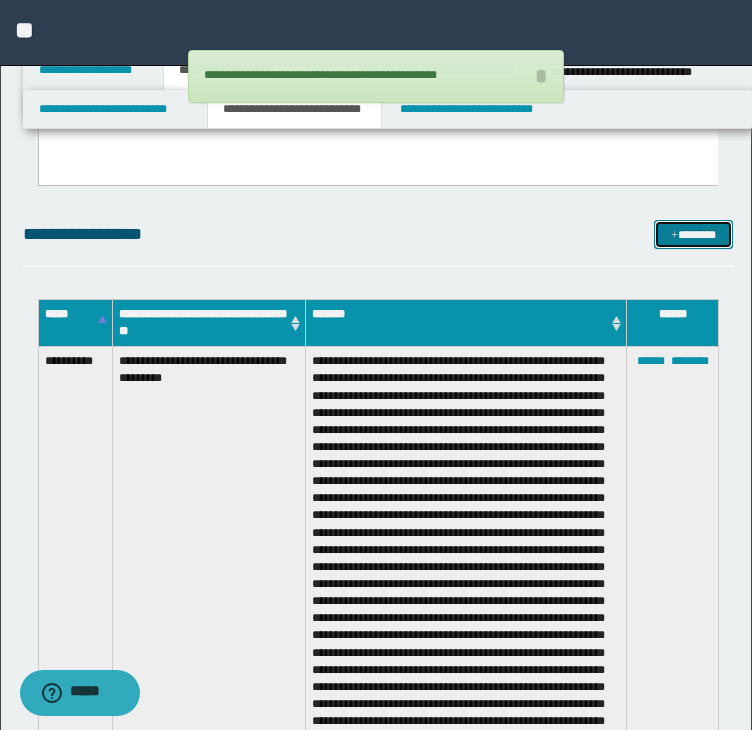 click on "*******" at bounding box center [693, 235] 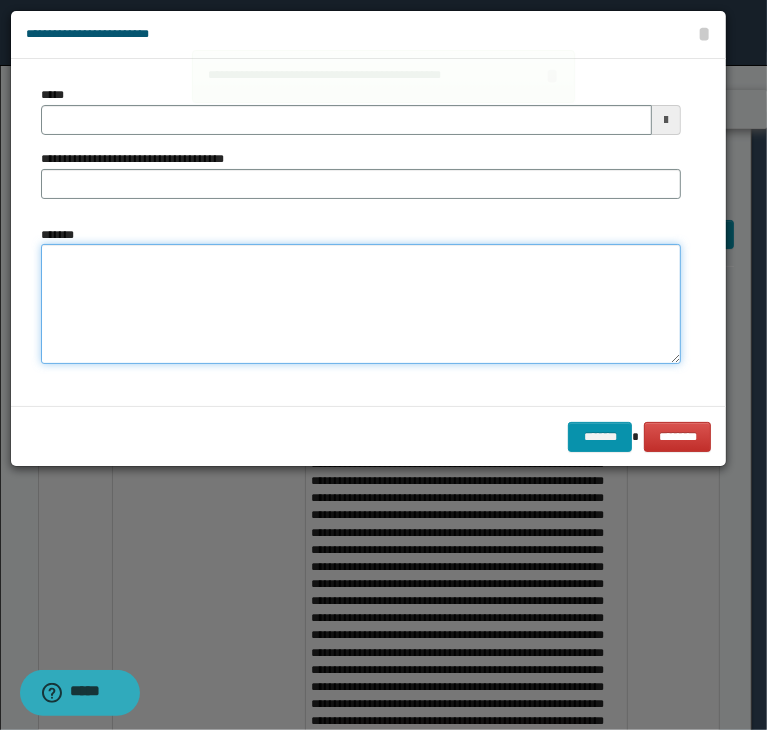 click on "*******" at bounding box center (361, 304) 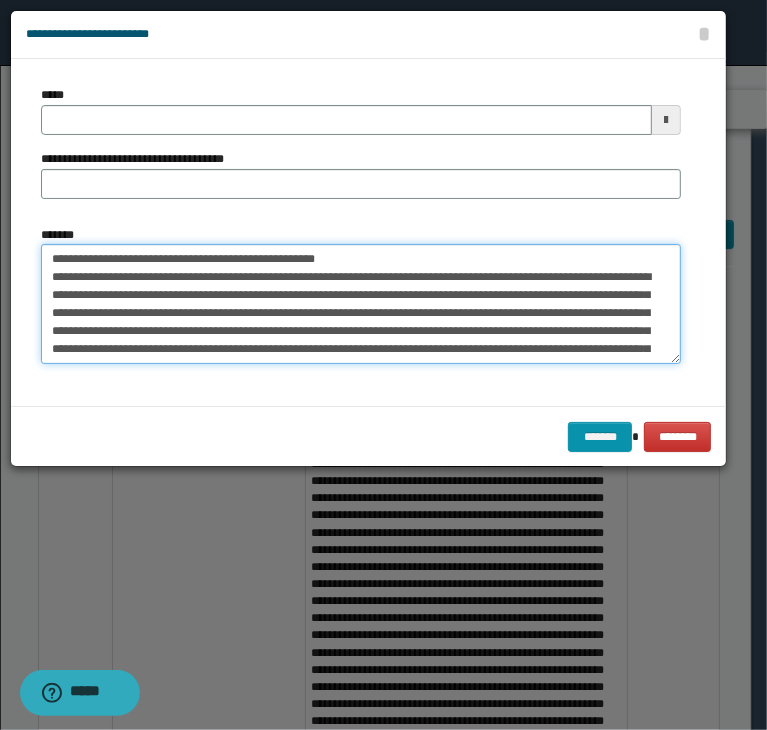 scroll, scrollTop: 570, scrollLeft: 0, axis: vertical 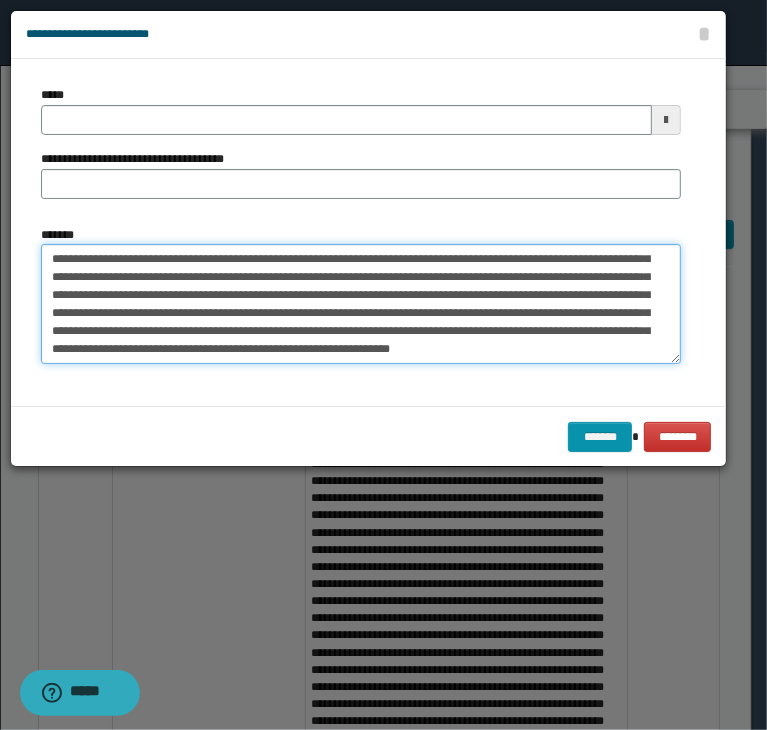 type on "**********" 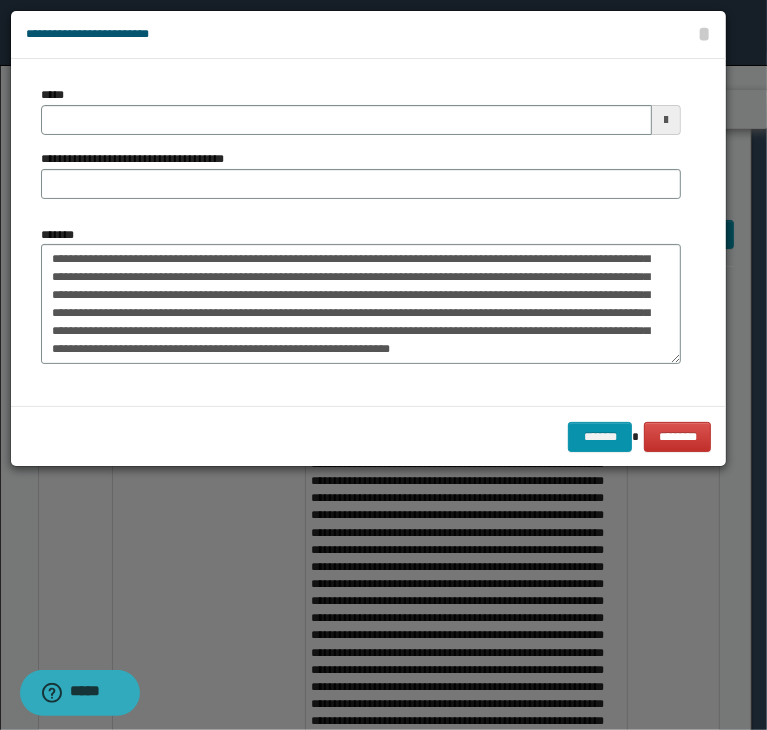 click on "**********" at bounding box center [361, 150] 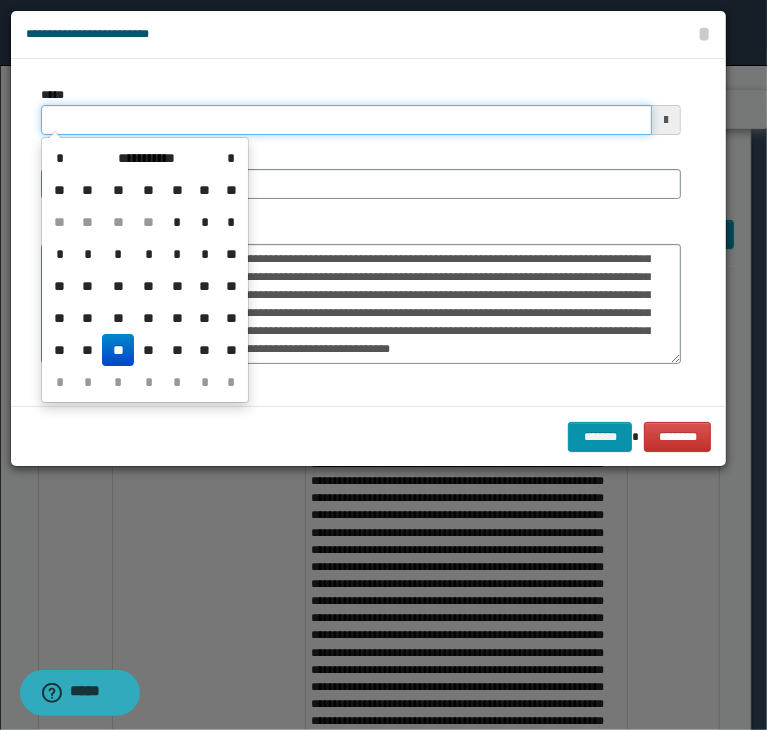 click on "*****" at bounding box center [346, 120] 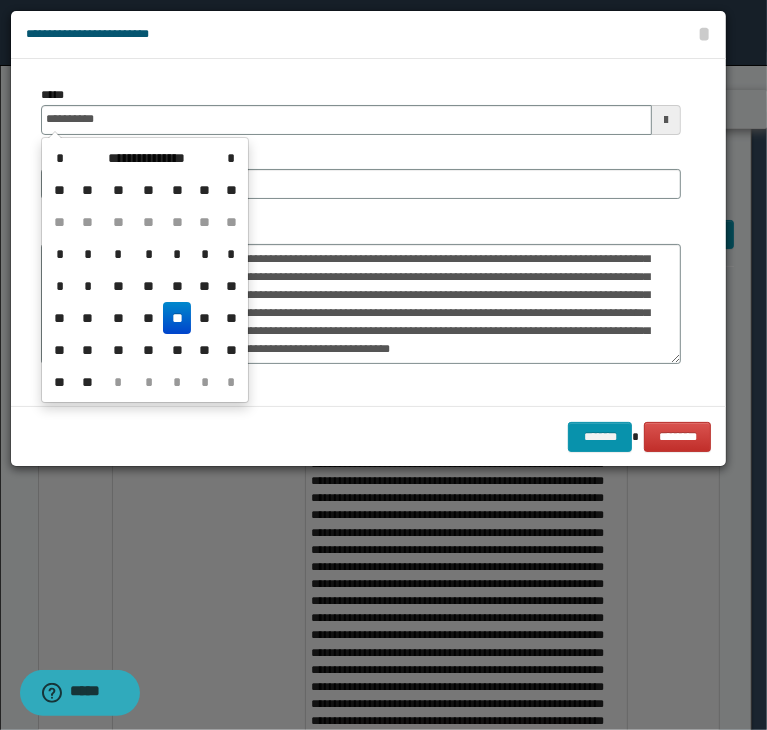 type on "**********" 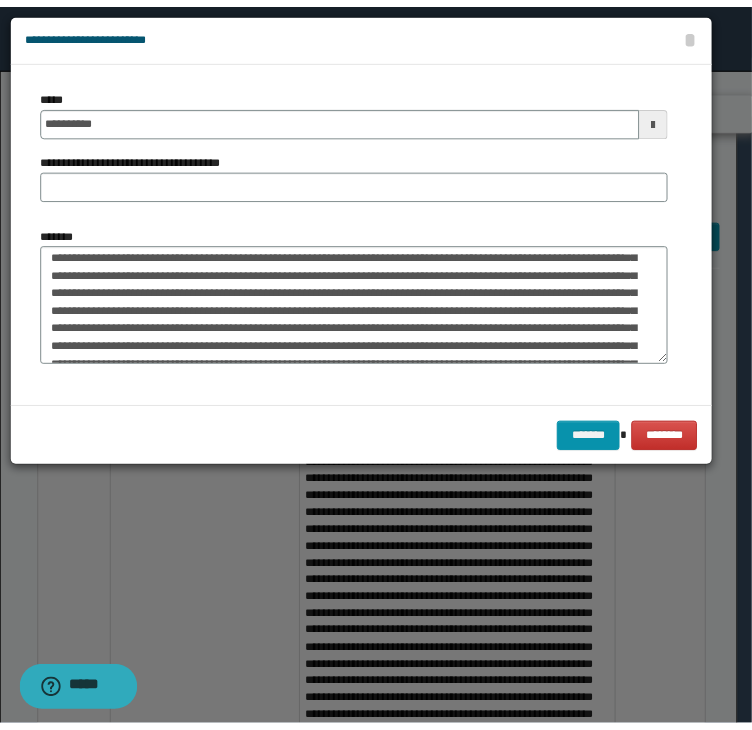 scroll, scrollTop: 0, scrollLeft: 0, axis: both 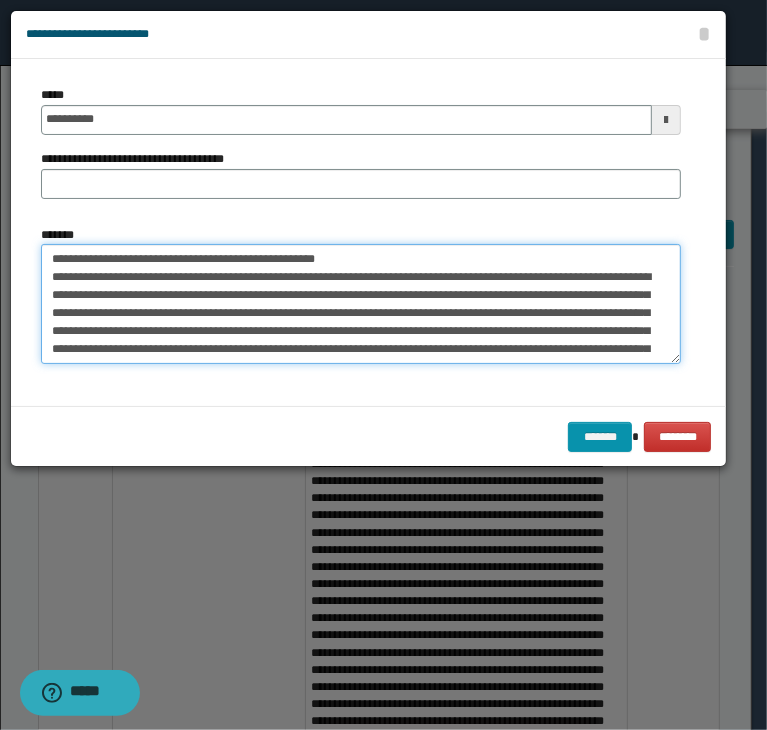 drag, startPoint x: 110, startPoint y: 257, endPoint x: 376, endPoint y: 190, distance: 274.30823 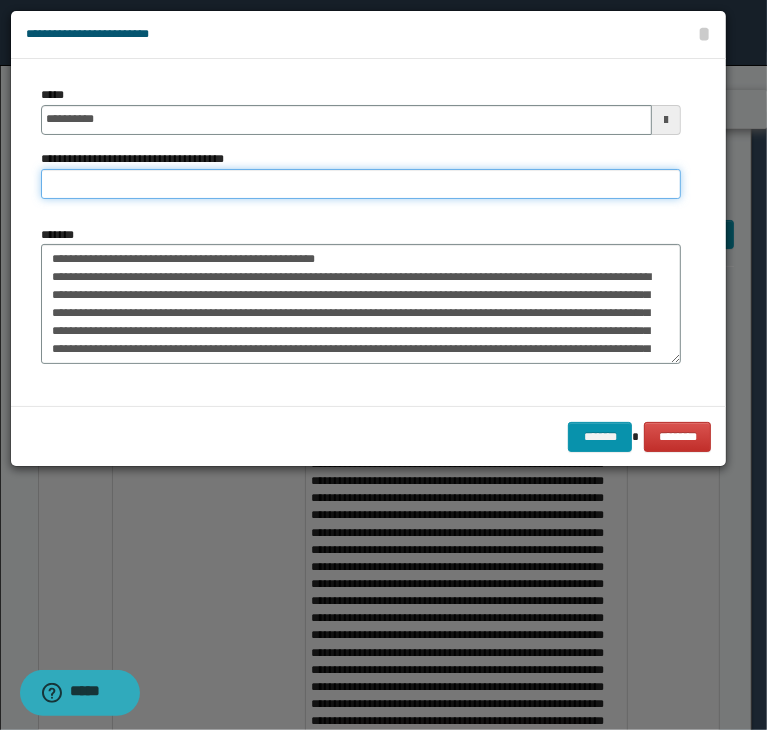 click on "**********" at bounding box center (361, 184) 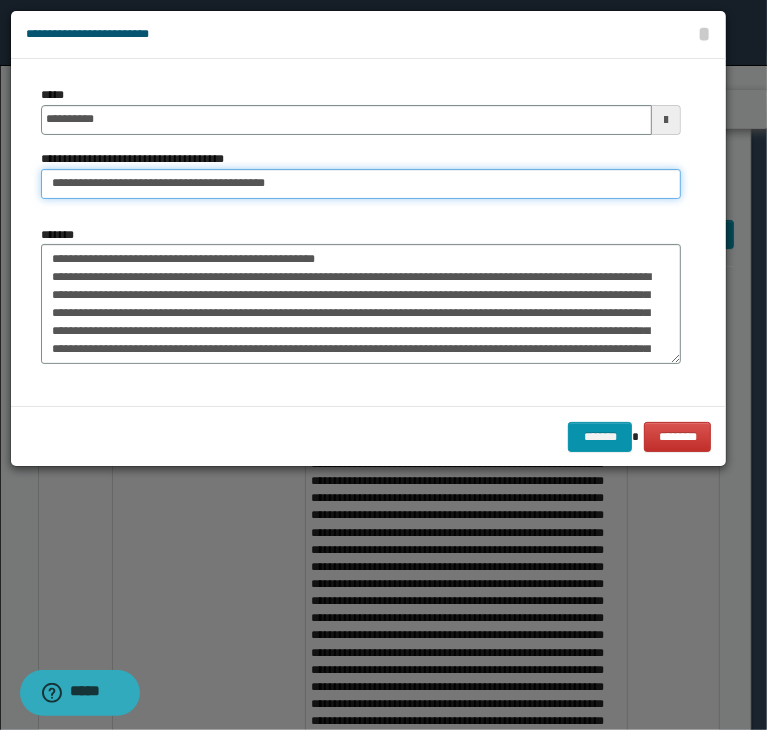 type on "**********" 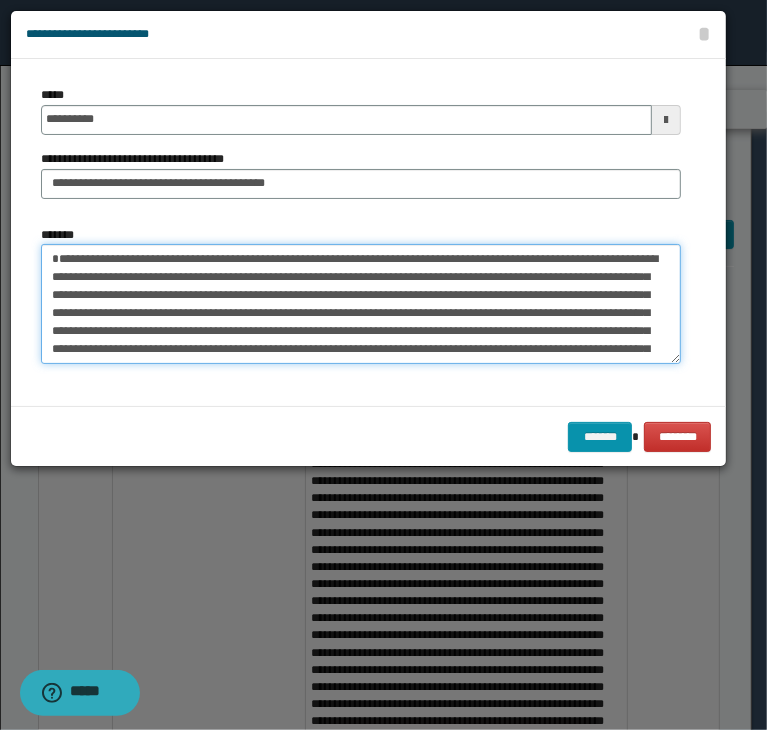 type on "**********" 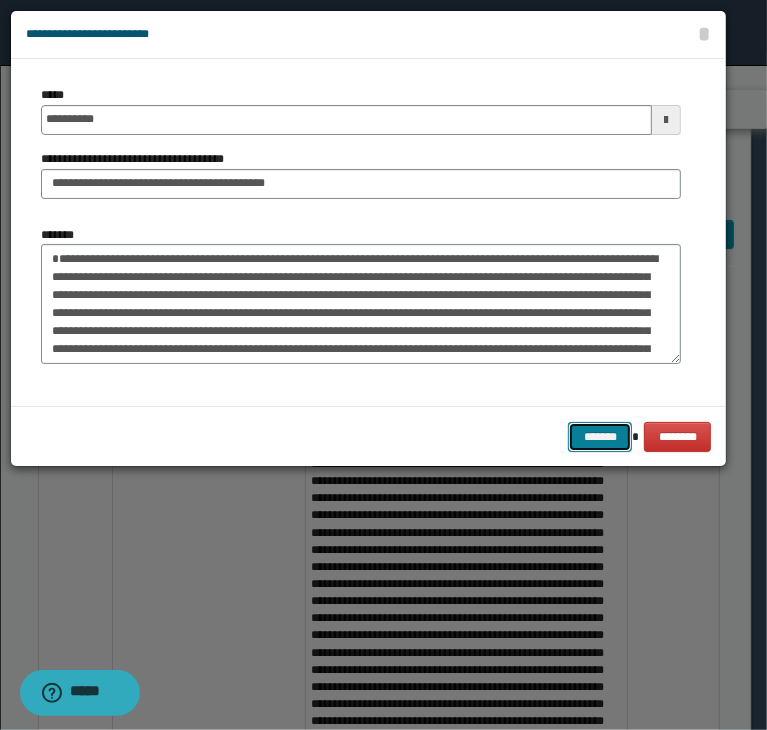 click on "*******" at bounding box center (600, 437) 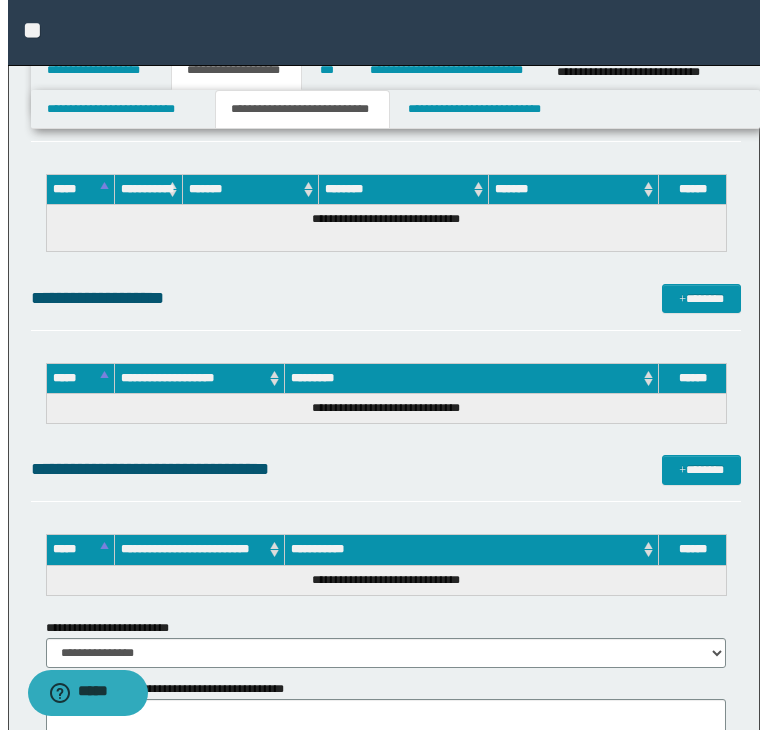 scroll, scrollTop: 10500, scrollLeft: 0, axis: vertical 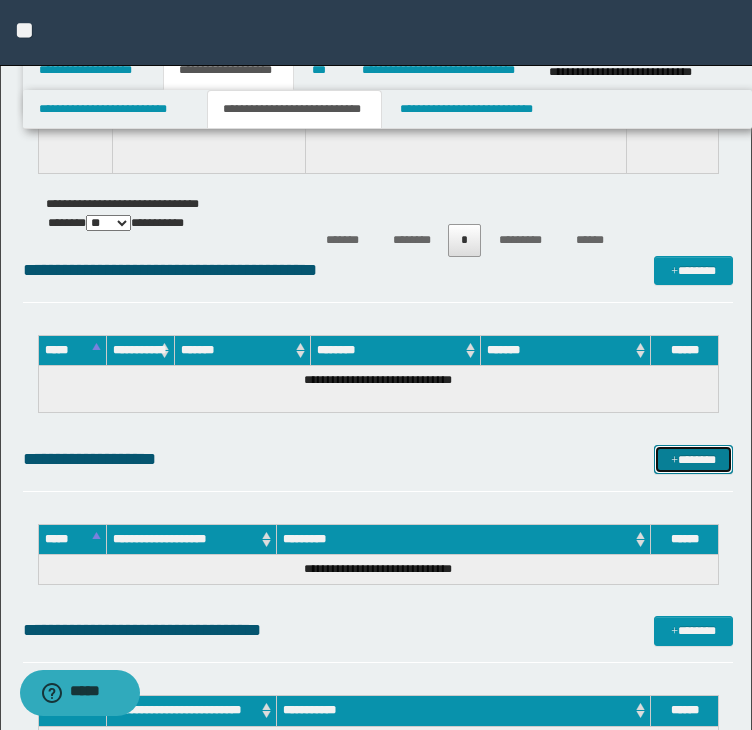 click on "*******" at bounding box center (693, 460) 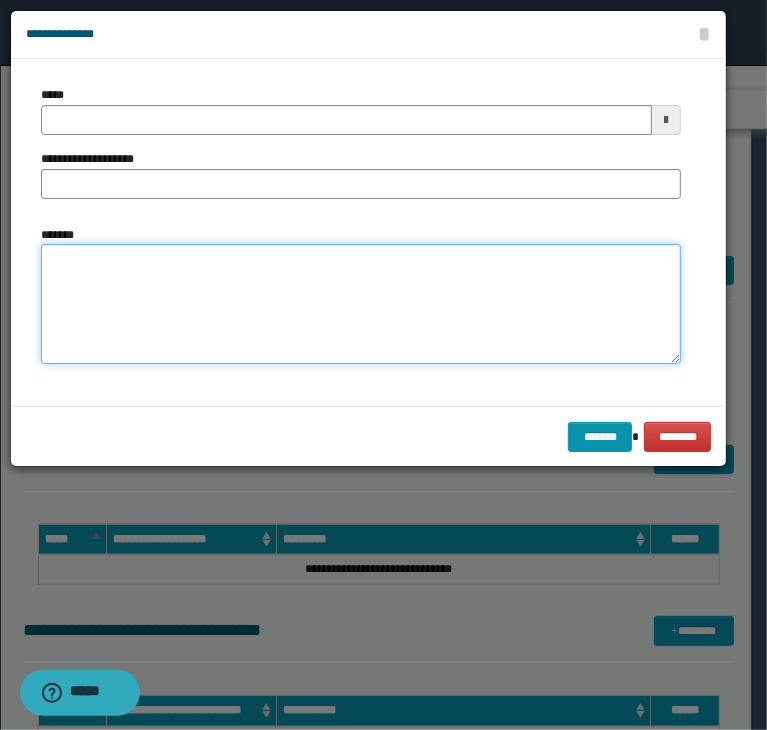 click on "*******" at bounding box center (361, 304) 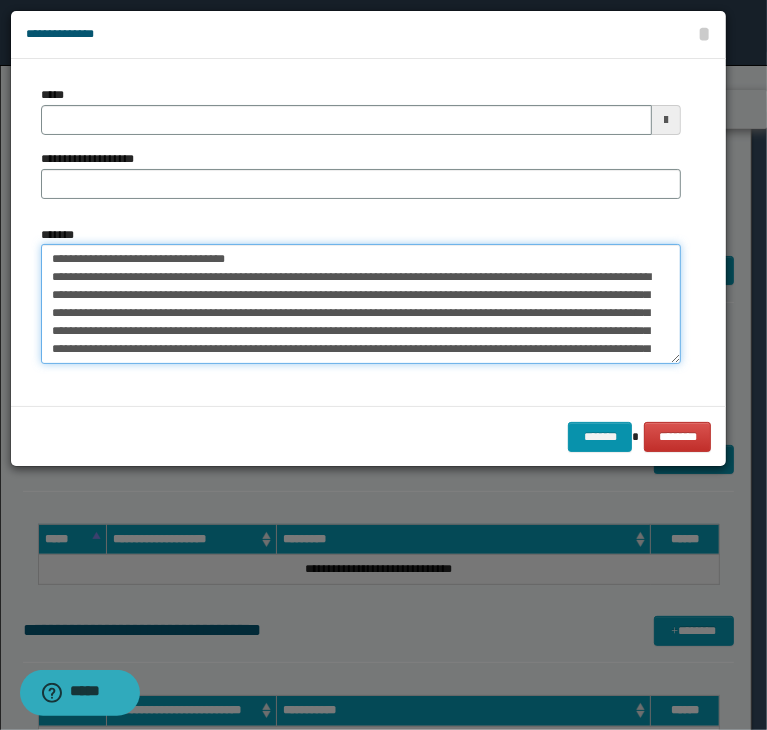 scroll, scrollTop: 120, scrollLeft: 0, axis: vertical 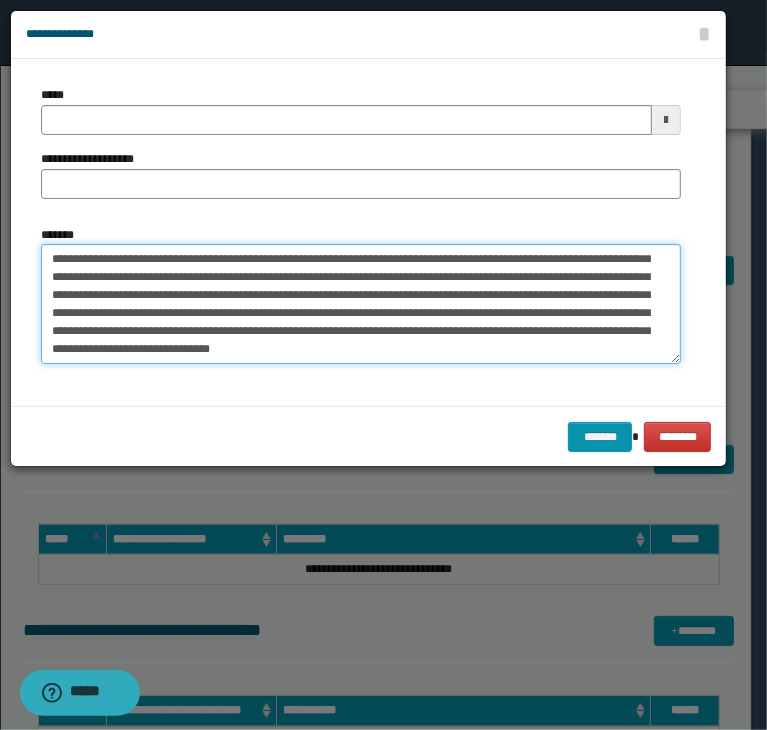 type 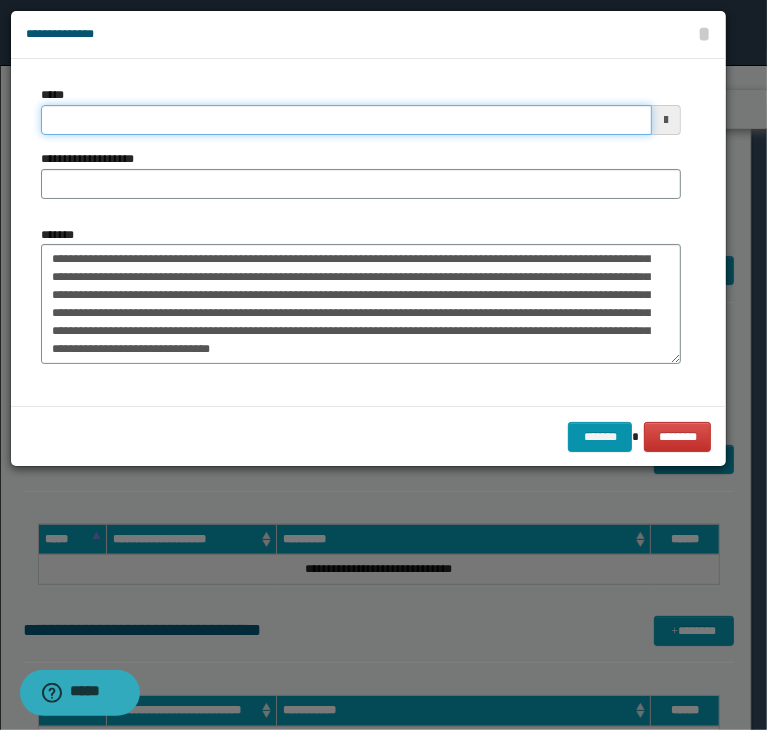 click on "*****" at bounding box center (346, 120) 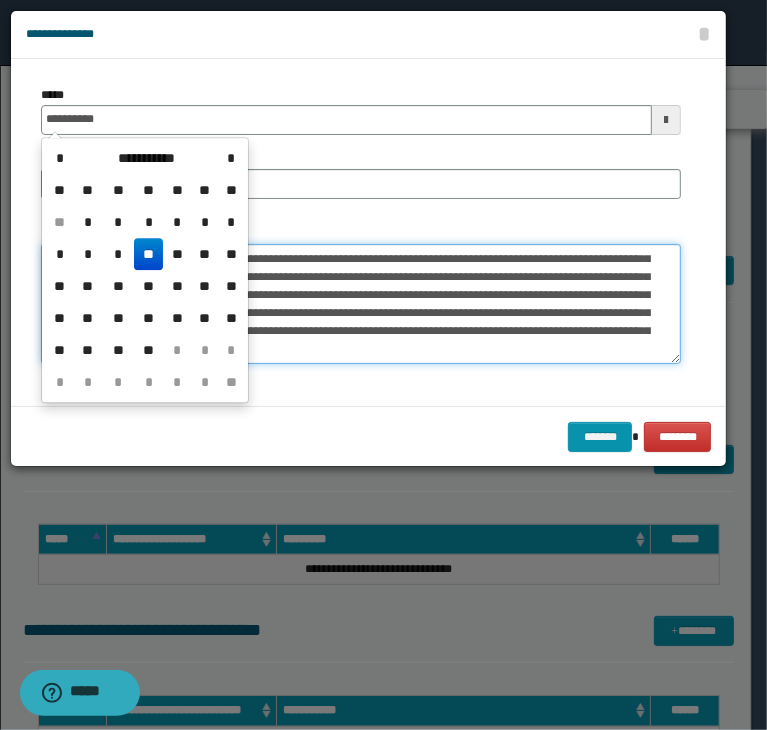 type on "**********" 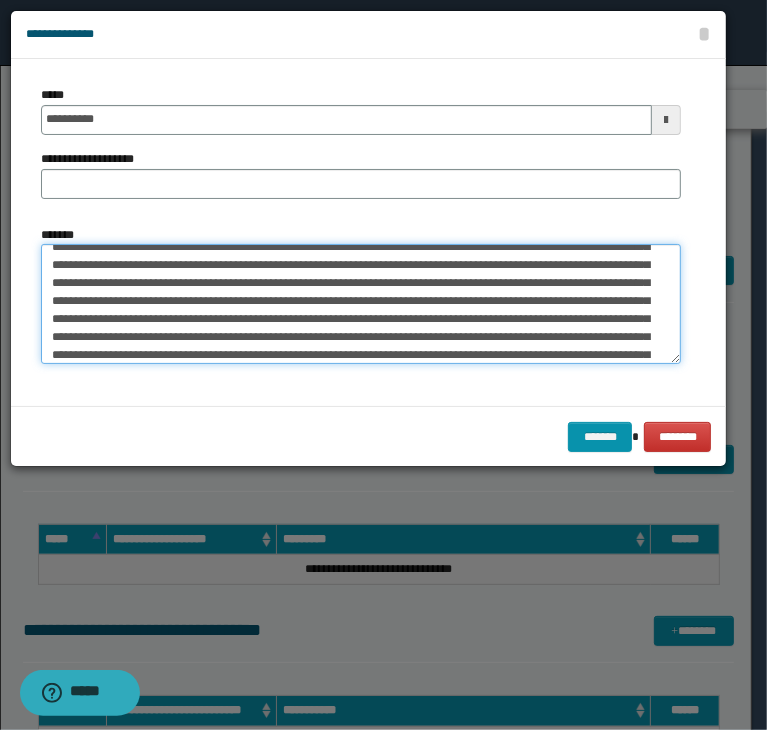 scroll, scrollTop: 0, scrollLeft: 0, axis: both 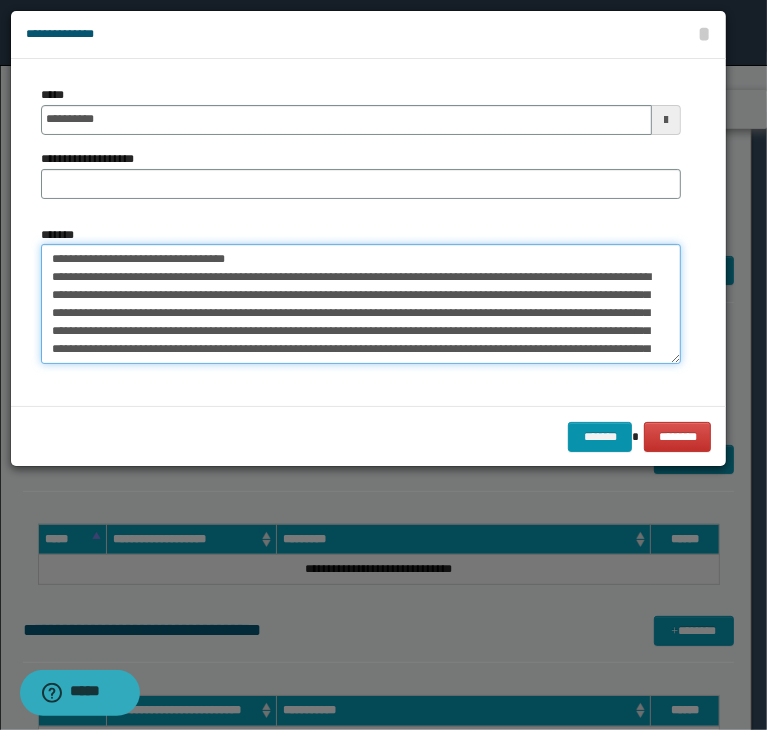 drag, startPoint x: 115, startPoint y: 257, endPoint x: 336, endPoint y: 196, distance: 229.26404 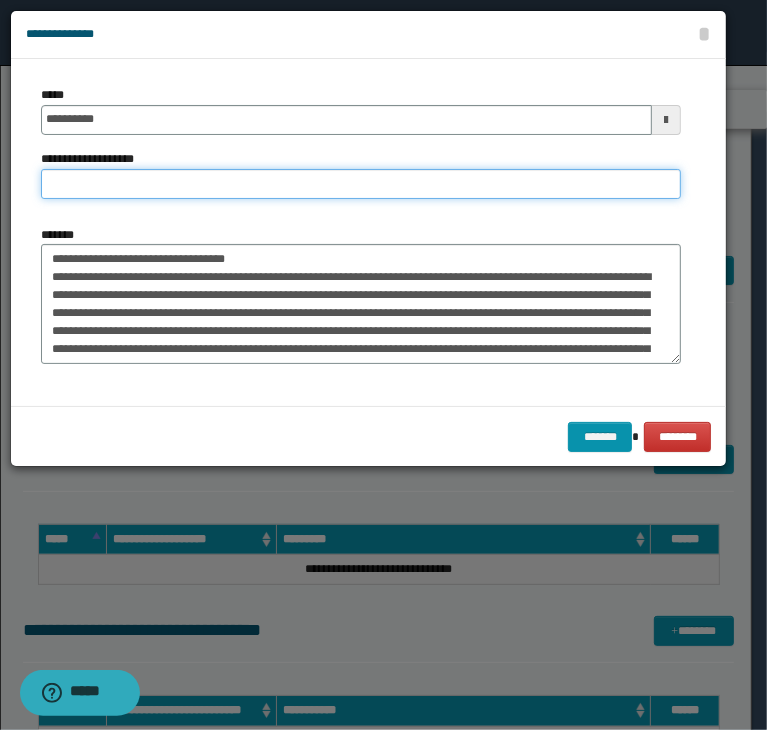 click on "**********" at bounding box center [361, 184] 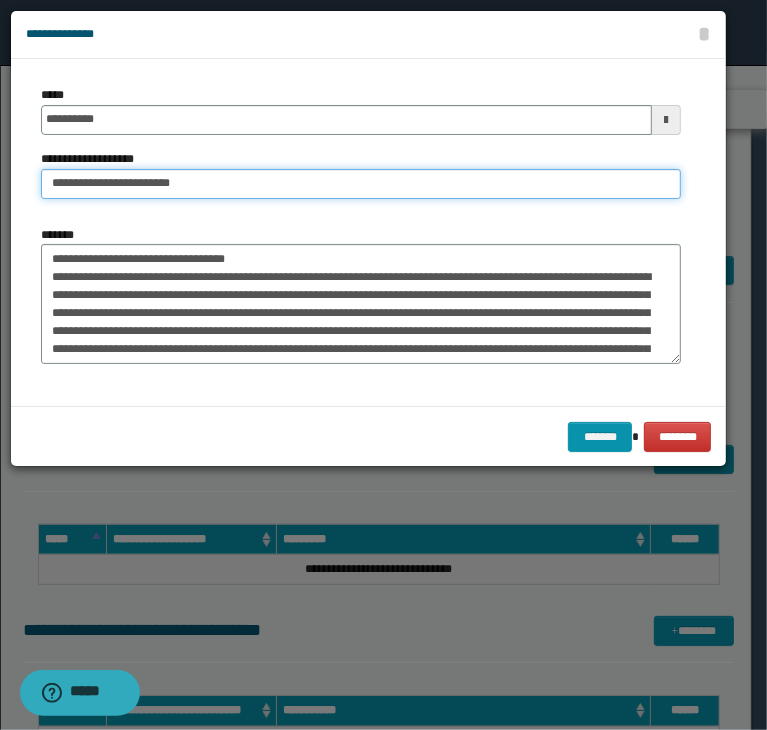 type on "**********" 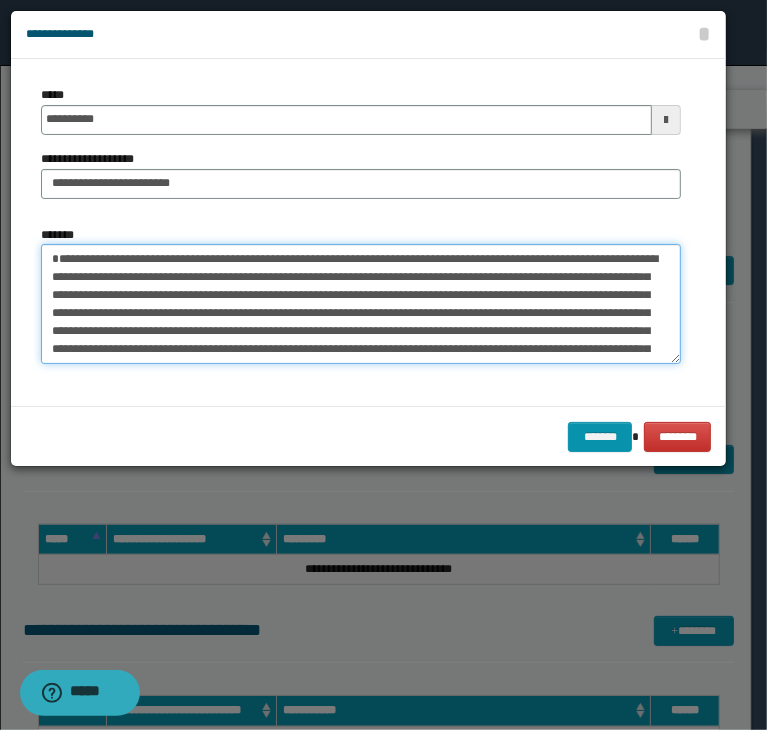 type on "**********" 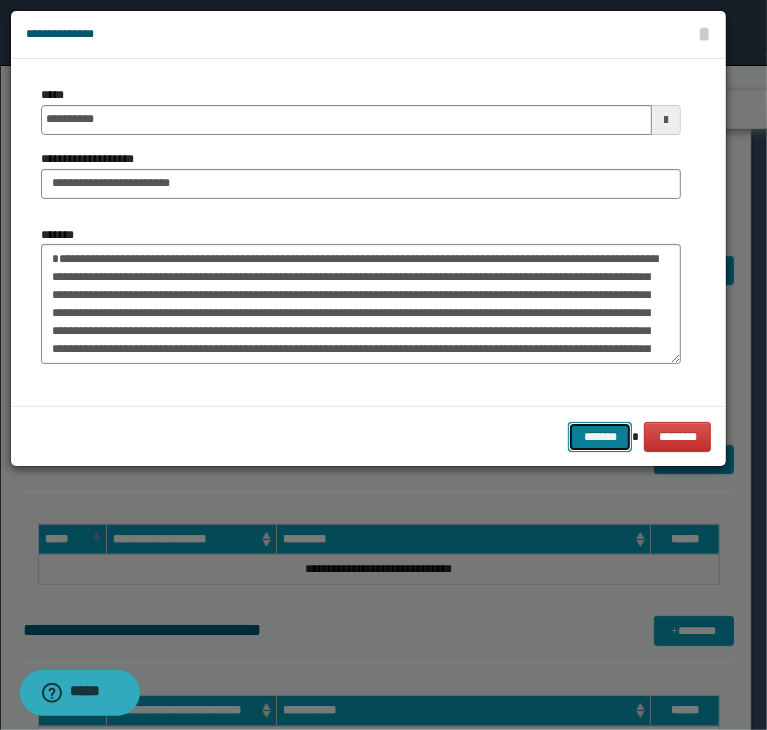 type 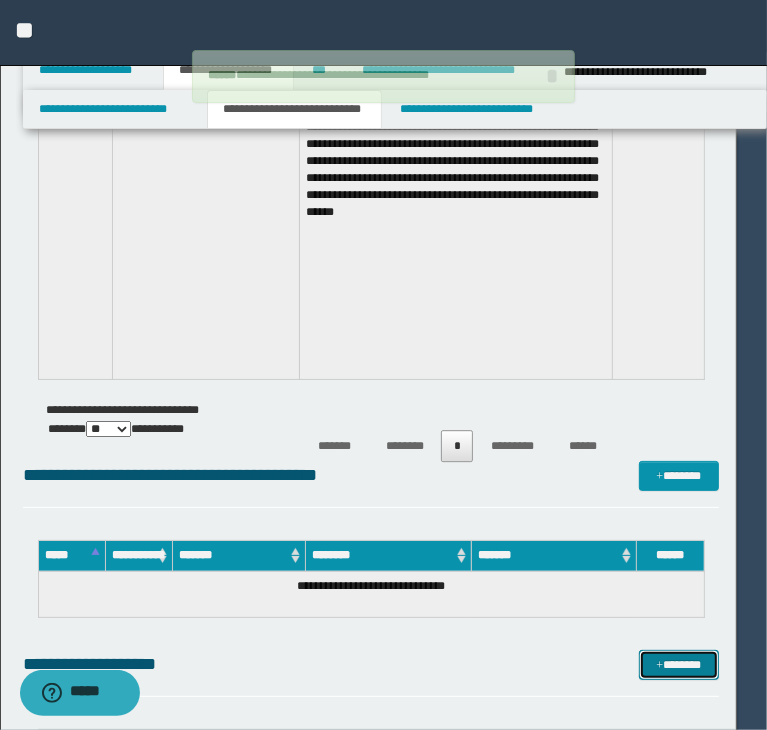 type 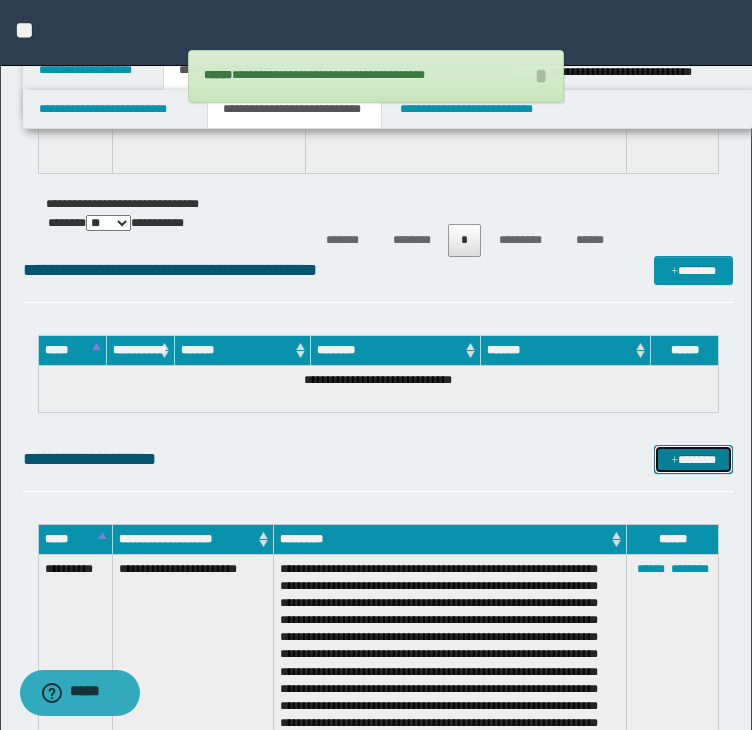 click at bounding box center [674, 461] 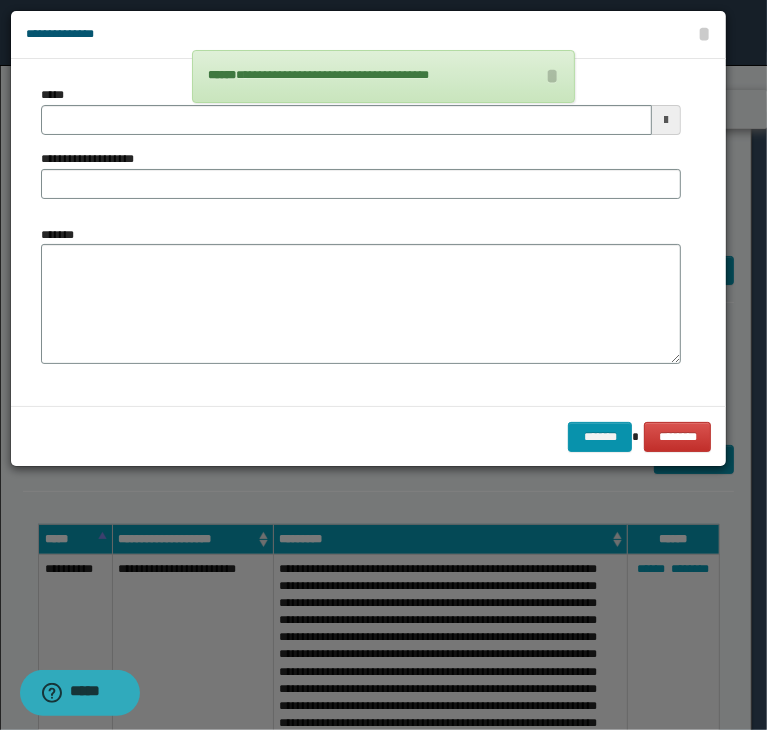 drag, startPoint x: 290, startPoint y: 389, endPoint x: 247, endPoint y: 323, distance: 78.77182 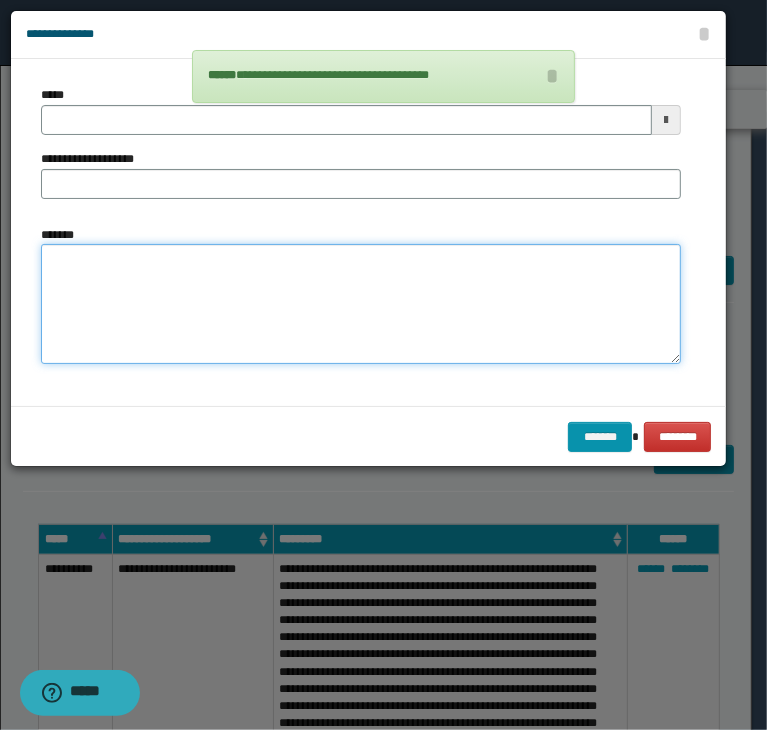 drag, startPoint x: 230, startPoint y: 305, endPoint x: 224, endPoint y: 279, distance: 26.683329 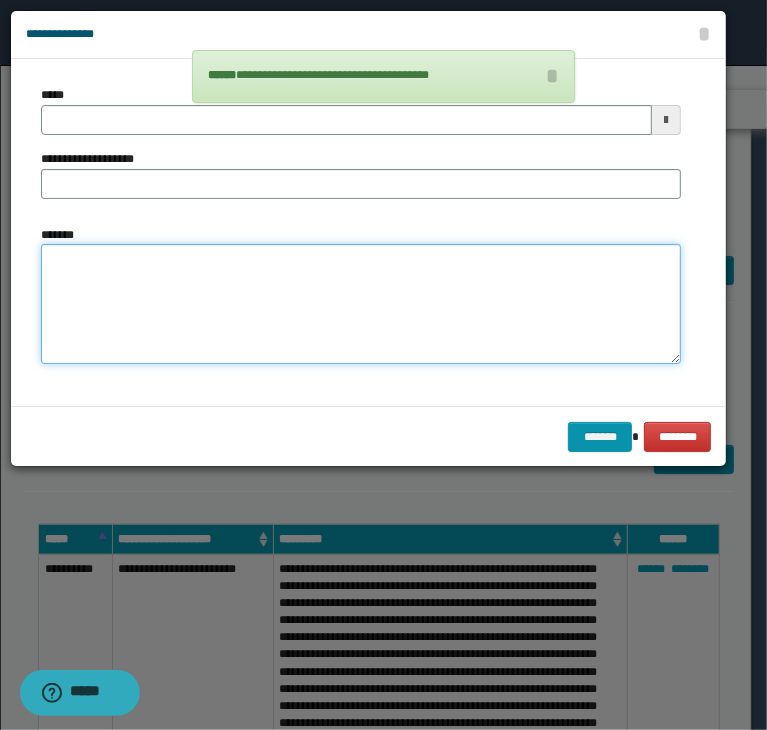 paste on "**********" 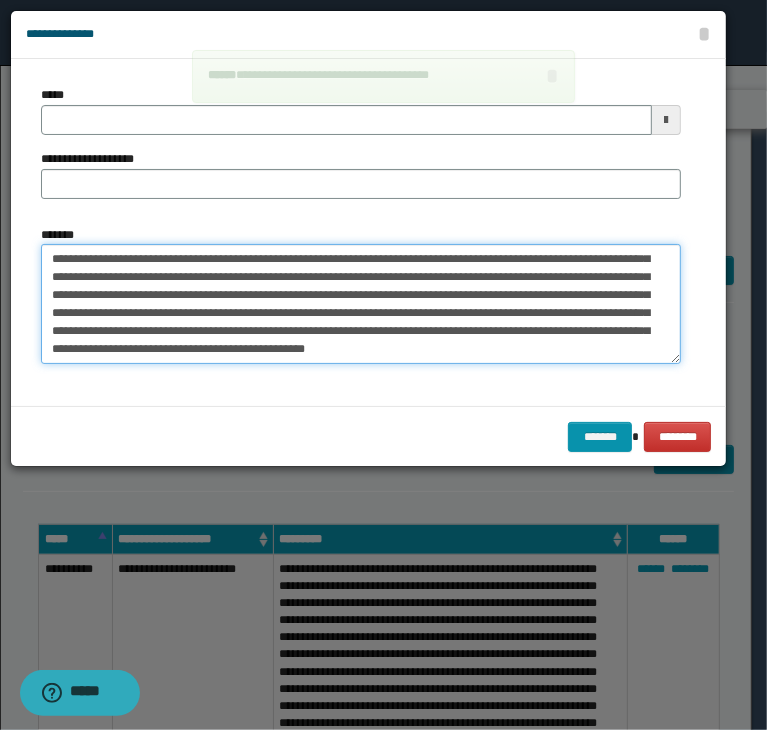 type 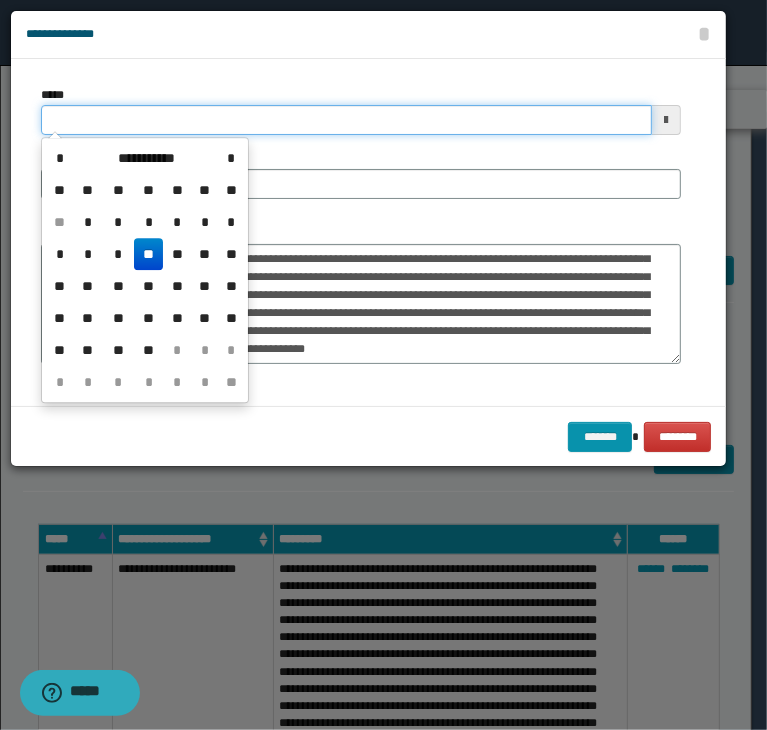 click on "*****" at bounding box center [346, 120] 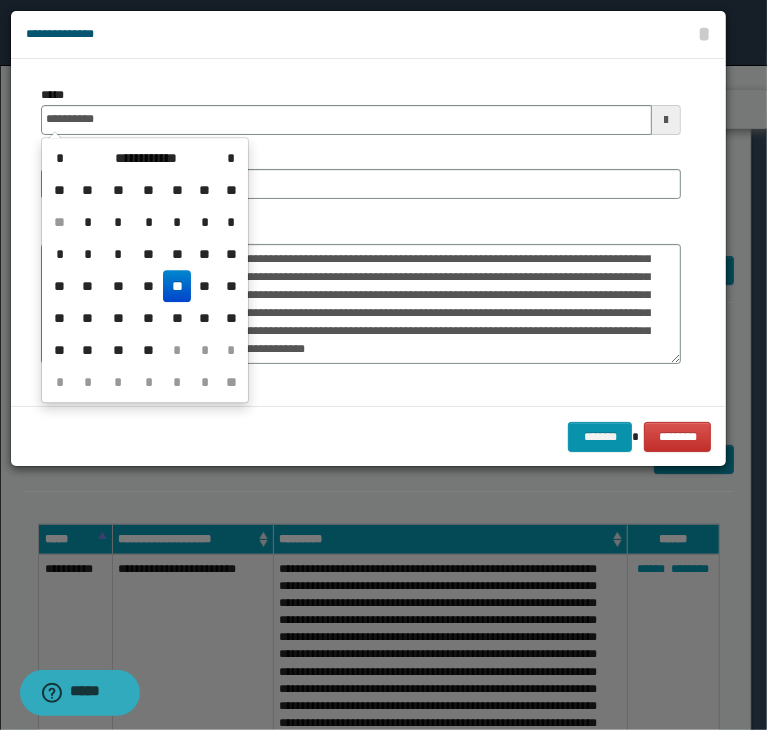 type on "**********" 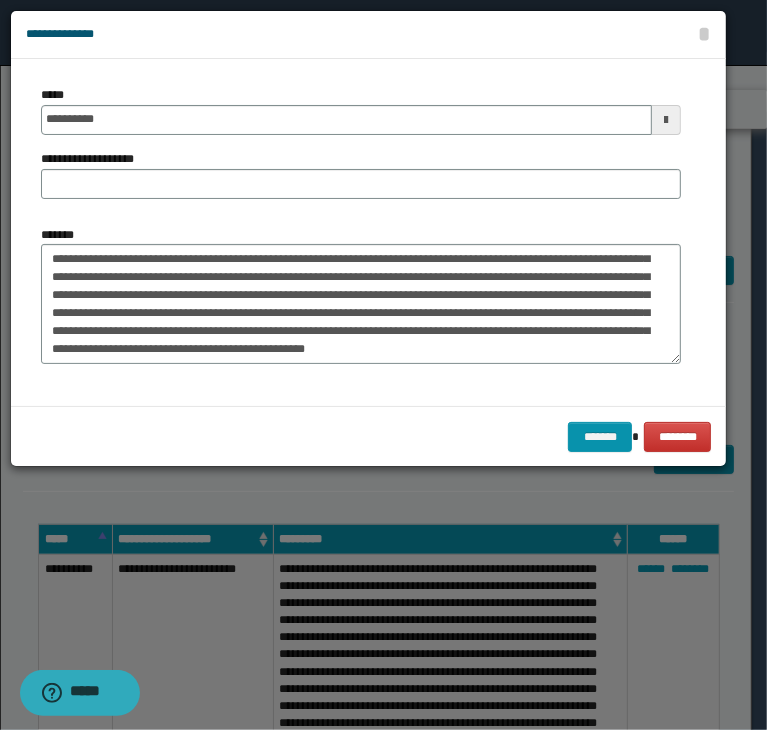 scroll, scrollTop: 0, scrollLeft: 0, axis: both 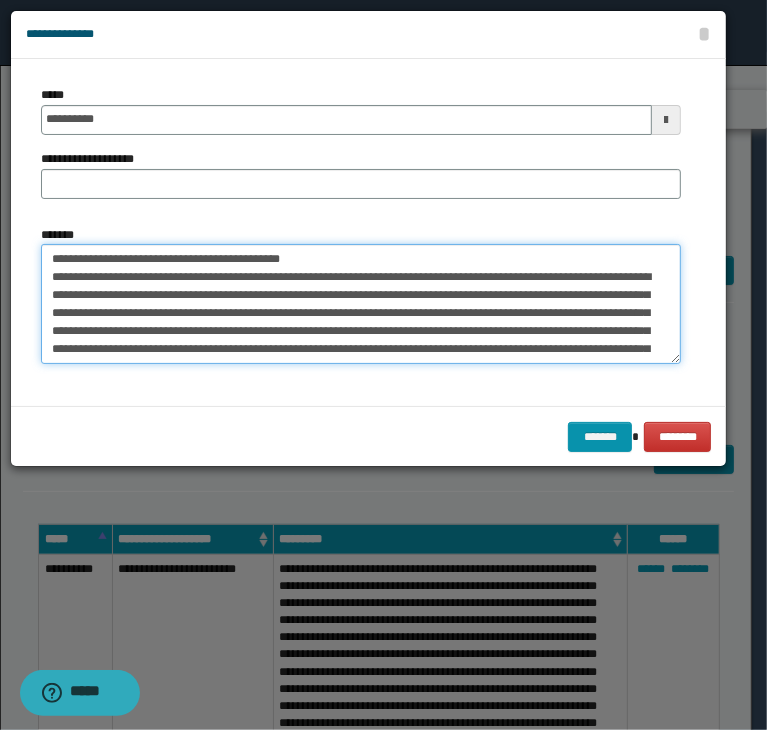 drag, startPoint x: 118, startPoint y: 258, endPoint x: 412, endPoint y: 210, distance: 297.8926 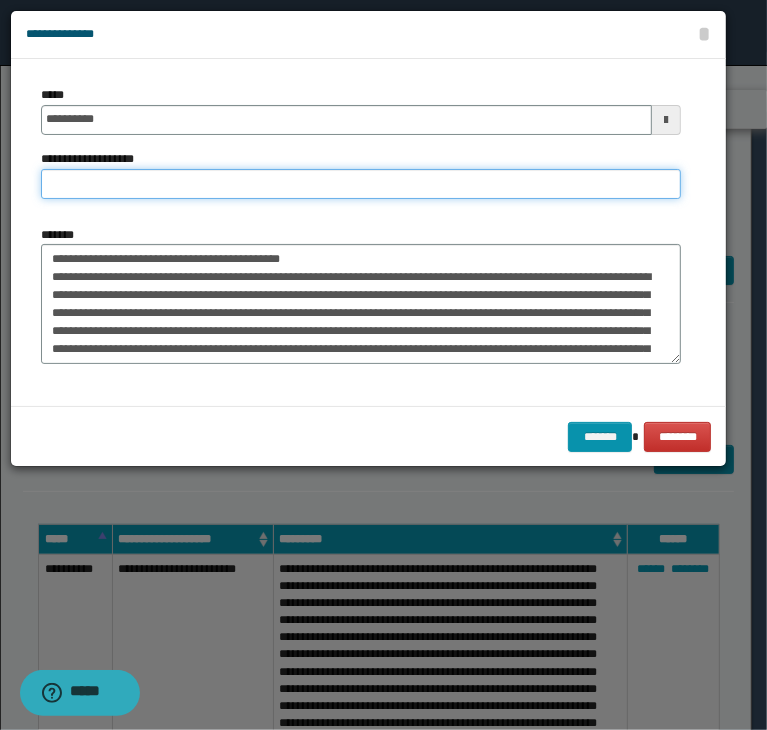 click on "**********" at bounding box center [361, 184] 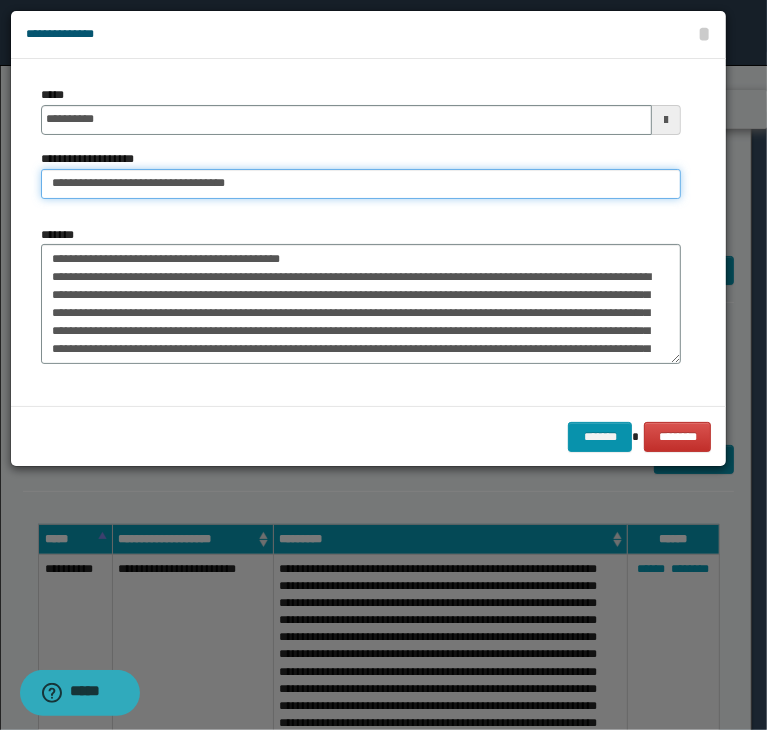 type on "**********" 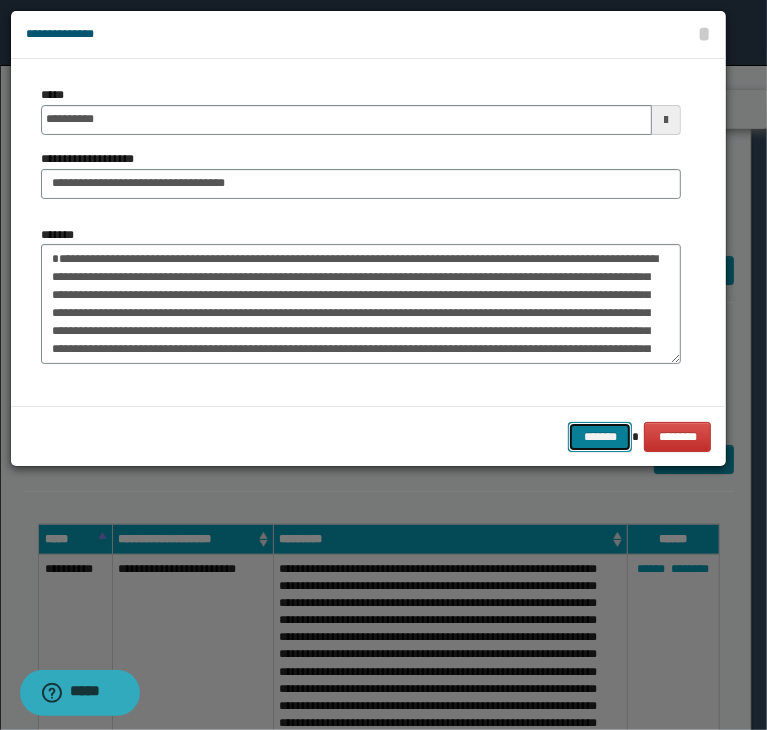 click on "*******" at bounding box center (600, 437) 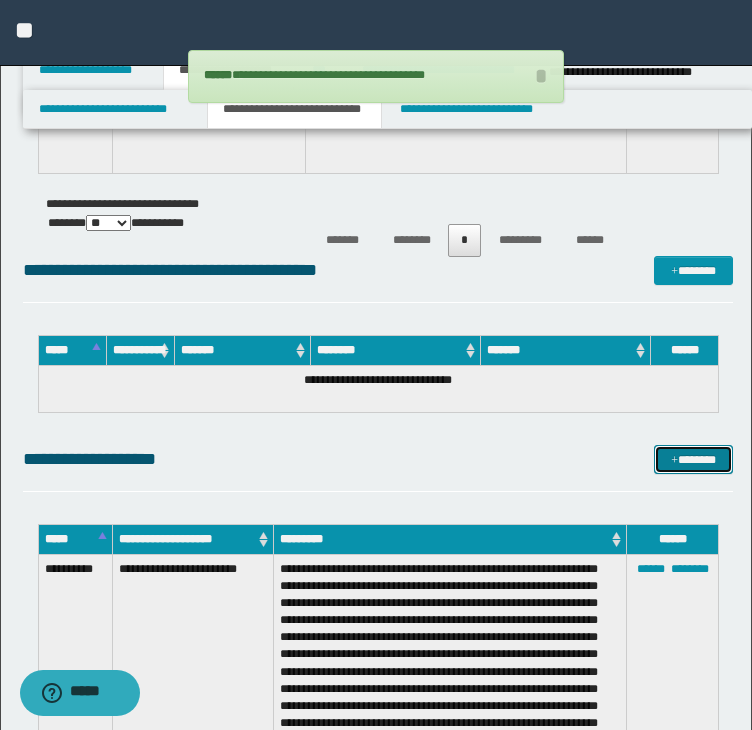 click on "*******" at bounding box center (693, 460) 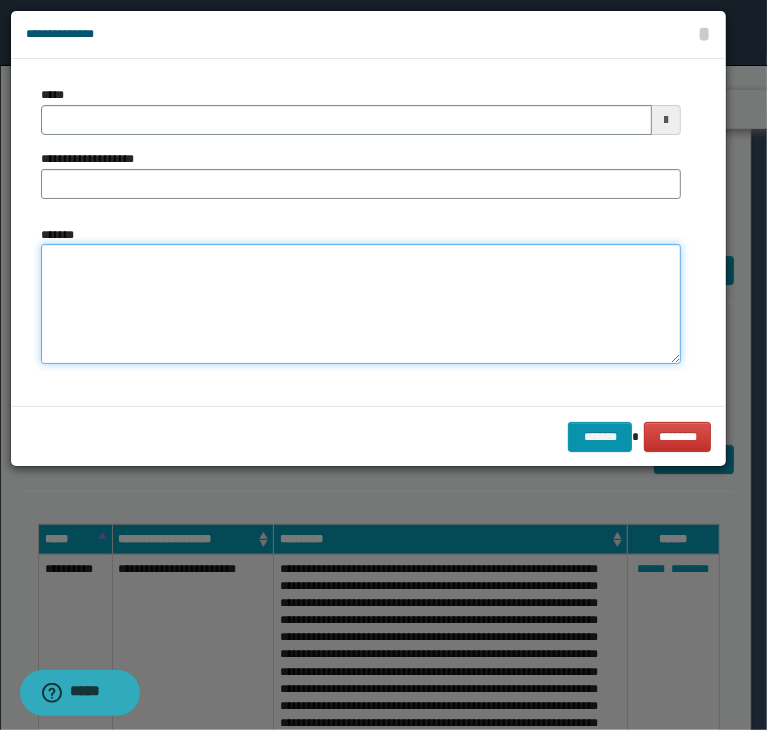 drag, startPoint x: 209, startPoint y: 304, endPoint x: 158, endPoint y: 166, distance: 147.12239 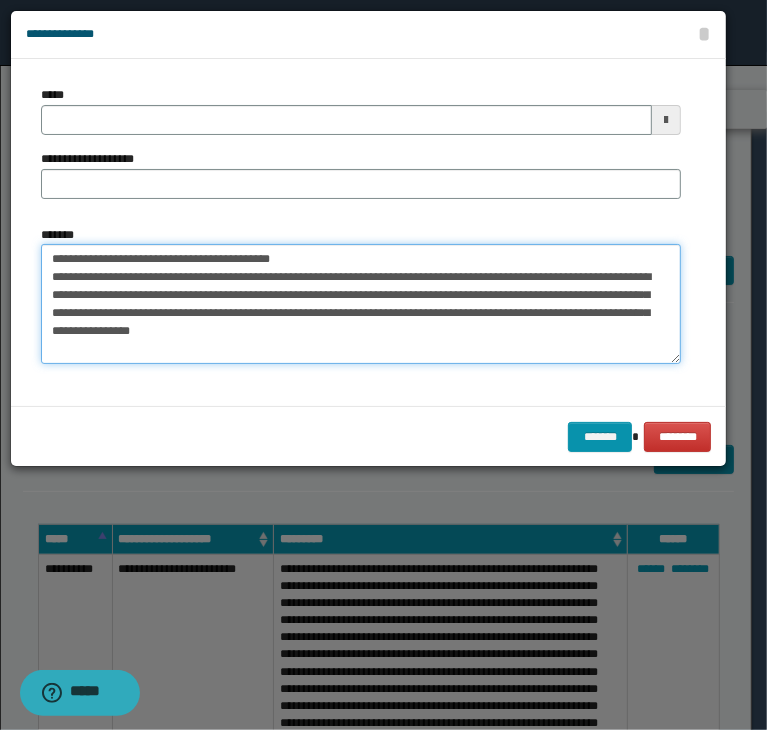 type 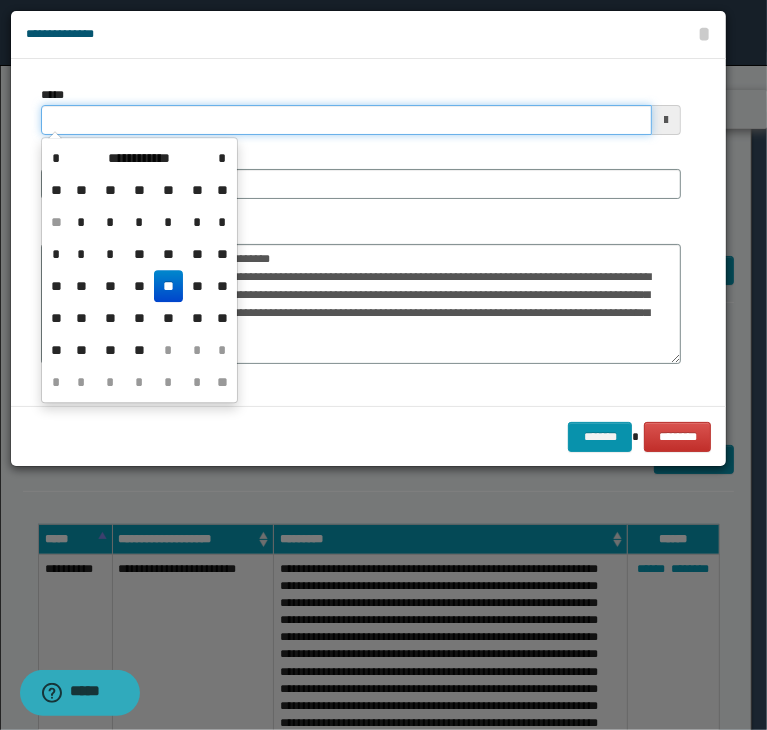 click on "*****" at bounding box center (346, 120) 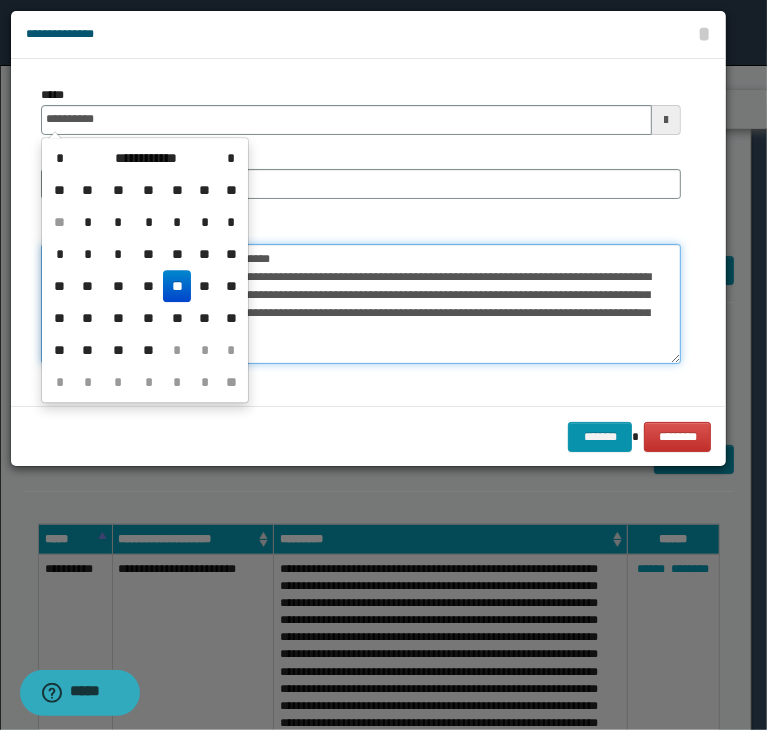 type on "**********" 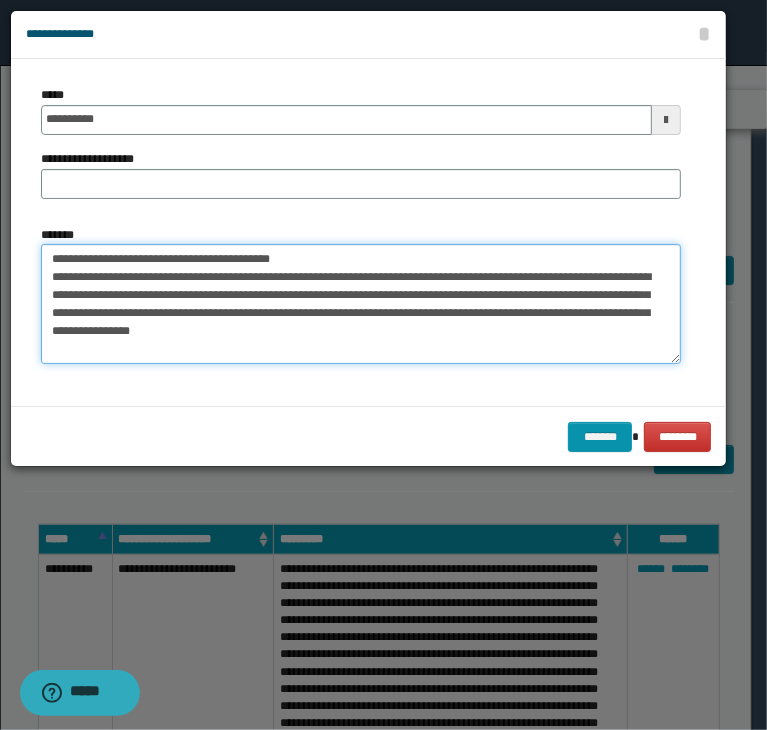 click on "**********" at bounding box center [361, 304] 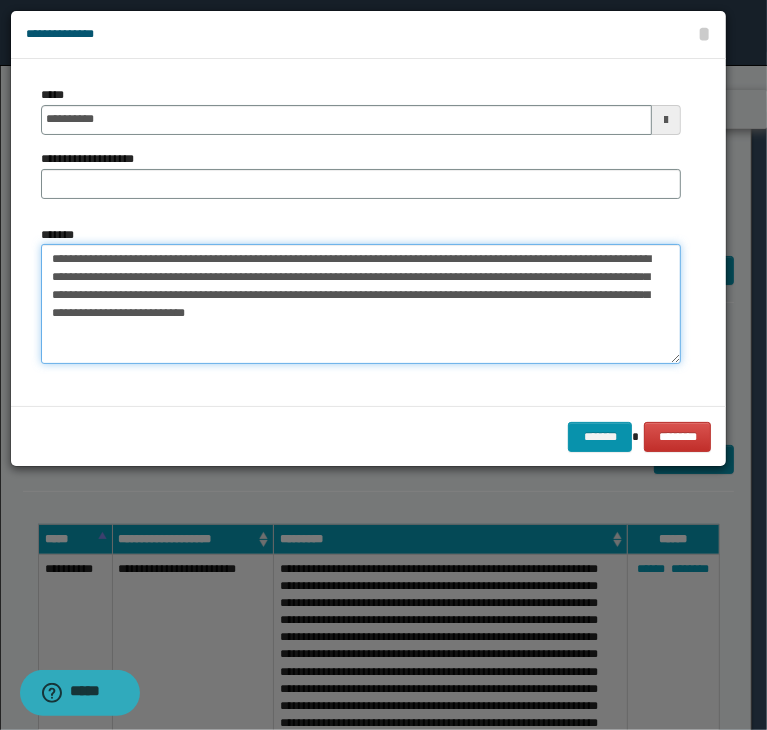 type on "**********" 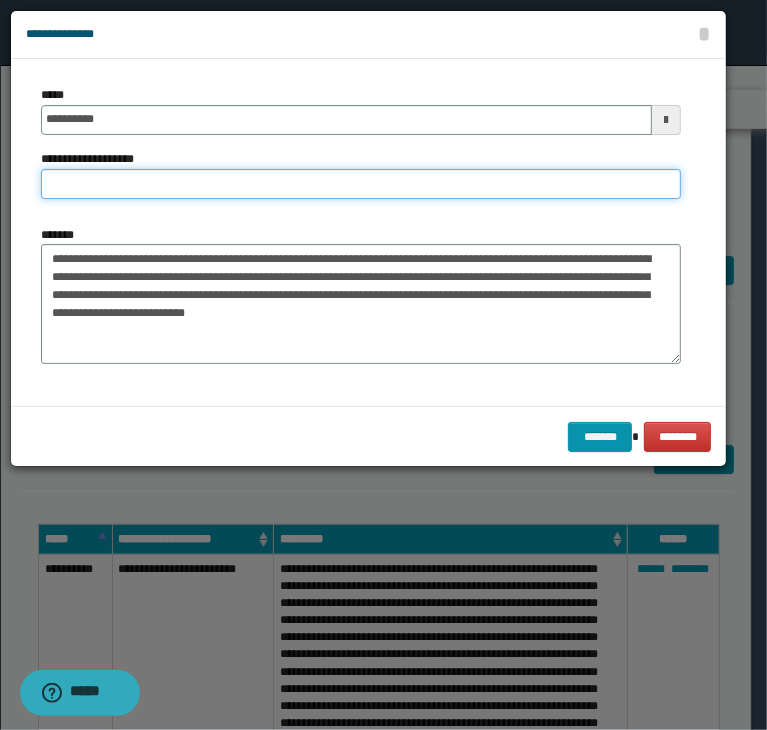click on "**********" at bounding box center (361, 184) 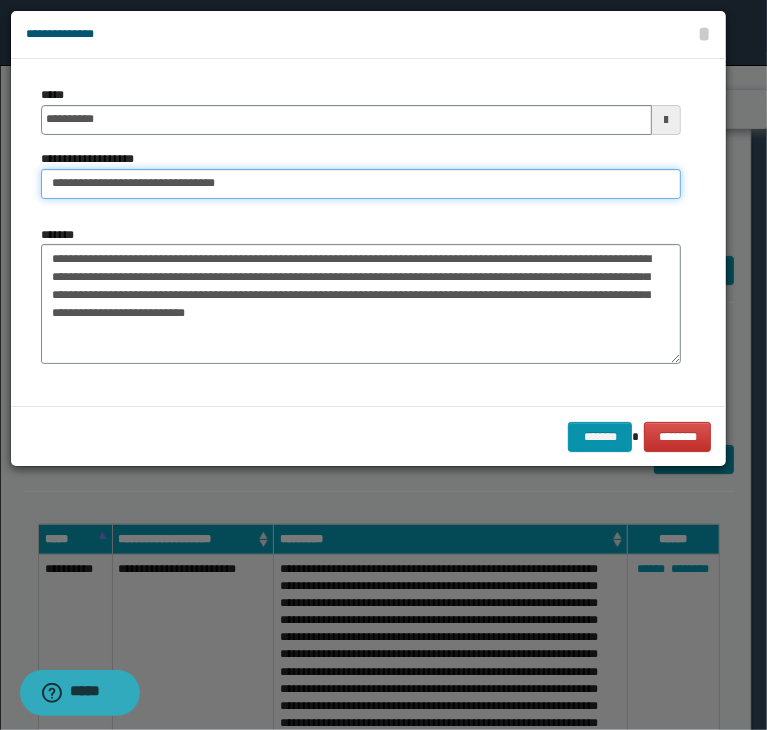 type on "**********" 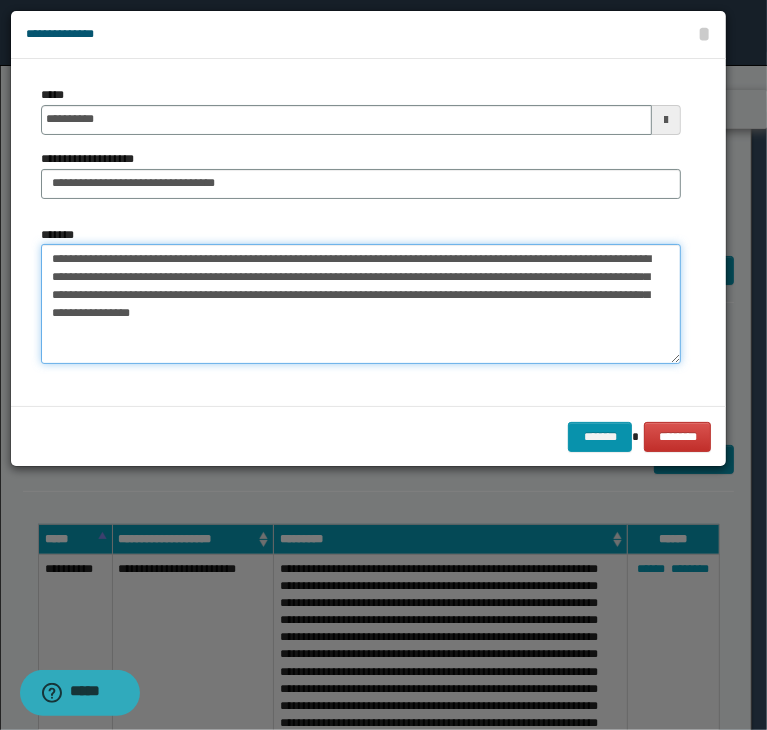 type on "**********" 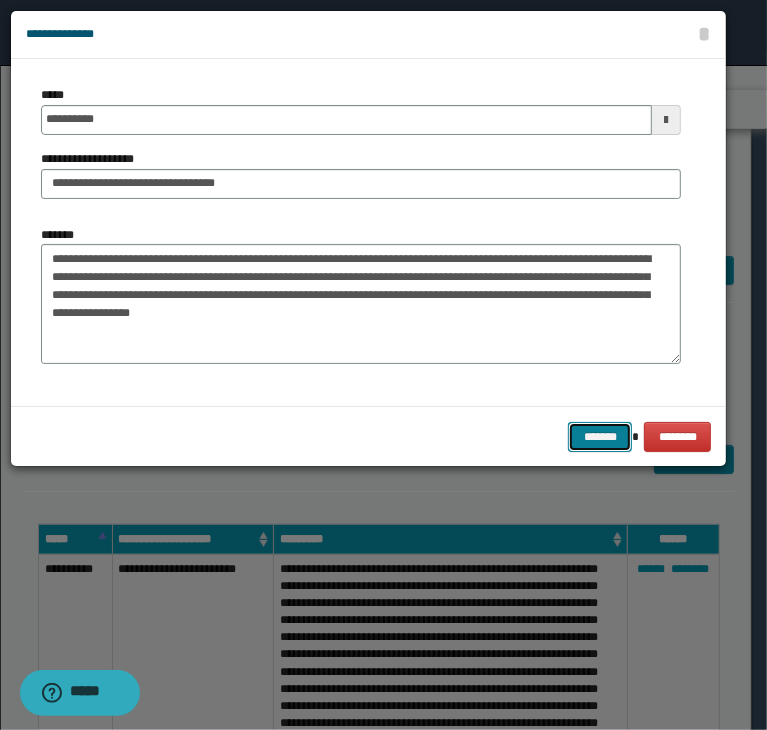 click on "*******" at bounding box center [600, 437] 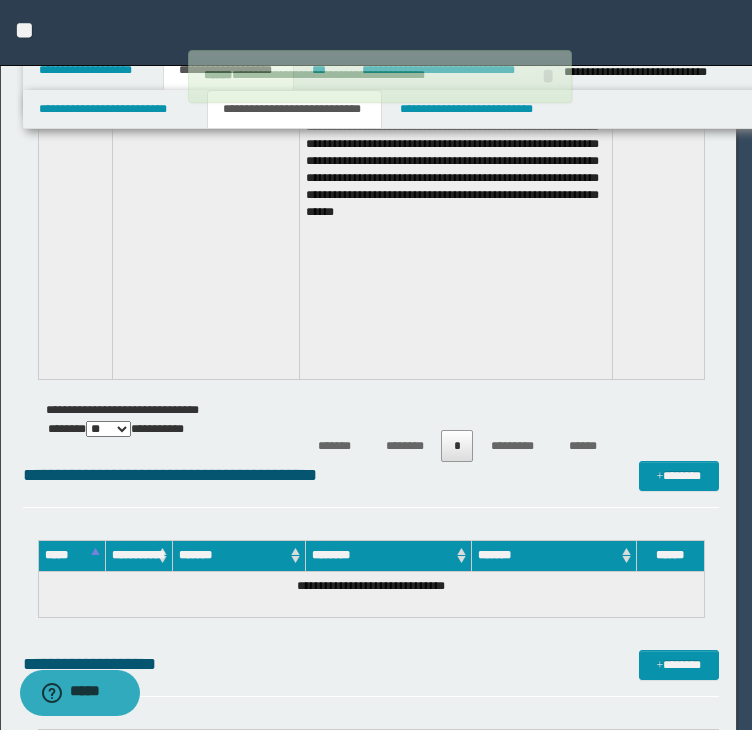 type 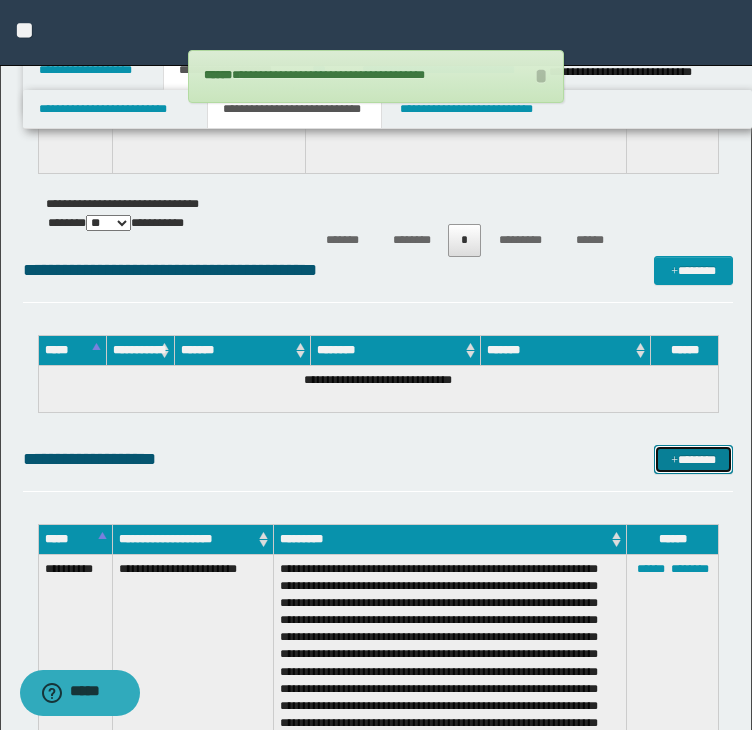 click on "*******" at bounding box center (693, 460) 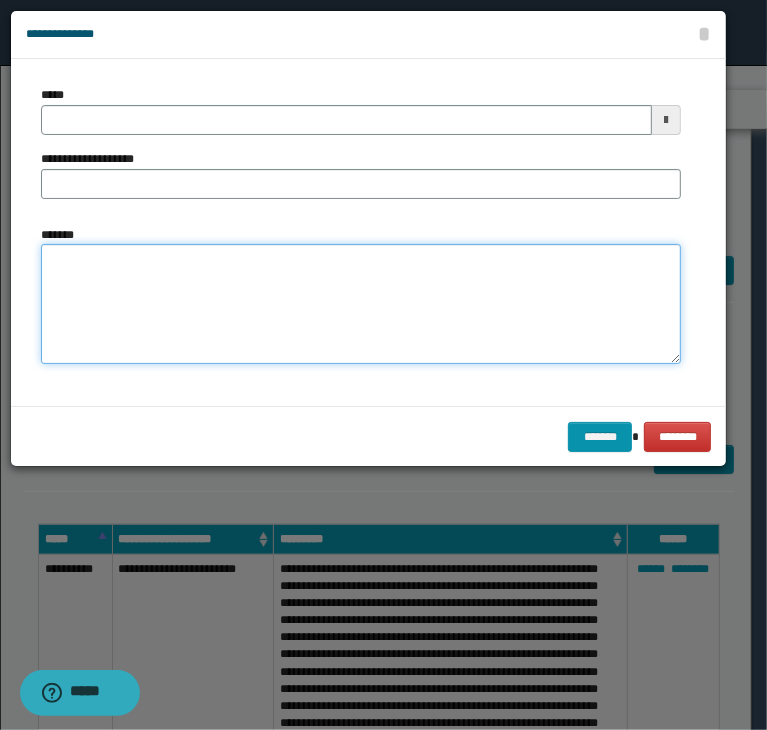 click on "*******" at bounding box center [361, 304] 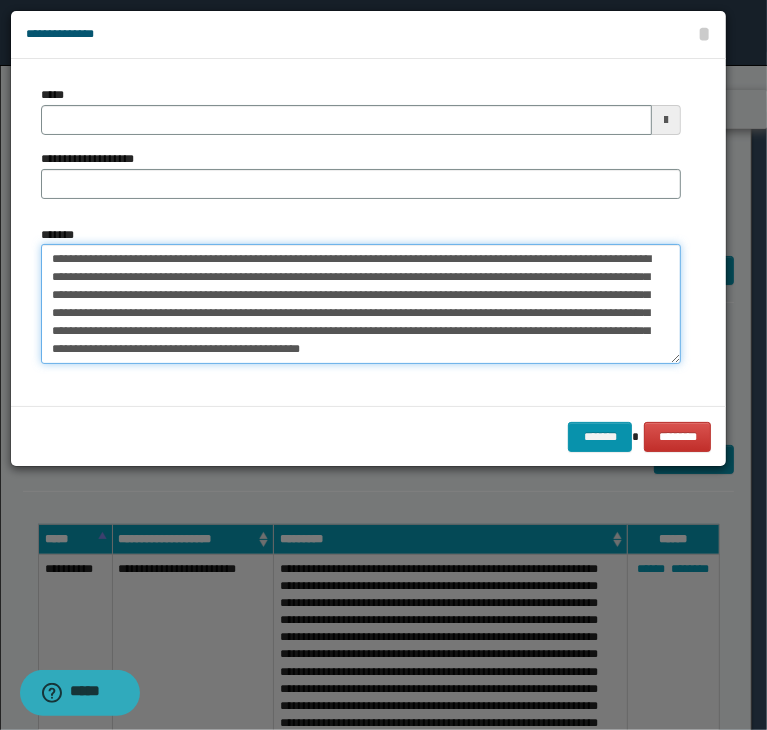 type 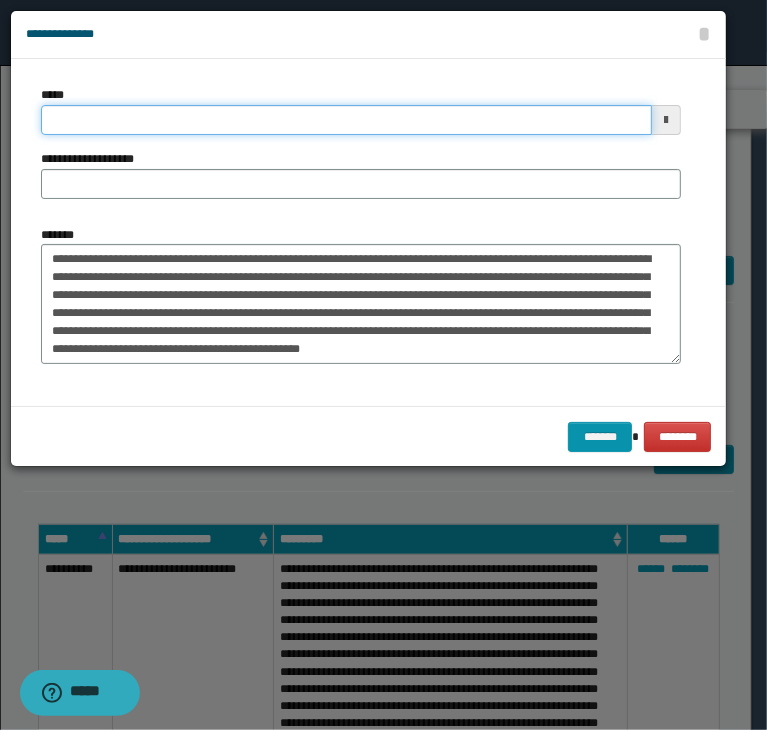 click on "*****" at bounding box center (346, 120) 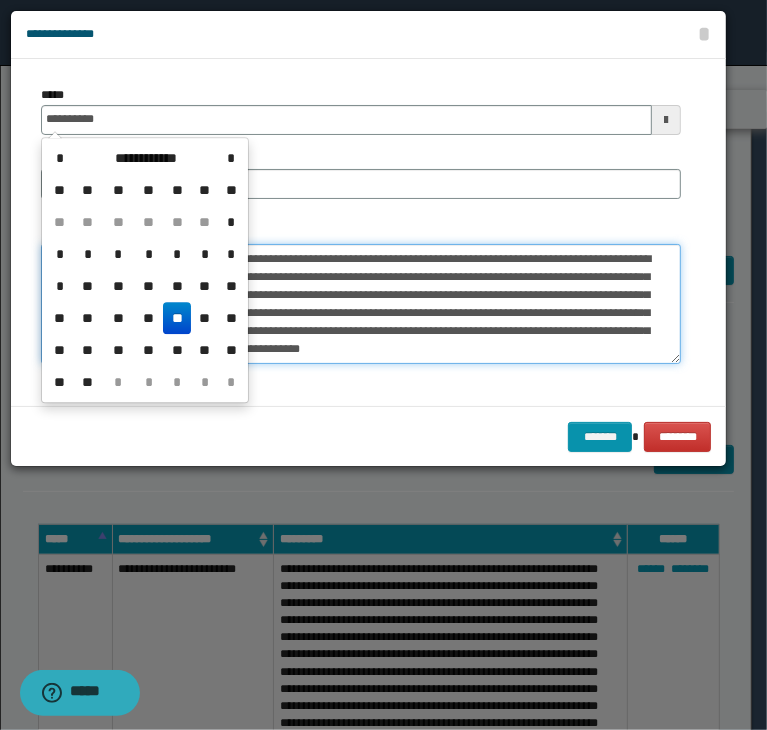 type on "**********" 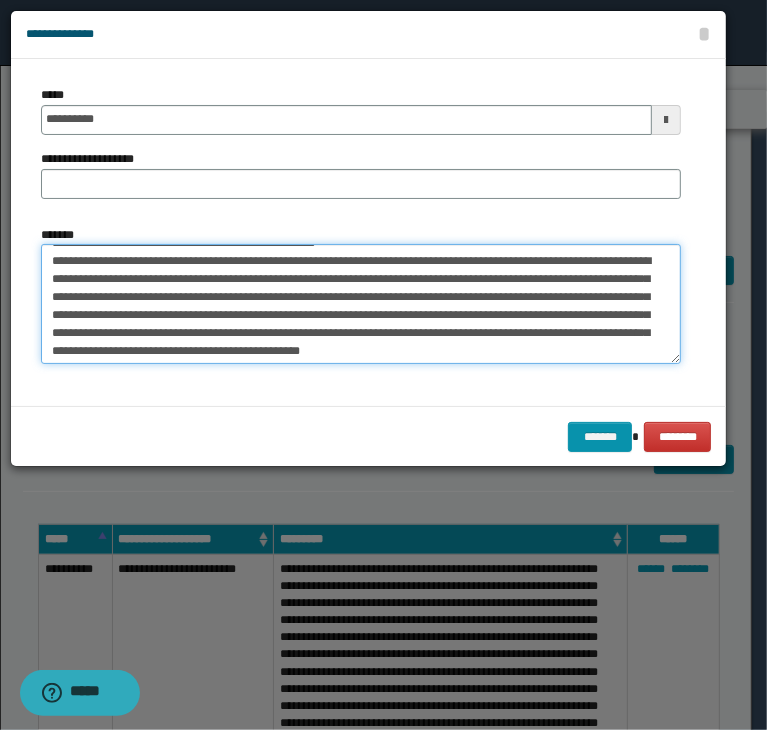 scroll, scrollTop: 0, scrollLeft: 0, axis: both 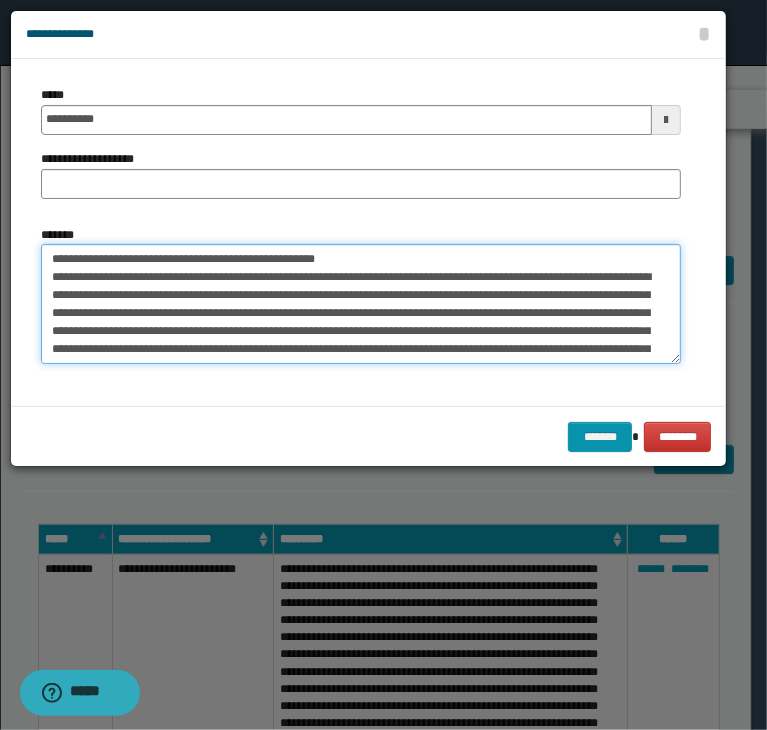 drag, startPoint x: 112, startPoint y: 257, endPoint x: 379, endPoint y: 193, distance: 274.5633 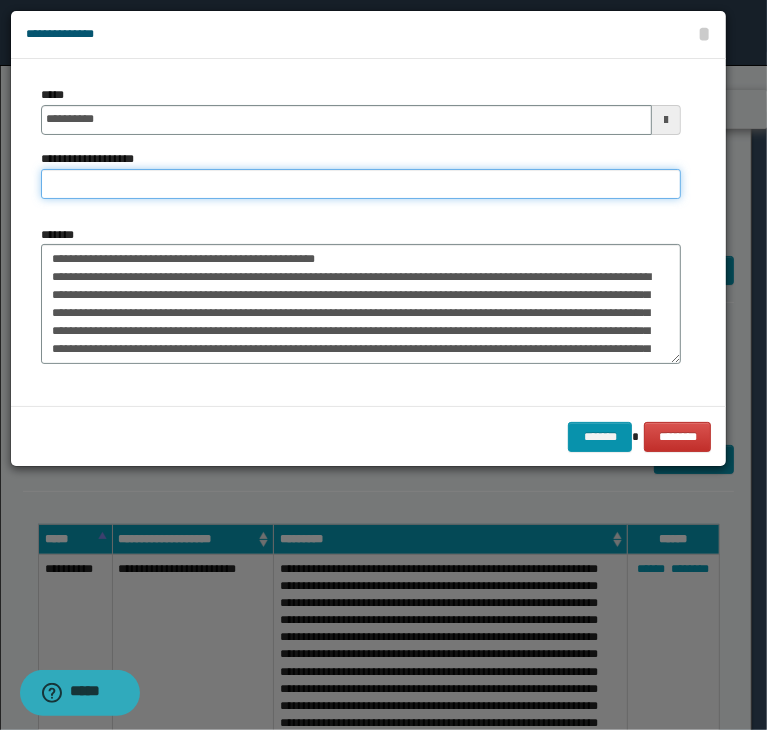 paste on "**********" 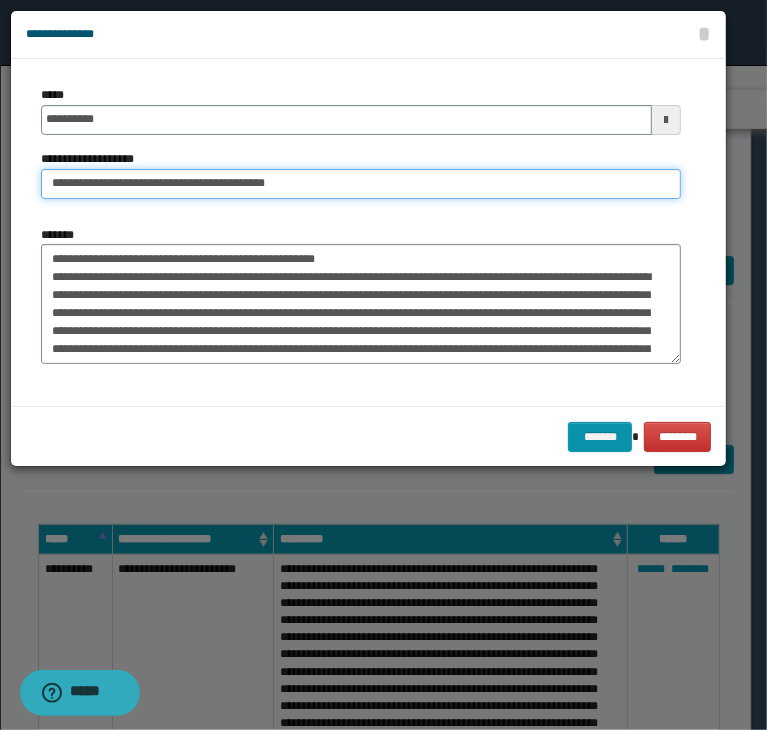 click on "**********" at bounding box center (361, 184) 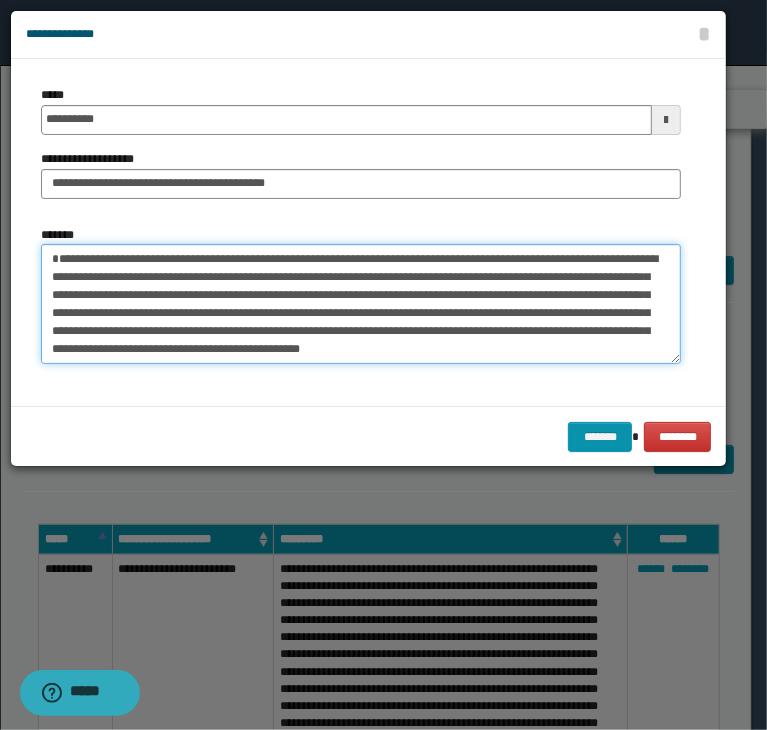 type on "**********" 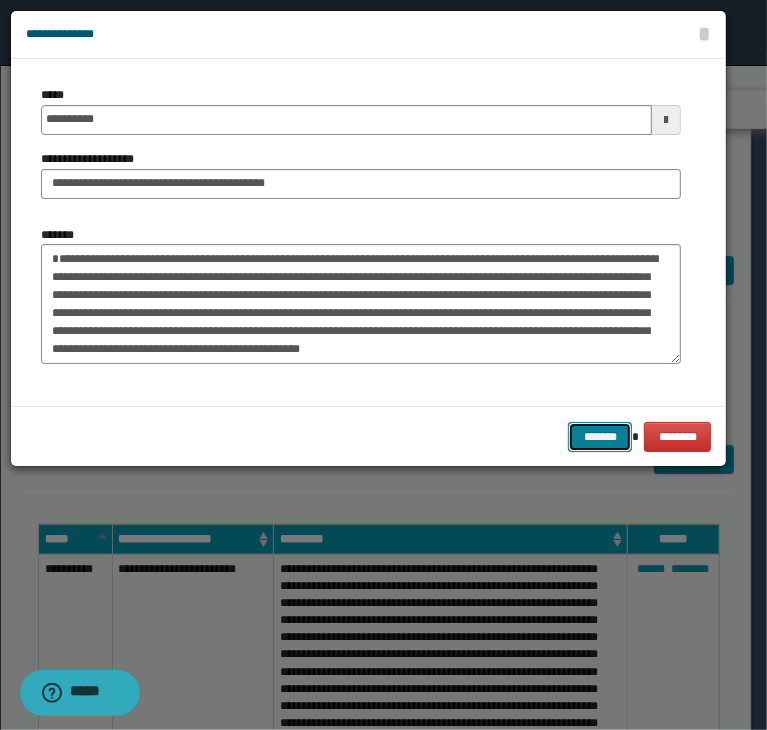 click on "*******" at bounding box center [600, 437] 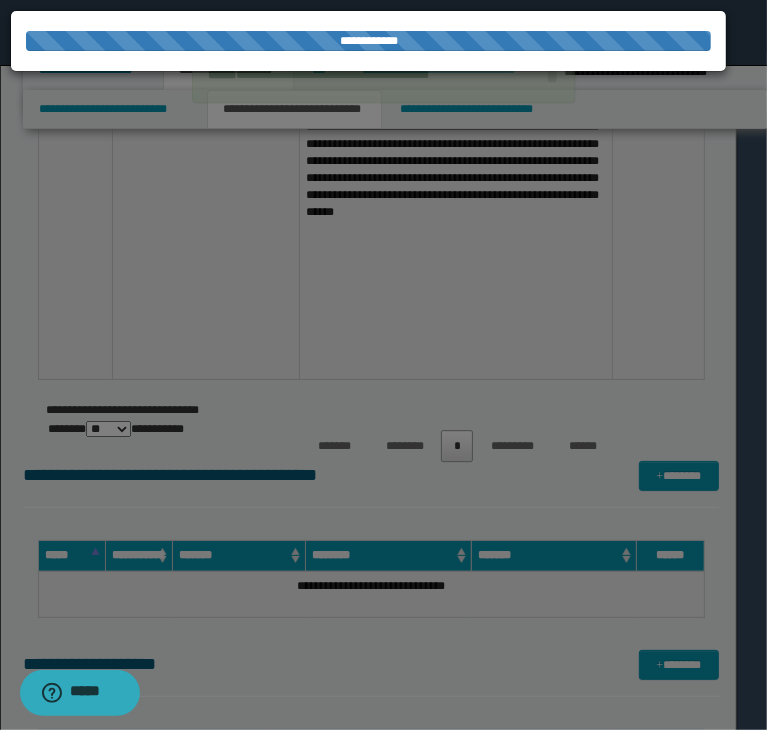 type 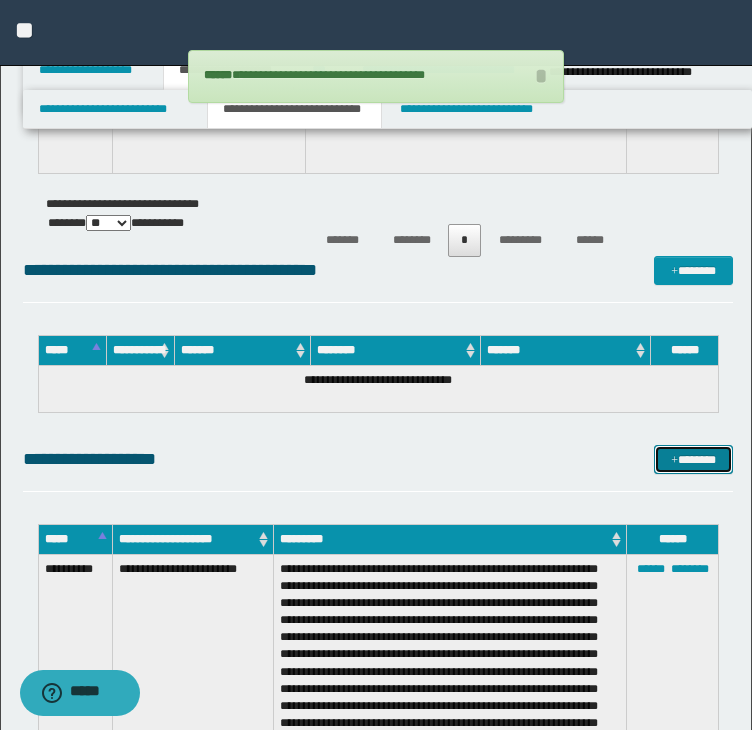 click on "*******" at bounding box center (693, 460) 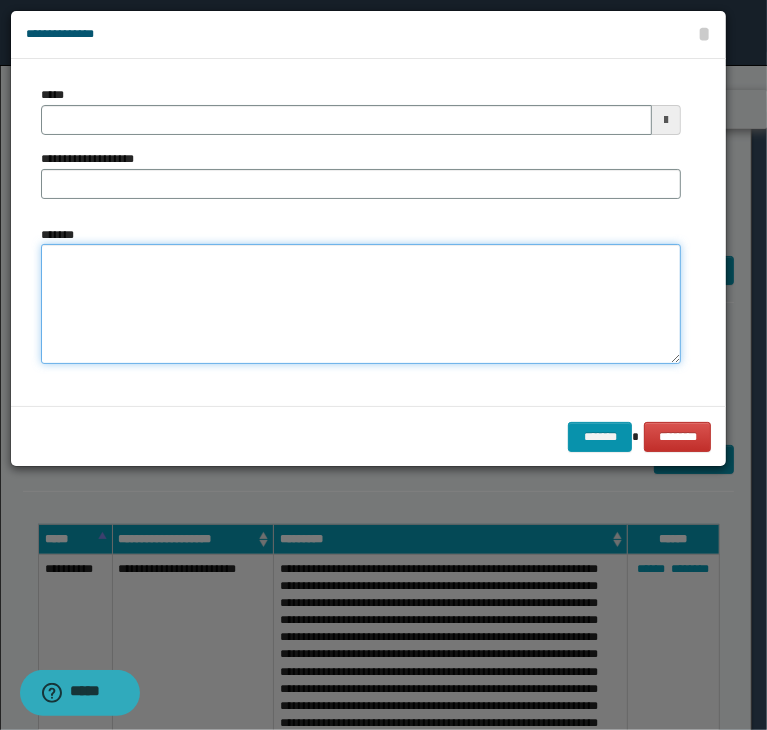 click on "*******" at bounding box center [361, 304] 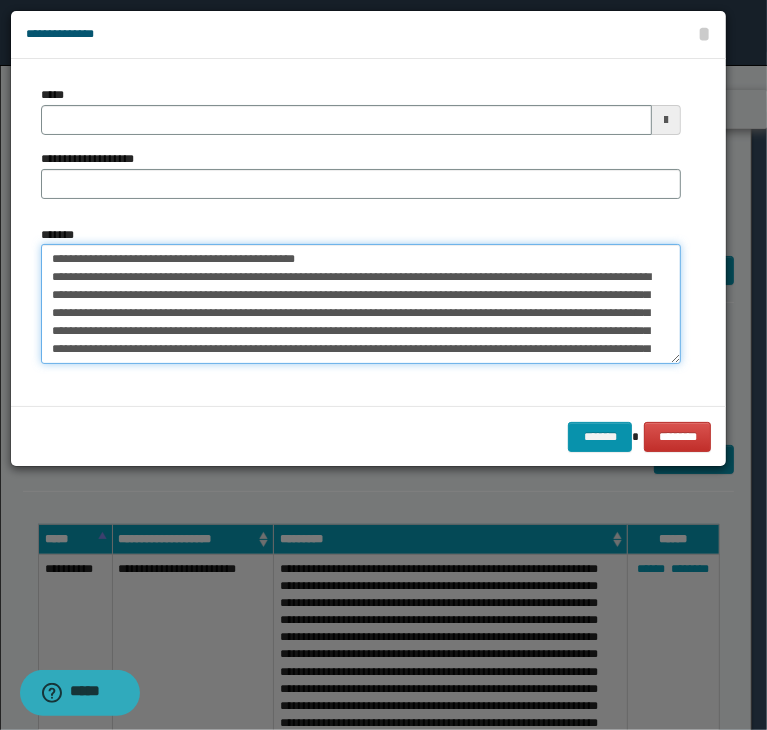 scroll, scrollTop: 48, scrollLeft: 0, axis: vertical 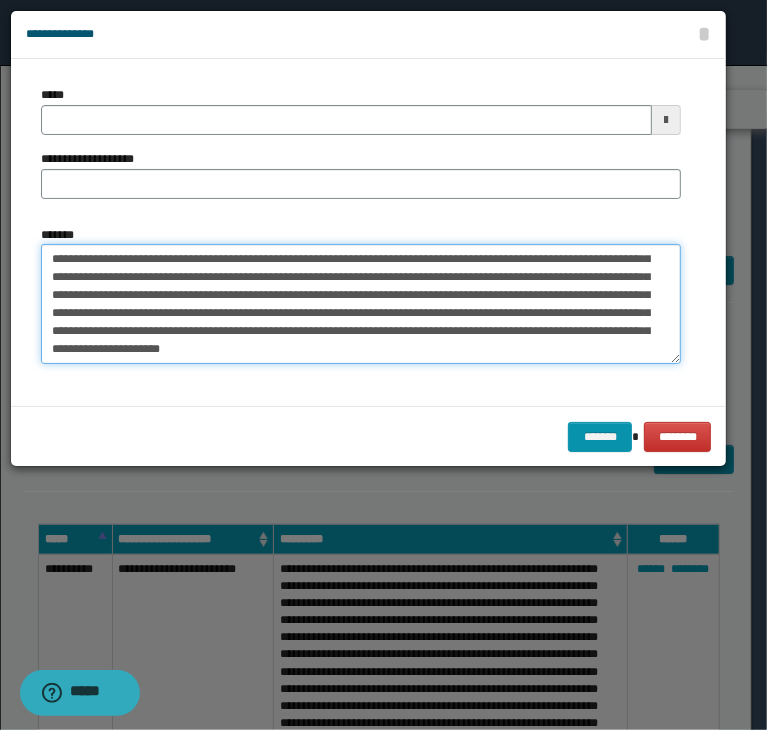 type 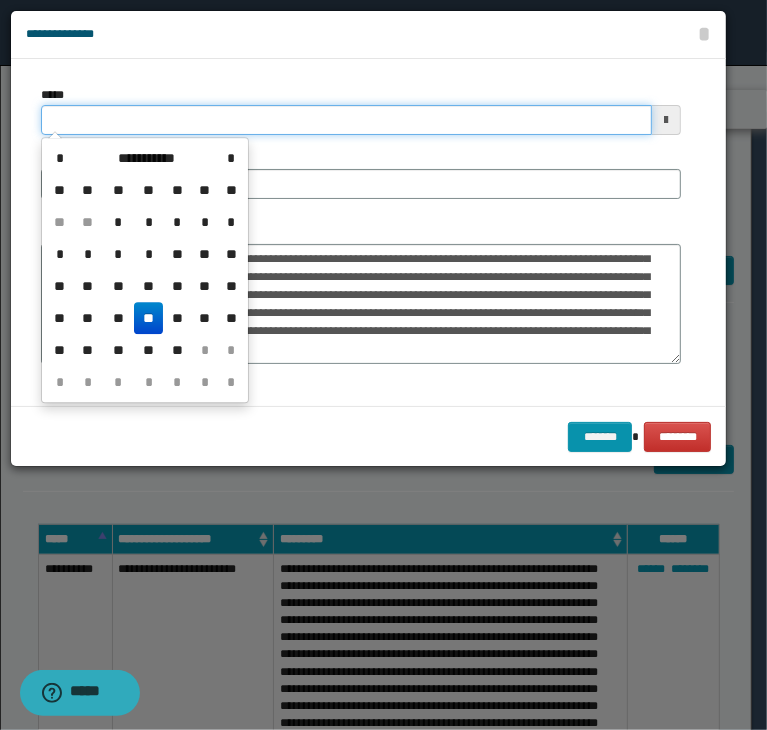 click on "*****" at bounding box center [346, 120] 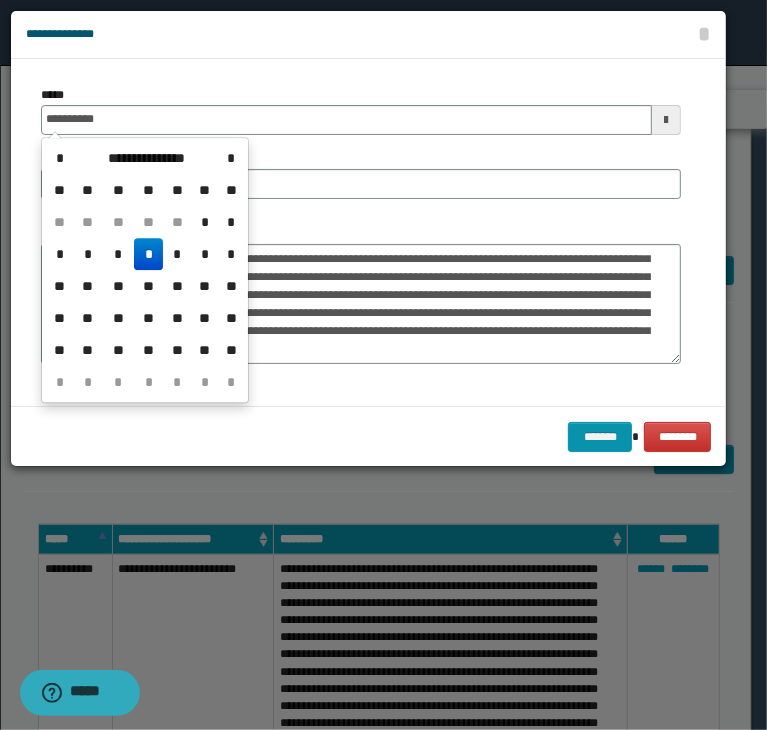 type on "**********" 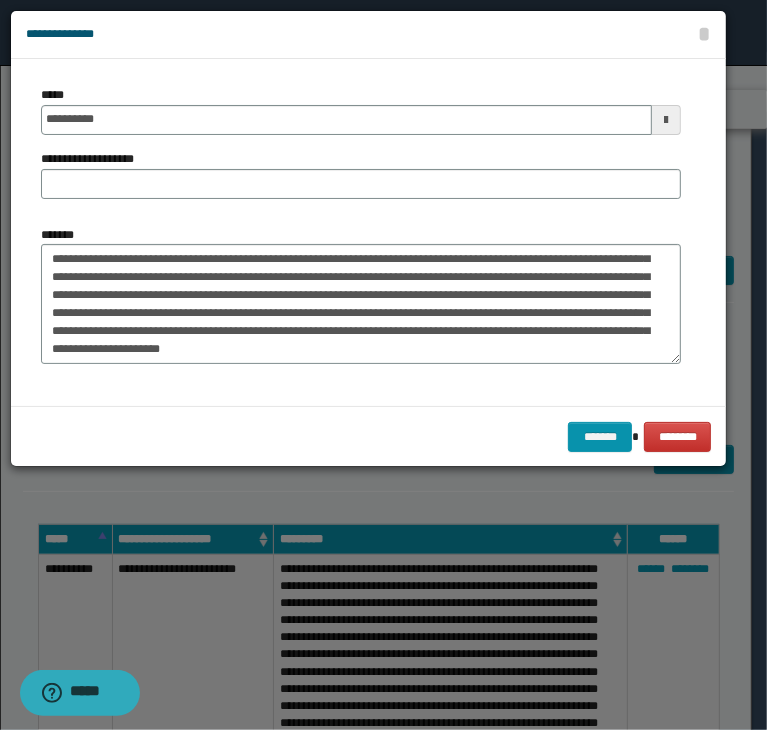 scroll, scrollTop: 0, scrollLeft: 0, axis: both 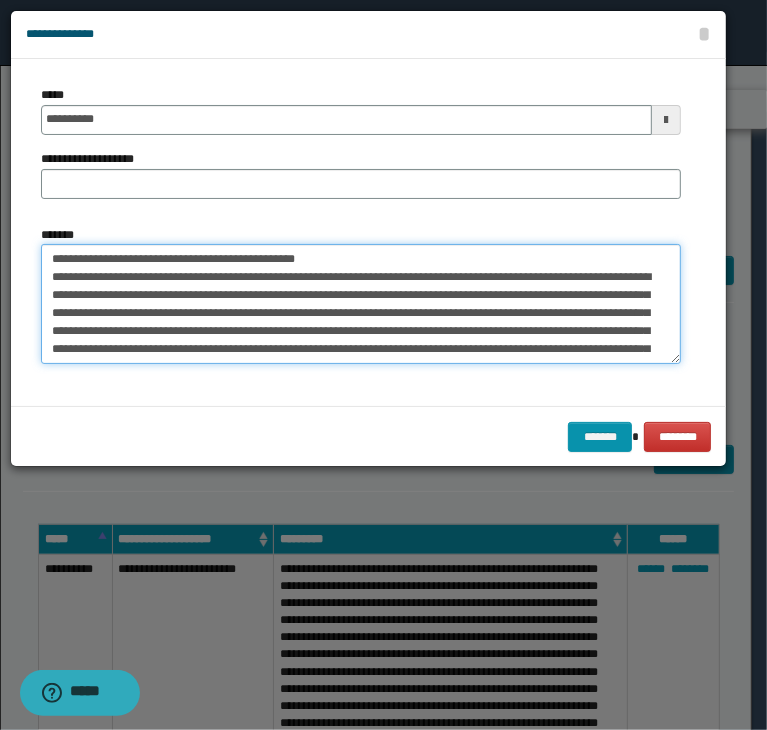 drag, startPoint x: 113, startPoint y: 255, endPoint x: 430, endPoint y: 209, distance: 320.32016 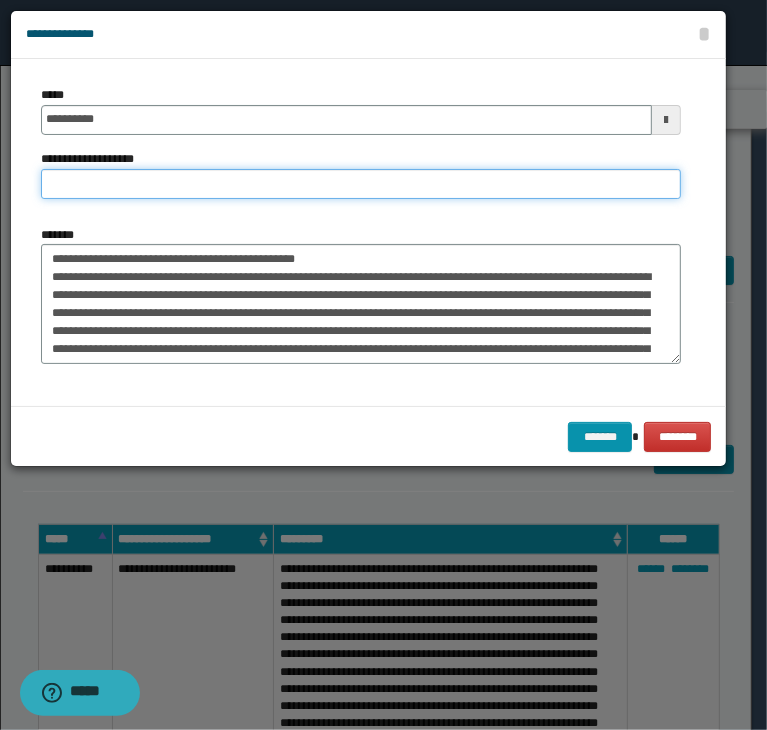 paste on "**********" 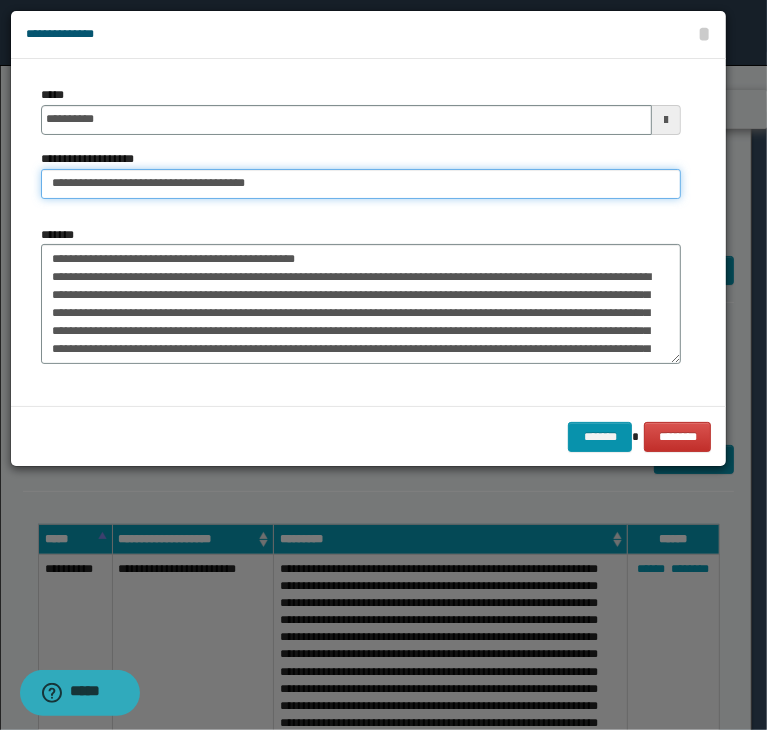 click on "**********" at bounding box center [361, 184] 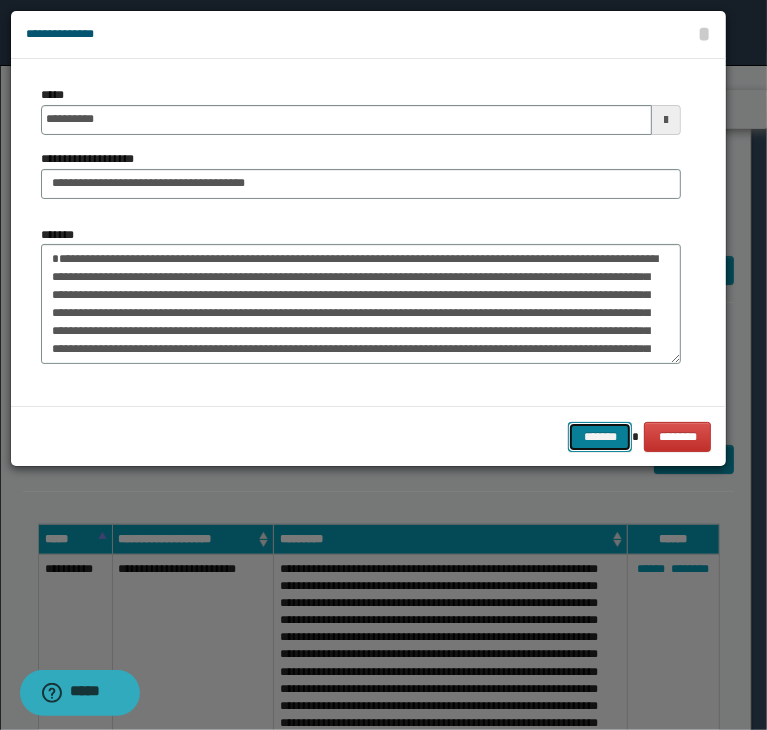 click on "*******" at bounding box center (600, 437) 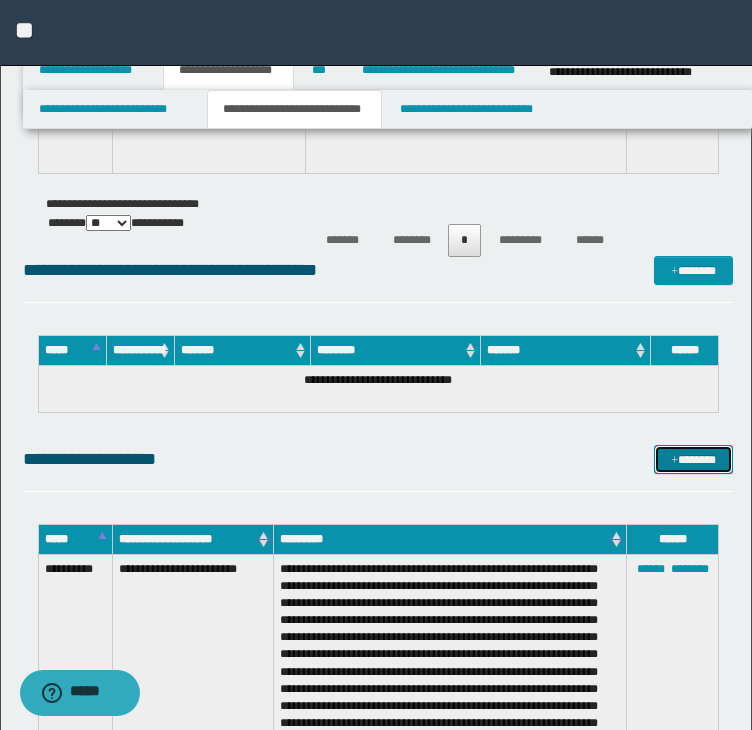 click on "*******" at bounding box center [693, 460] 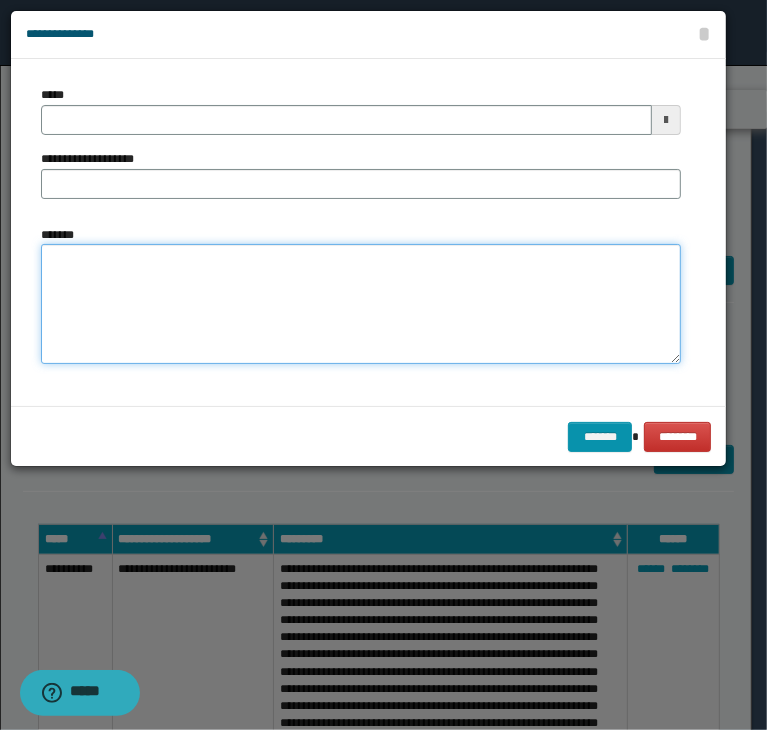click on "*******" at bounding box center [361, 304] 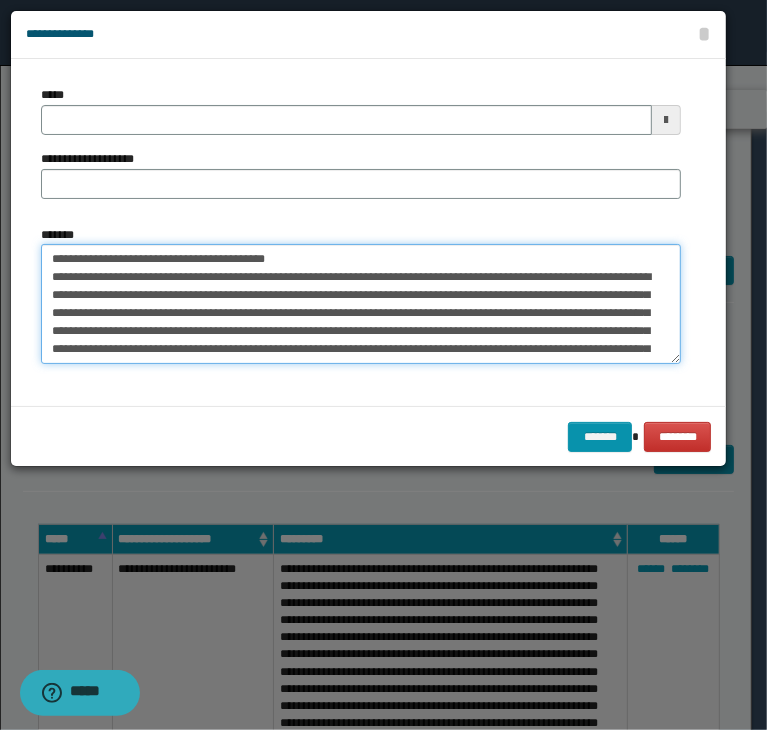 scroll, scrollTop: 192, scrollLeft: 0, axis: vertical 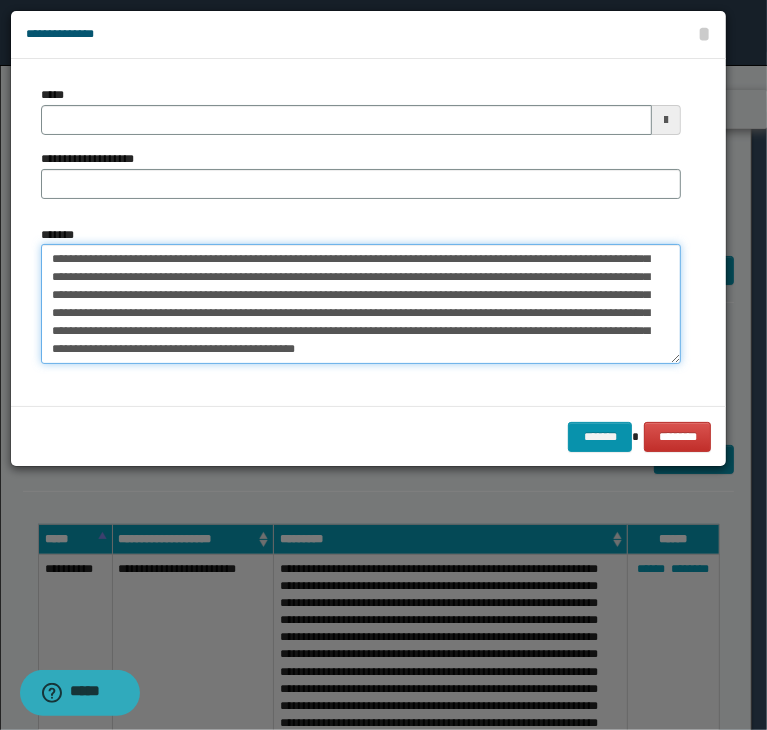 type 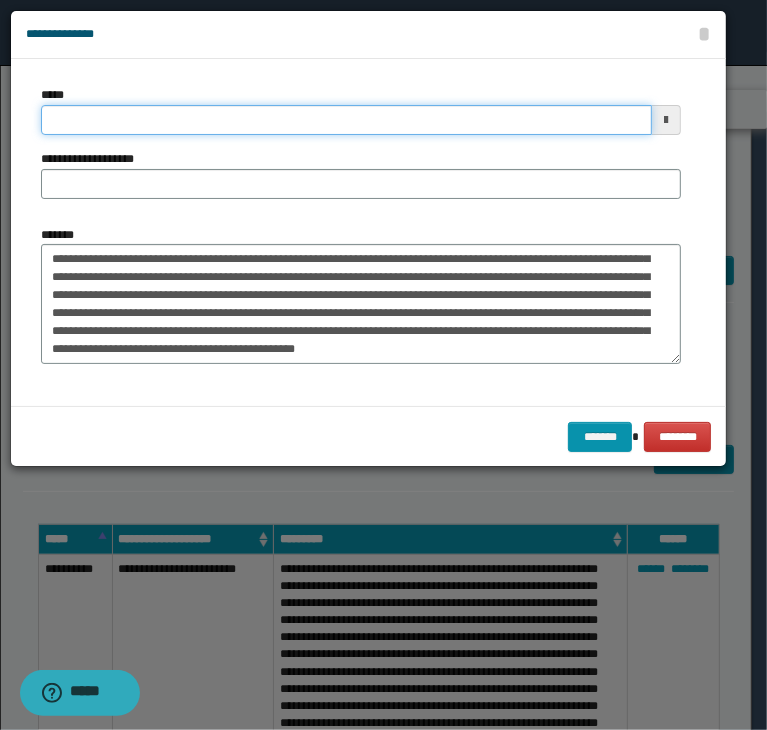click on "*****" at bounding box center [346, 120] 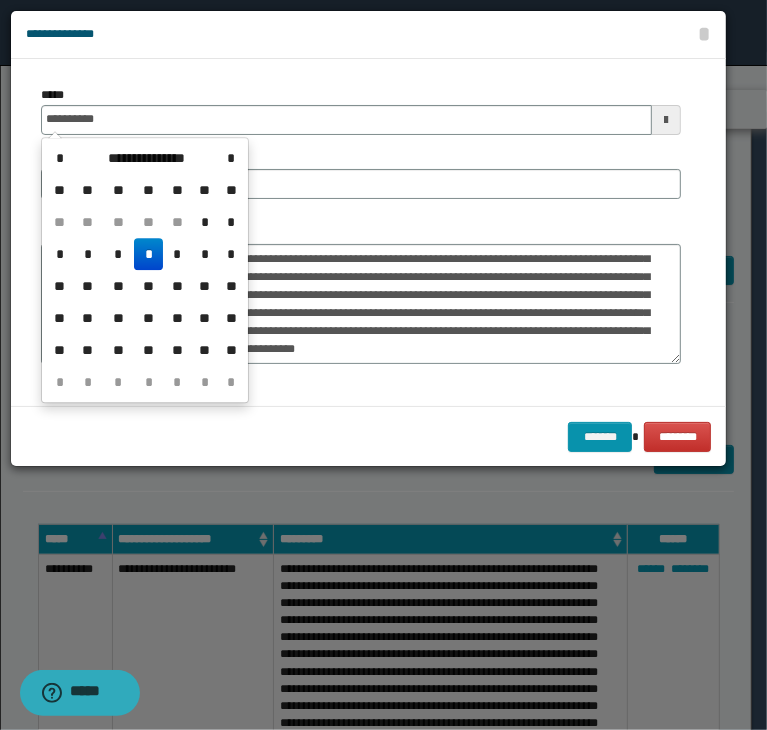 type on "**********" 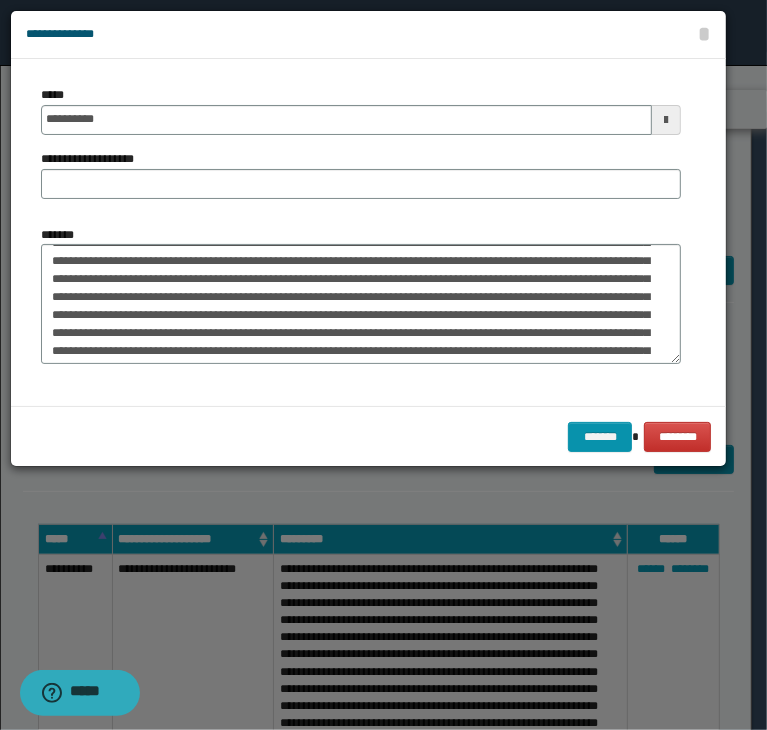 scroll, scrollTop: 0, scrollLeft: 0, axis: both 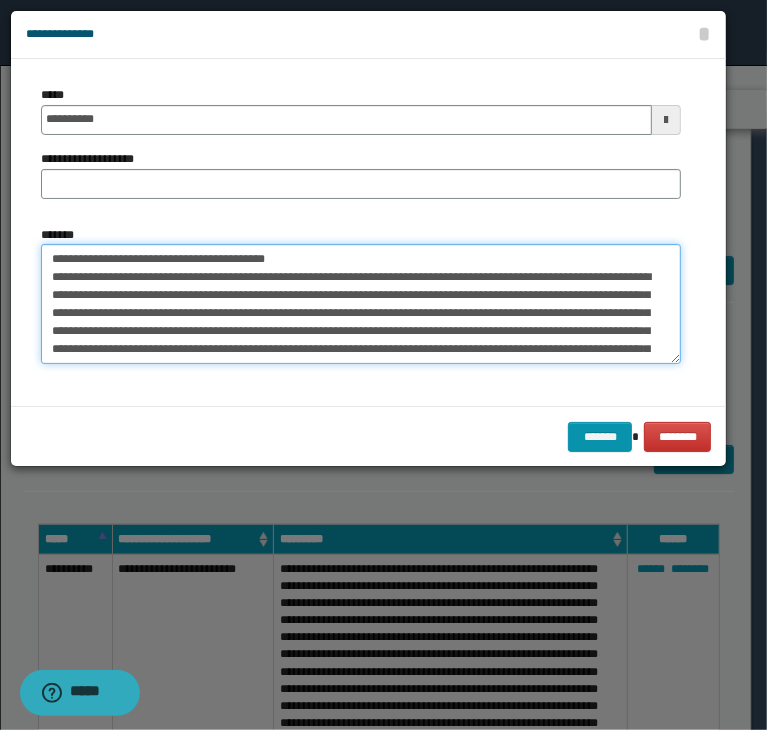 drag, startPoint x: 112, startPoint y: 258, endPoint x: 351, endPoint y: 184, distance: 250.19392 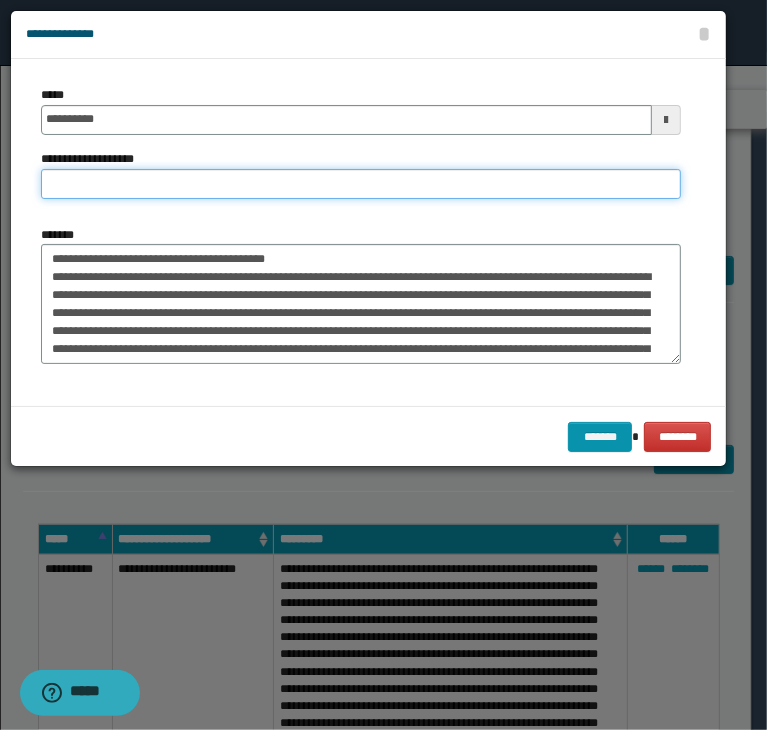 click on "**********" at bounding box center (361, 184) 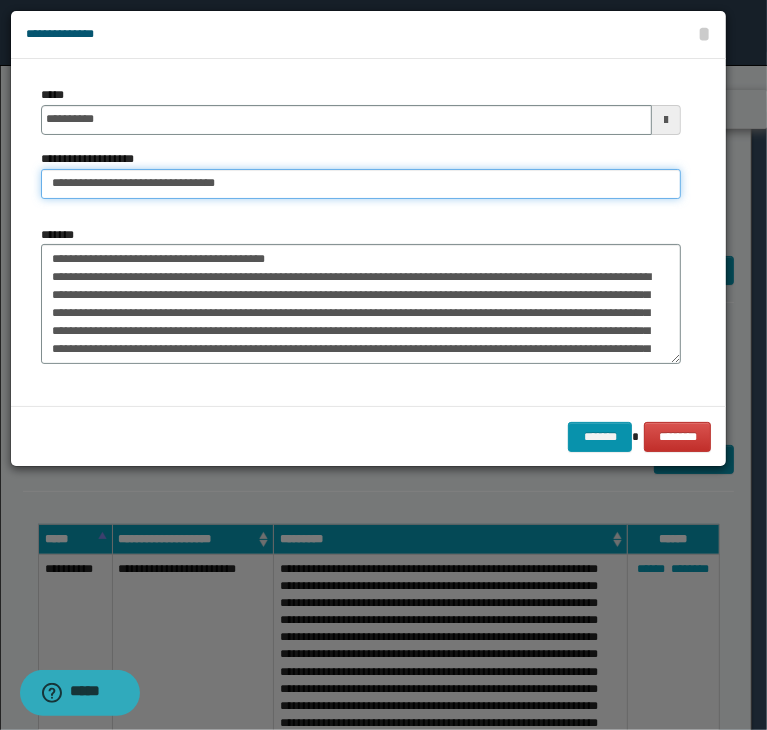 type on "**********" 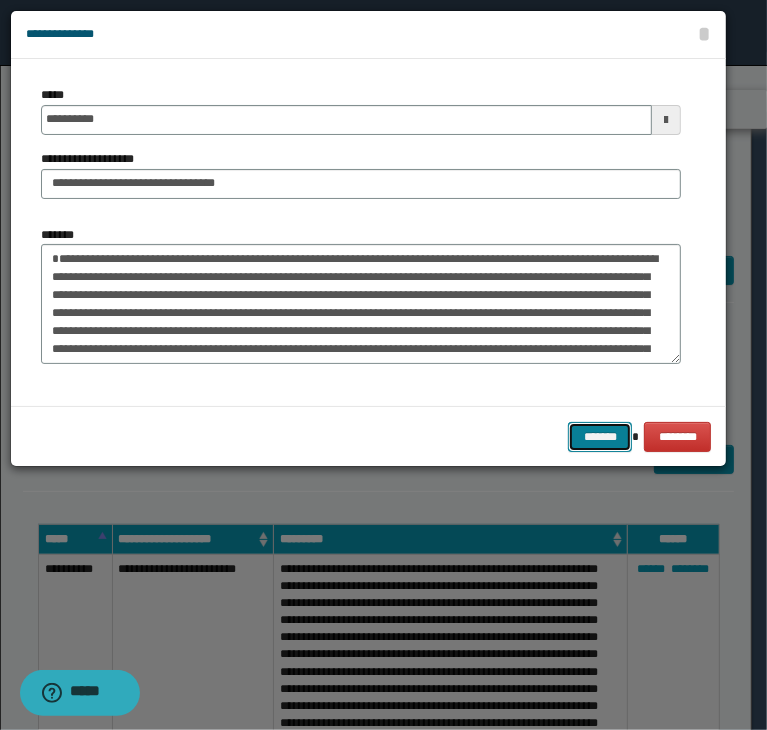 click on "*******" at bounding box center (600, 437) 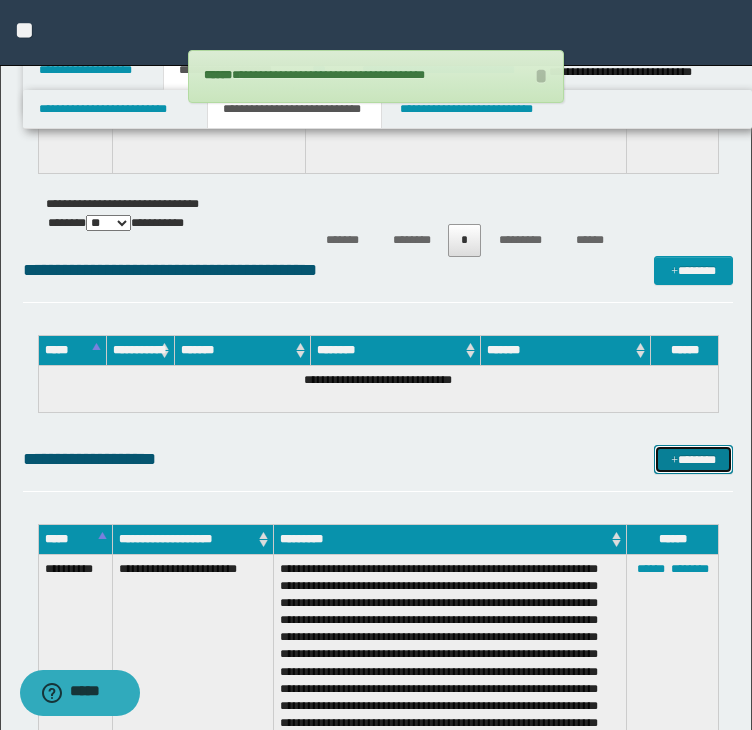 click on "*******" at bounding box center (693, 460) 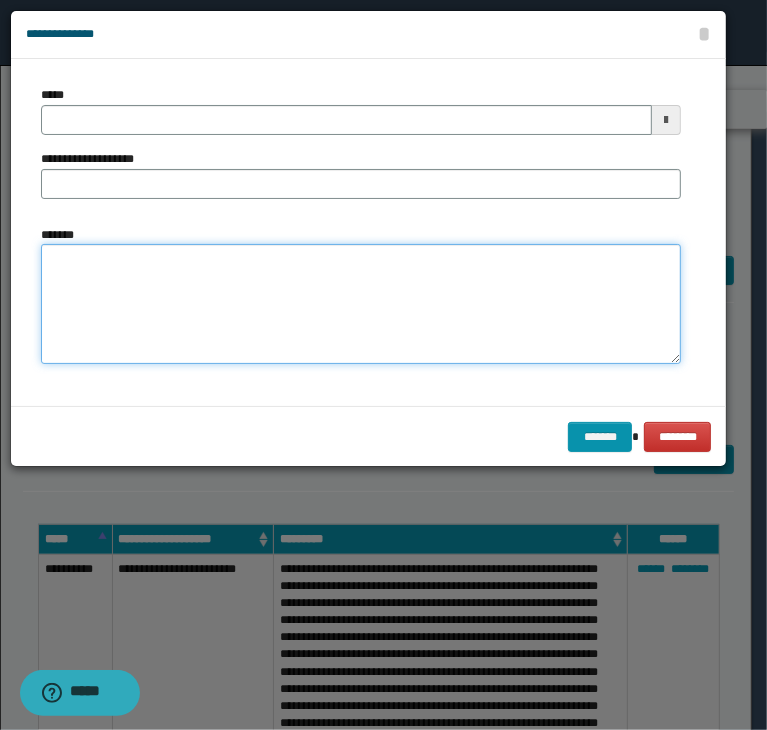 click on "*******" at bounding box center [361, 304] 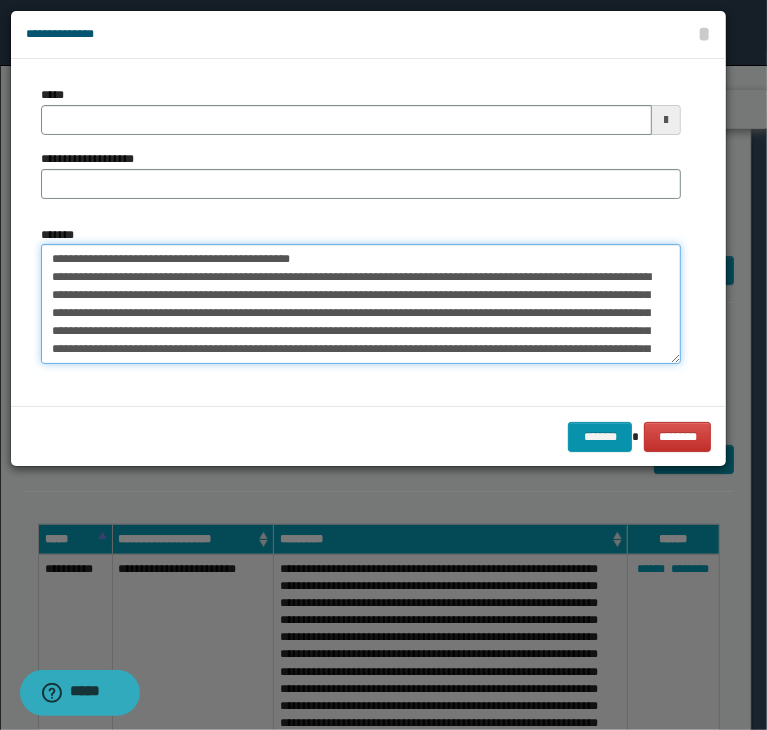 scroll, scrollTop: 120, scrollLeft: 0, axis: vertical 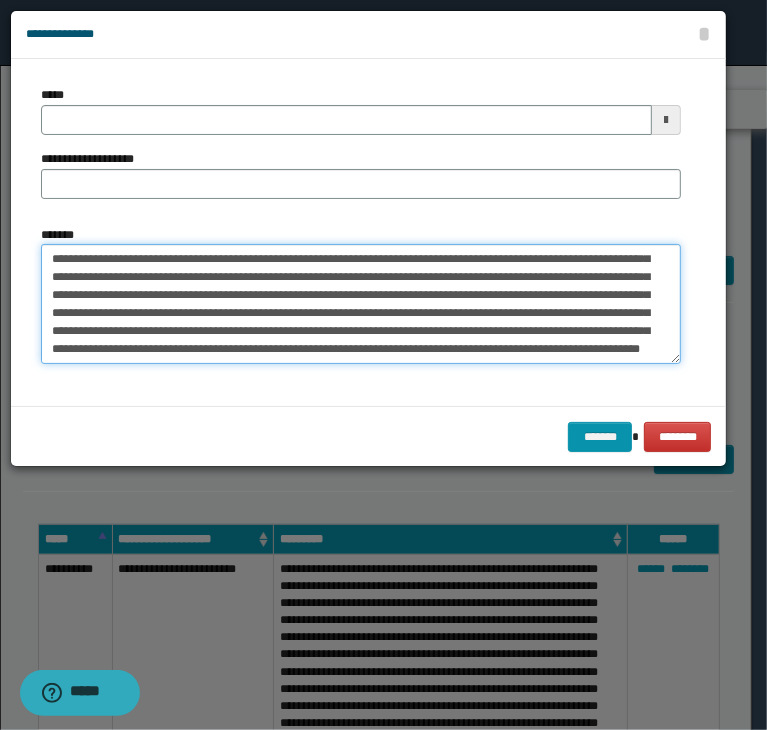 type 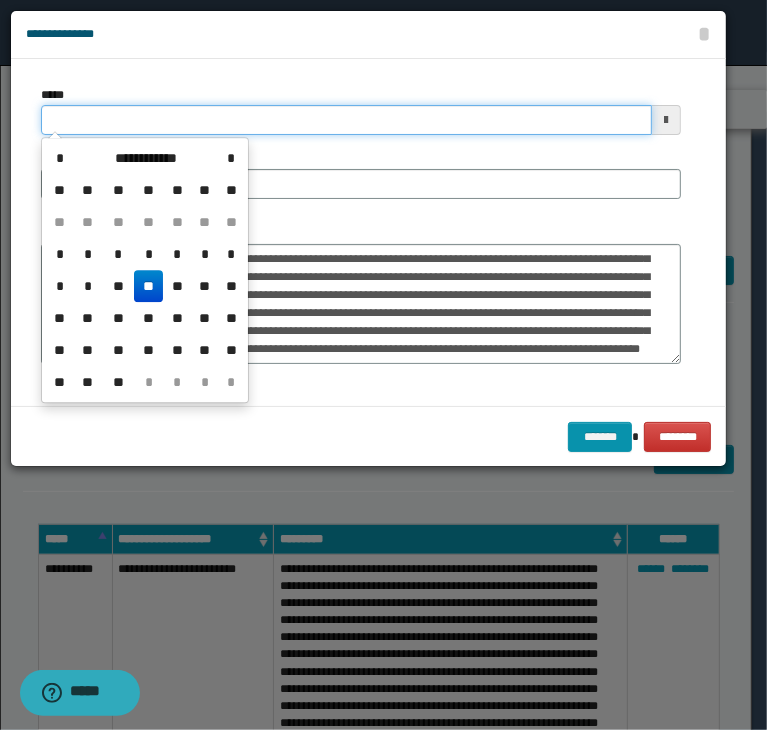 click on "*****" at bounding box center [346, 120] 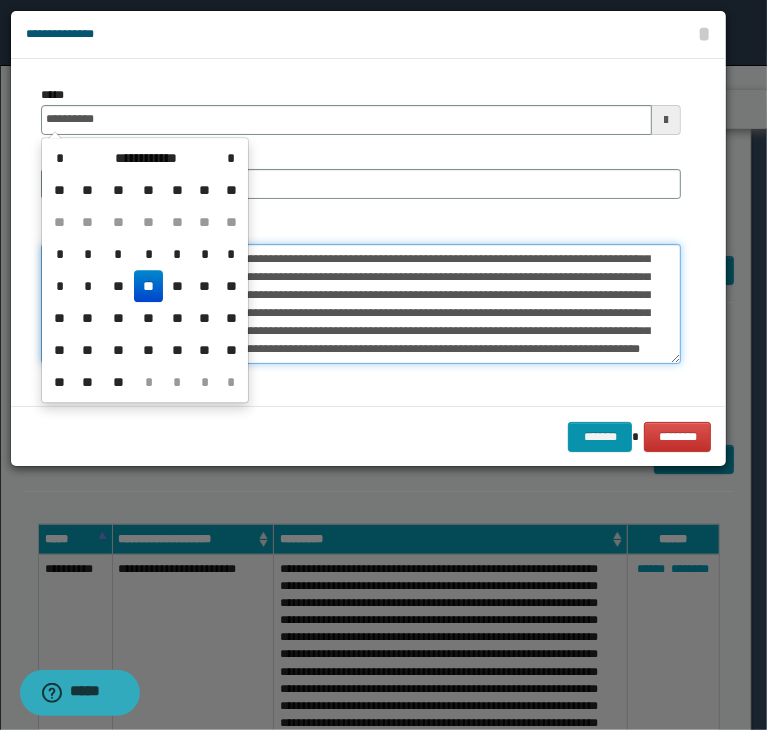type on "**********" 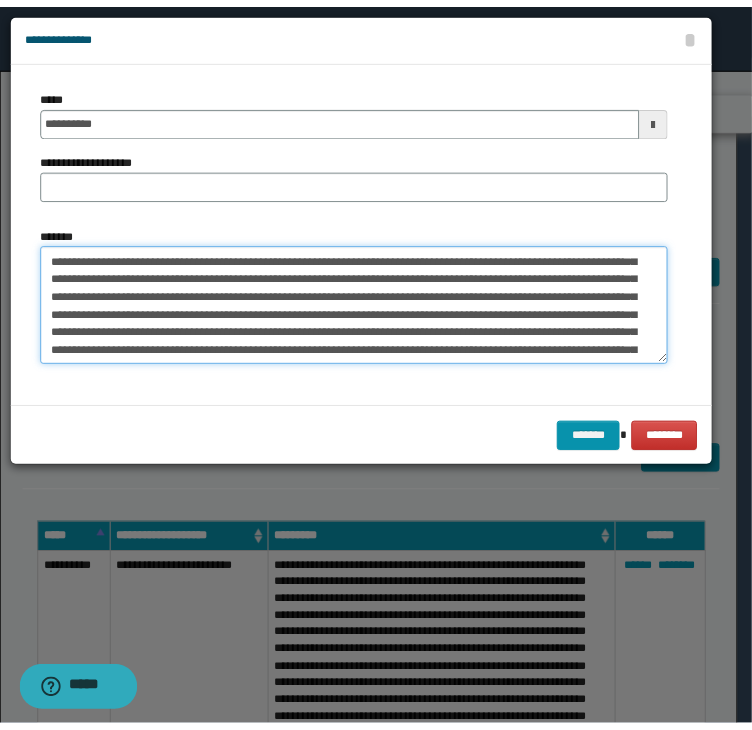 scroll, scrollTop: 0, scrollLeft: 0, axis: both 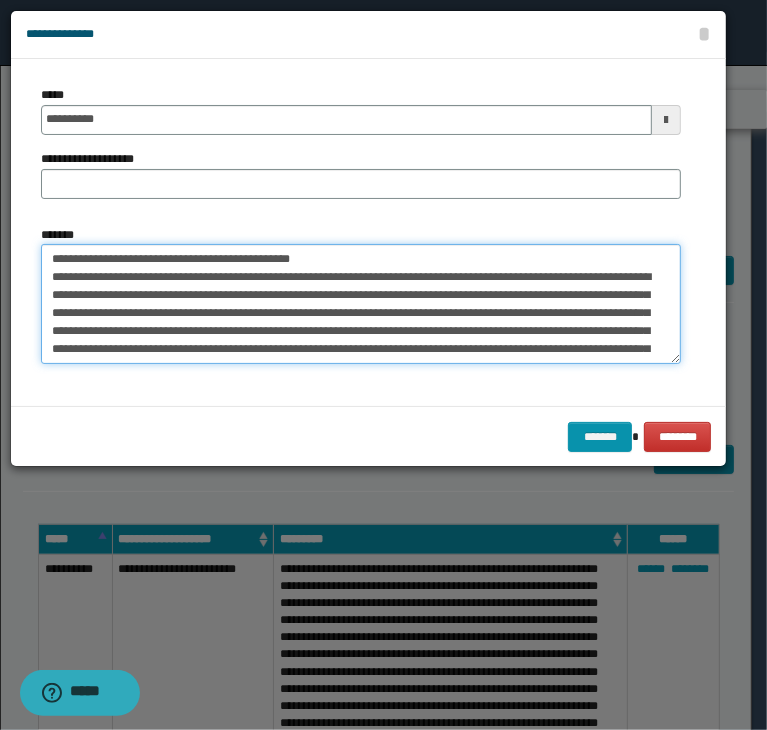 drag, startPoint x: 115, startPoint y: 258, endPoint x: 468, endPoint y: 193, distance: 358.93454 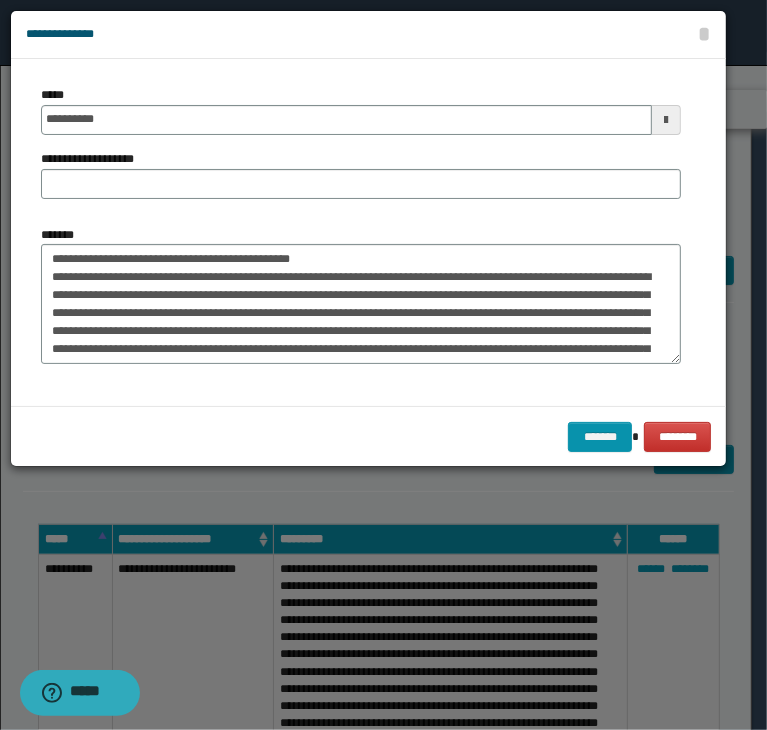 click on "**********" at bounding box center [361, 174] 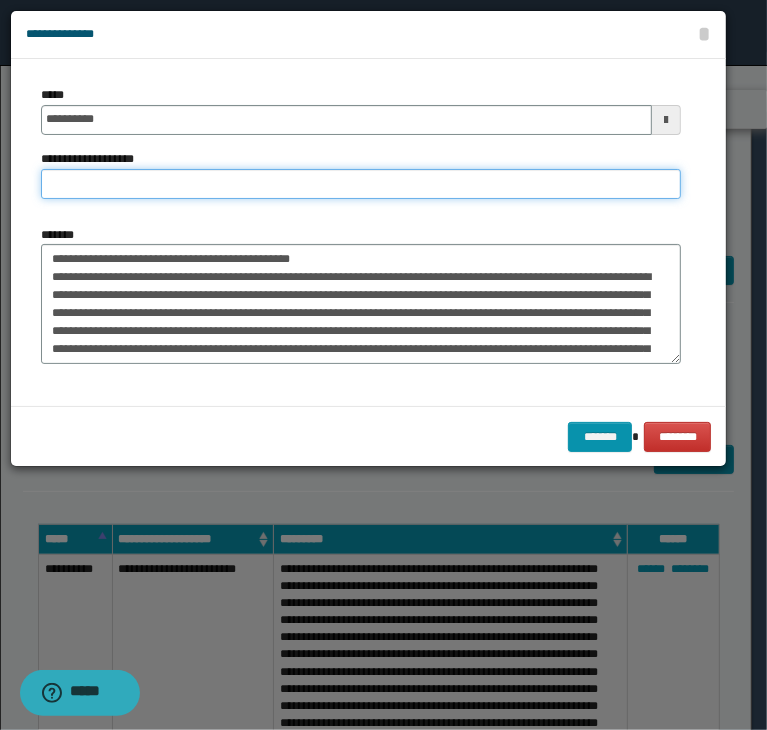 click on "**********" at bounding box center [361, 184] 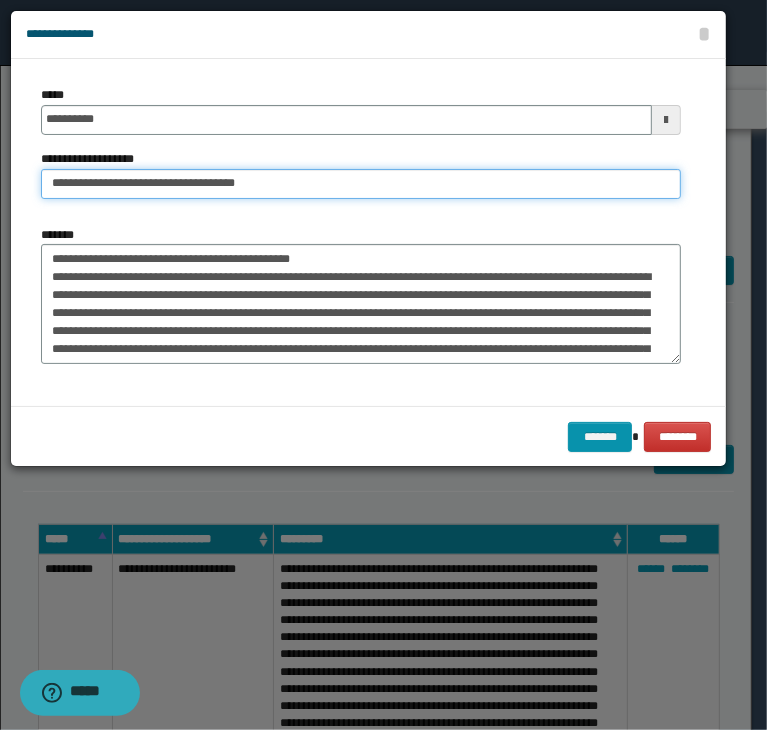 type on "**********" 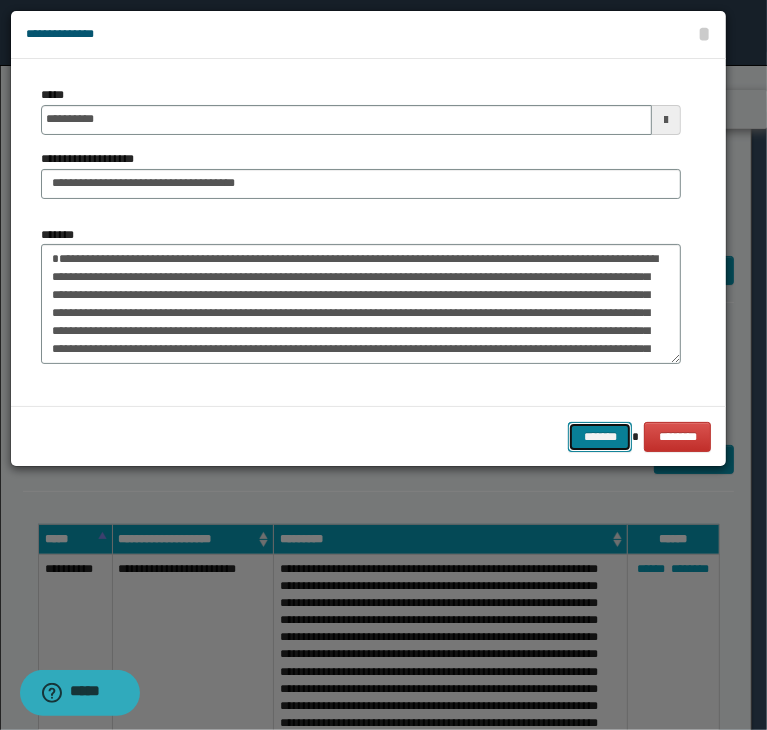 click on "*******" at bounding box center (600, 437) 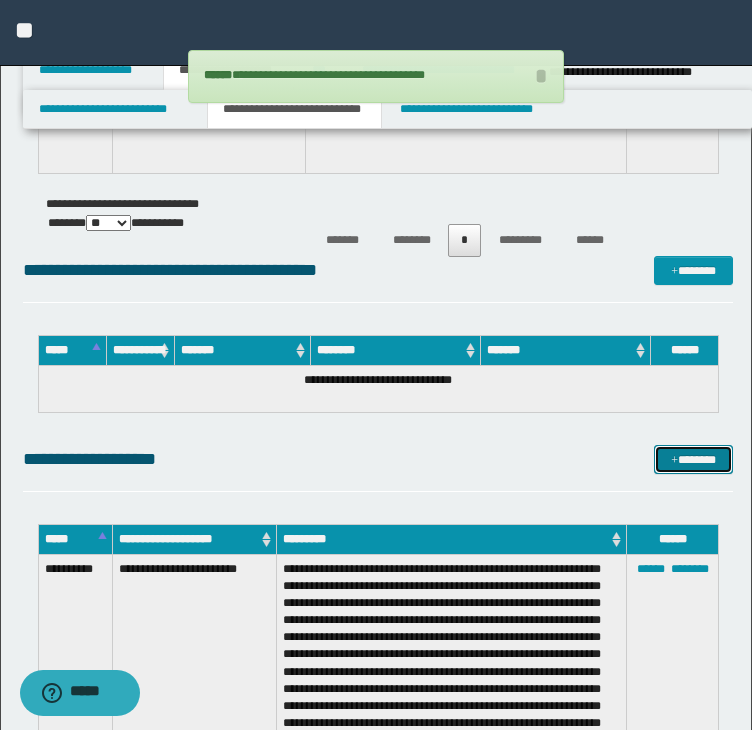 click on "*******" at bounding box center (693, 460) 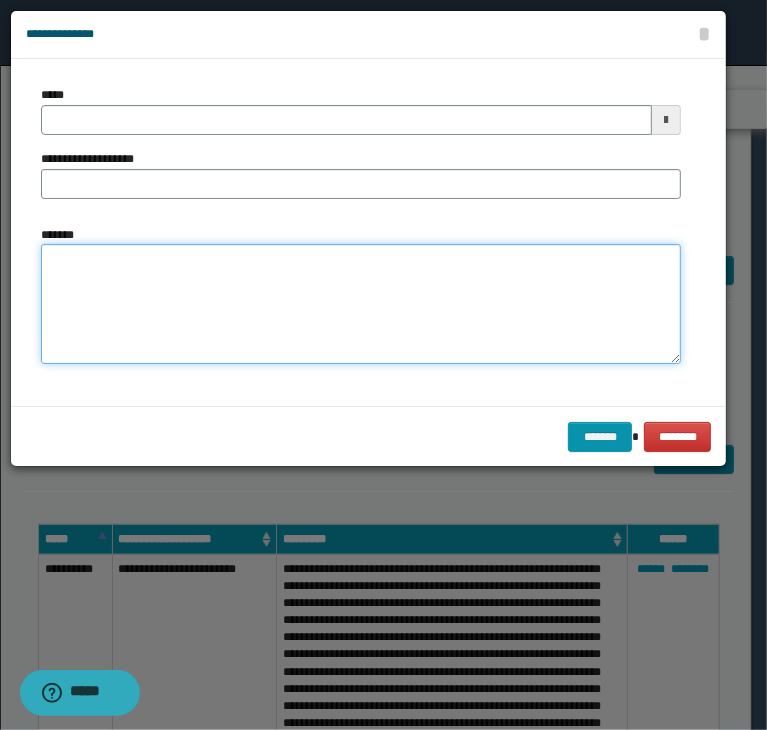 click on "*******" at bounding box center (361, 304) 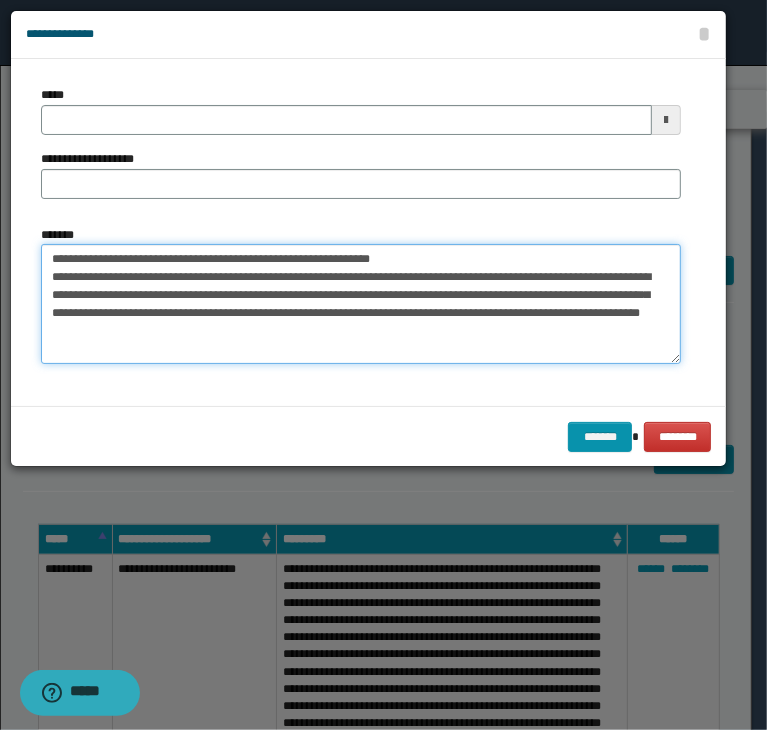 type 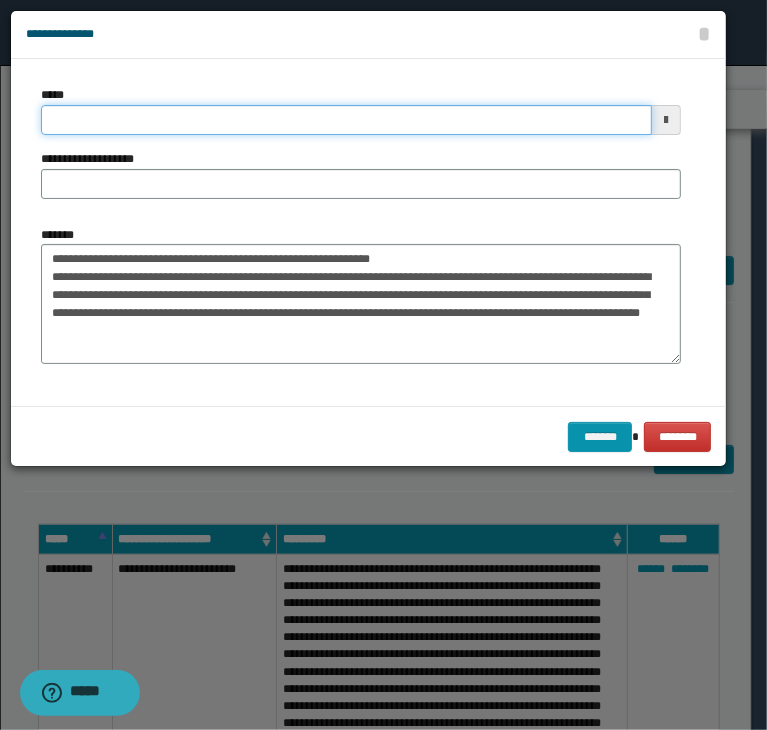 click on "*****" at bounding box center (346, 120) 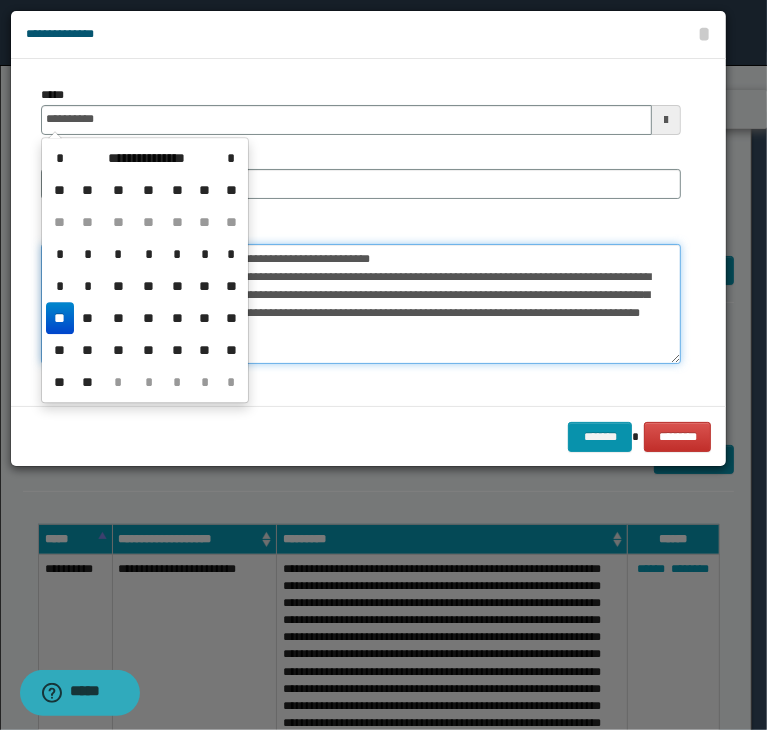 type on "**********" 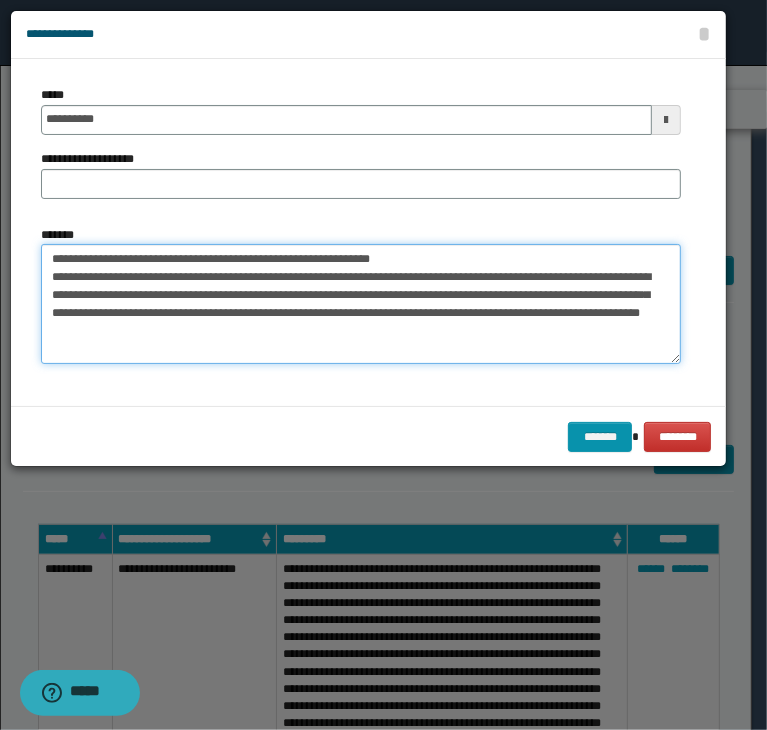 drag, startPoint x: 430, startPoint y: 245, endPoint x: 116, endPoint y: 241, distance: 314.02548 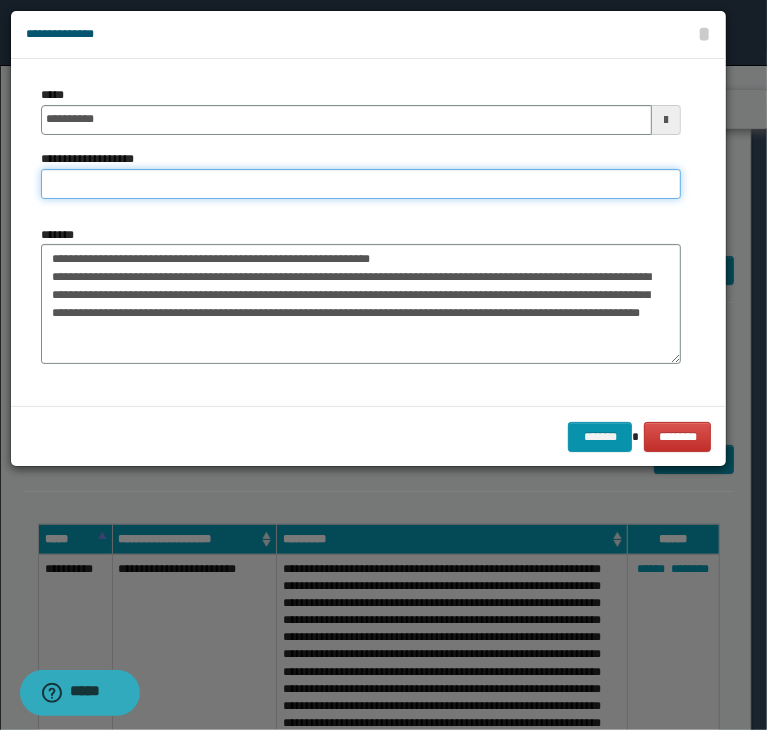 click on "**********" at bounding box center (361, 184) 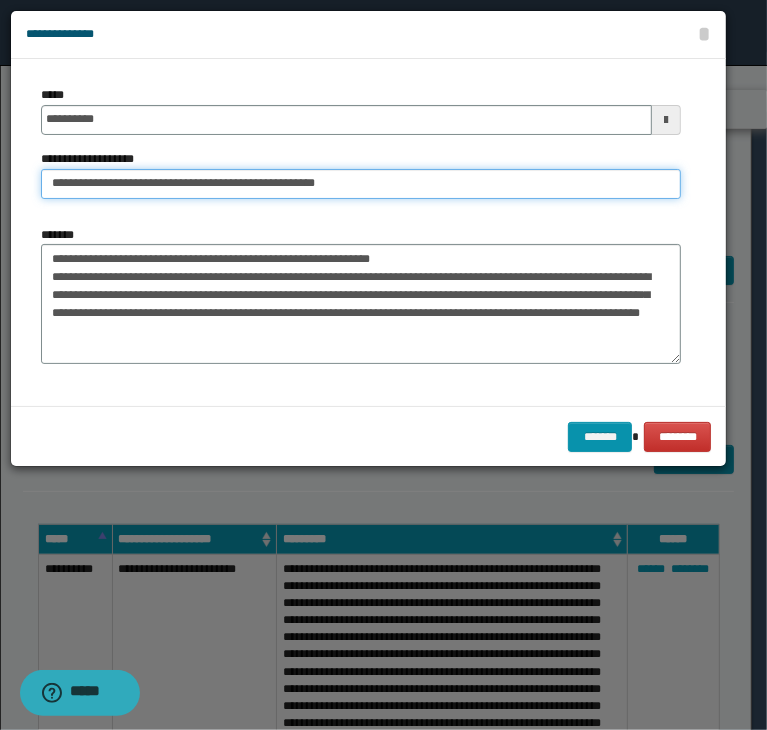 type on "**********" 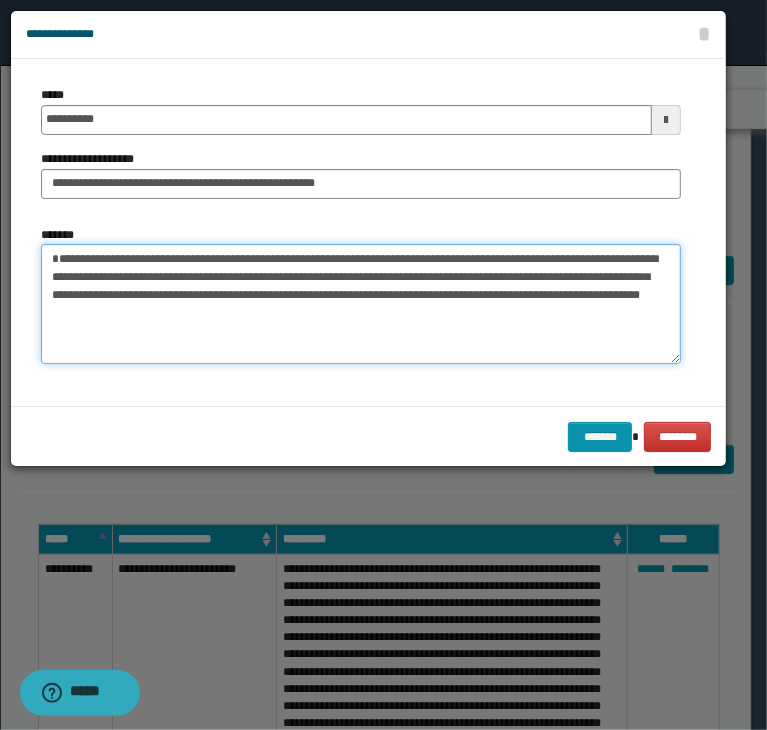 type on "**********" 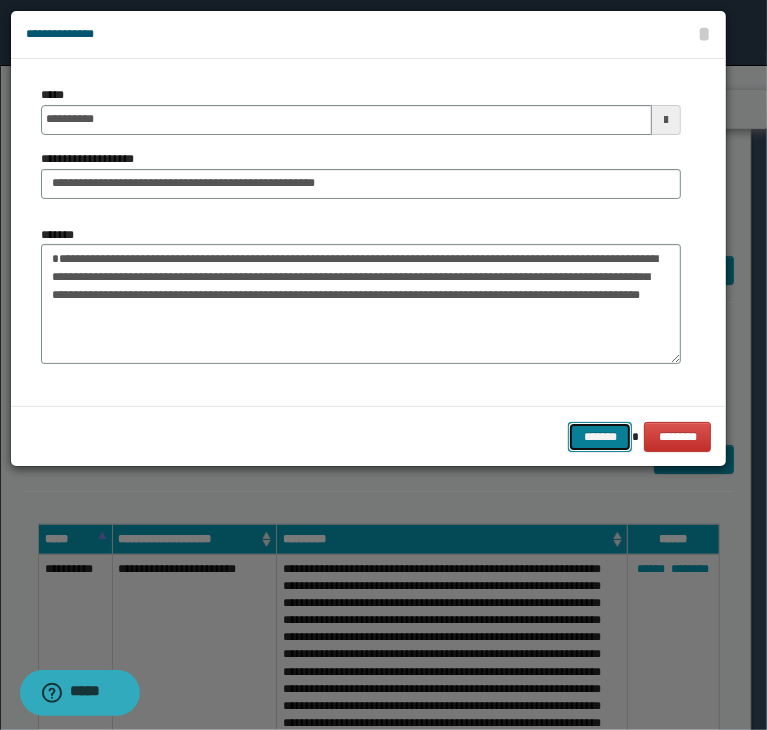 click on "*******" at bounding box center (600, 437) 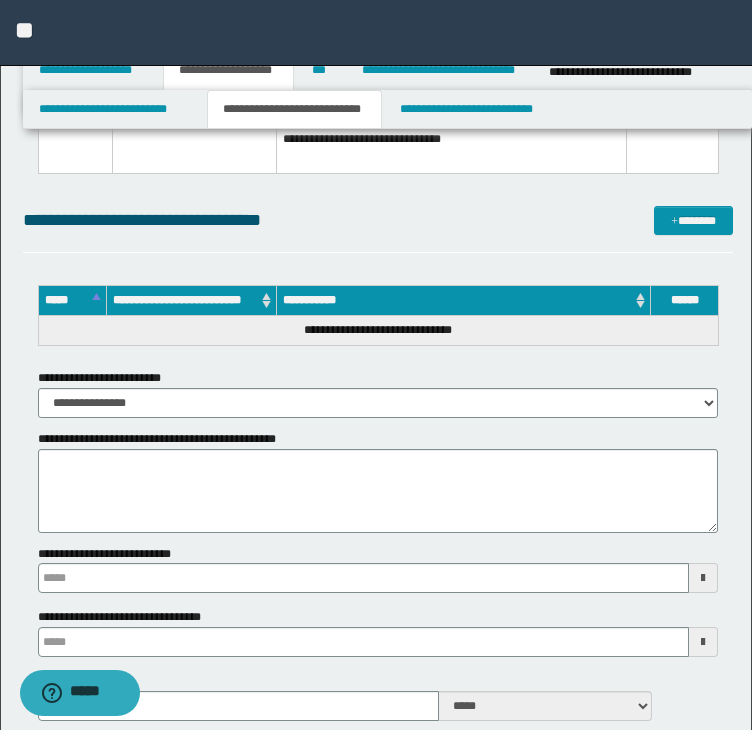 scroll, scrollTop: 13188, scrollLeft: 0, axis: vertical 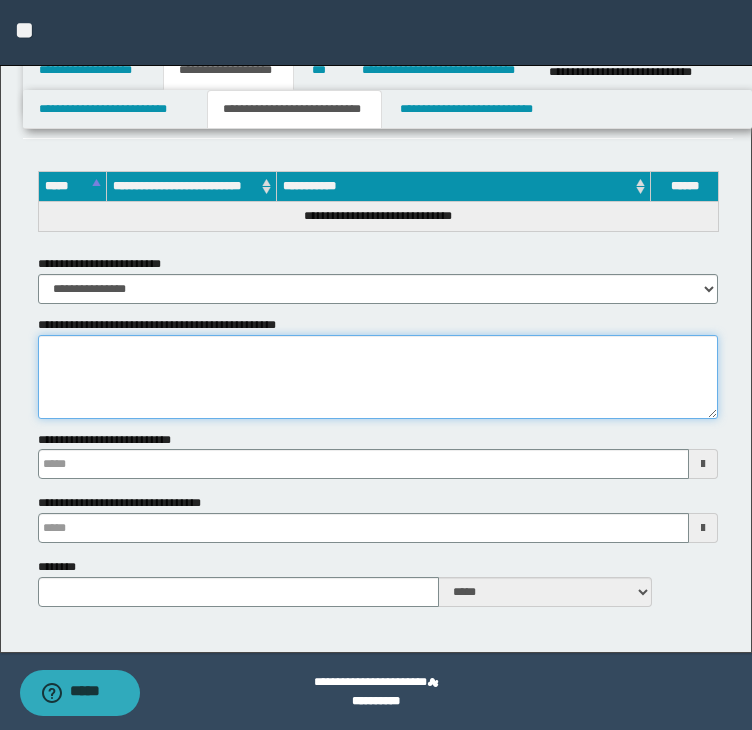 click on "**********" at bounding box center (378, 377) 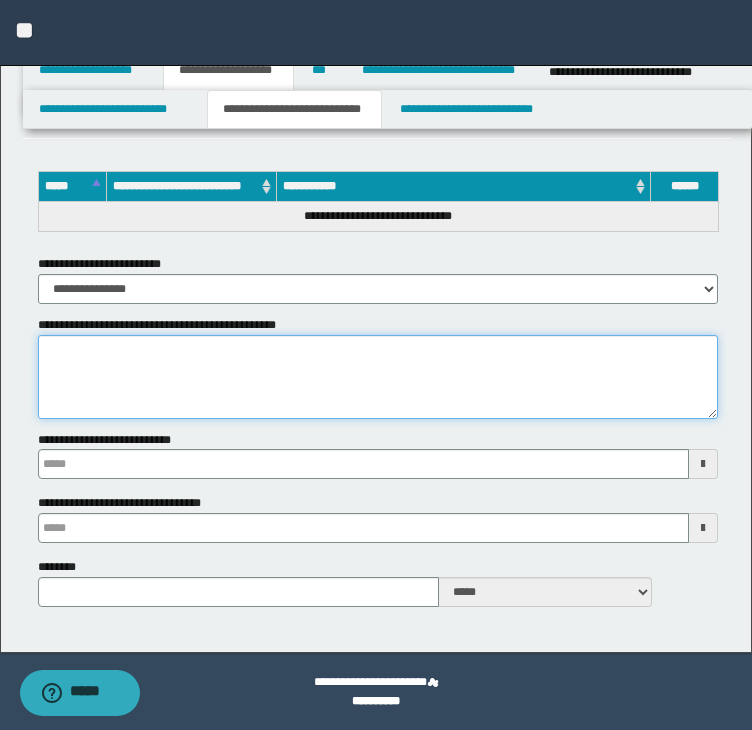 paste on "**********" 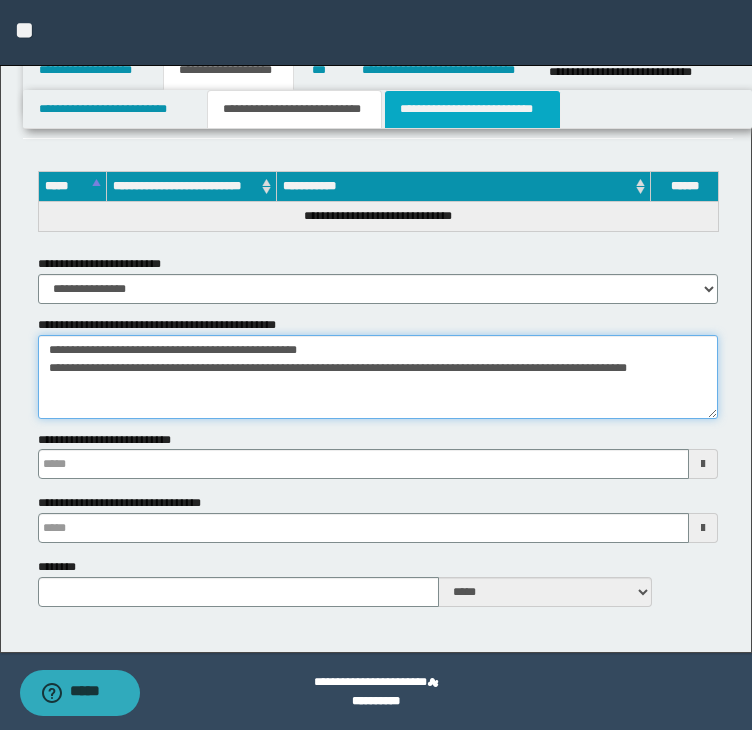 type on "**********" 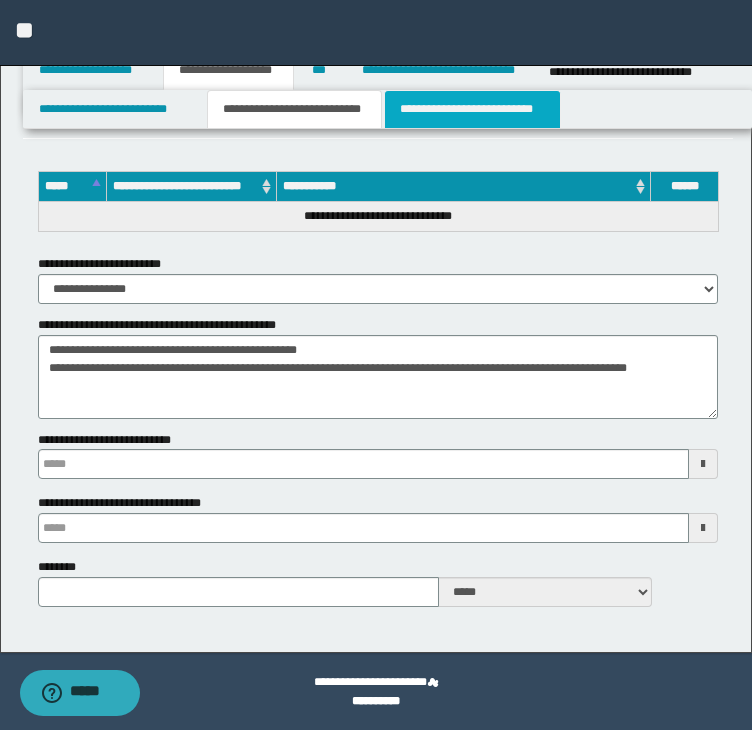 click on "**********" at bounding box center [472, 109] 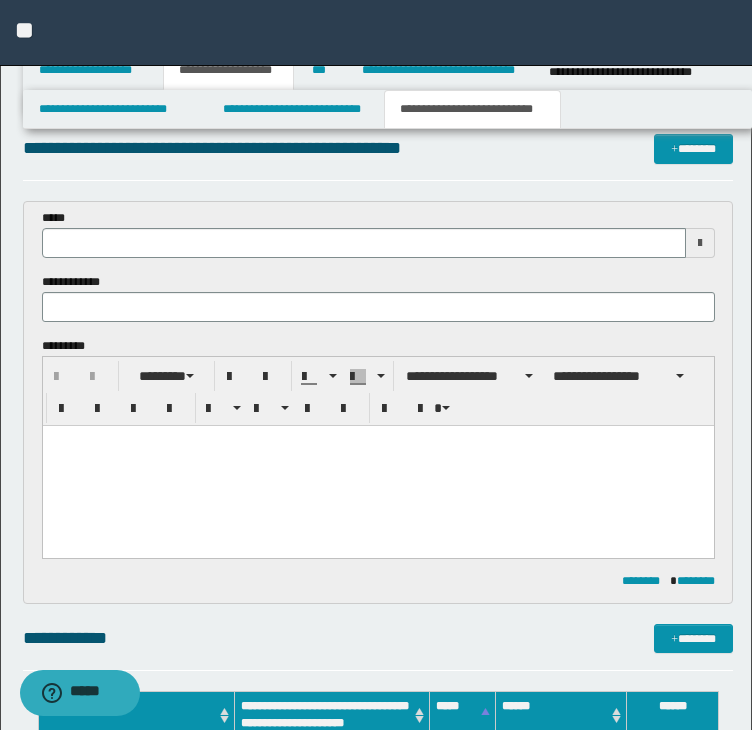 scroll, scrollTop: 0, scrollLeft: 0, axis: both 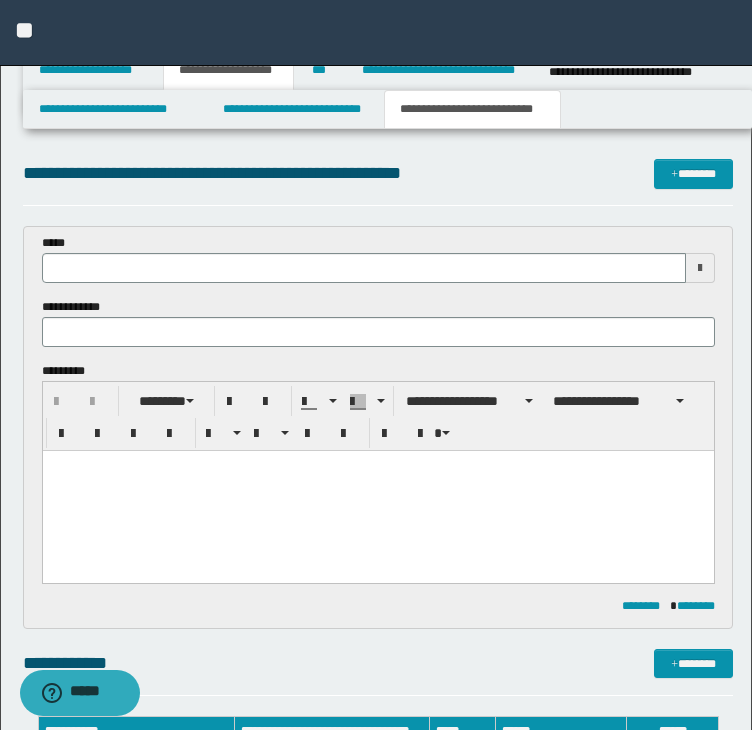 click at bounding box center (377, 490) 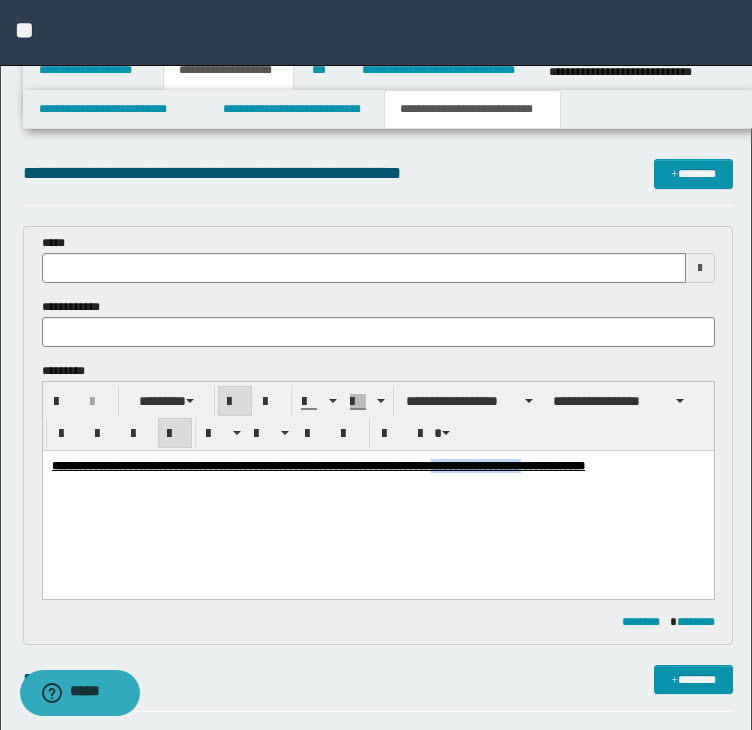 drag, startPoint x: 694, startPoint y: 467, endPoint x: 751, endPoint y: 465, distance: 57.035076 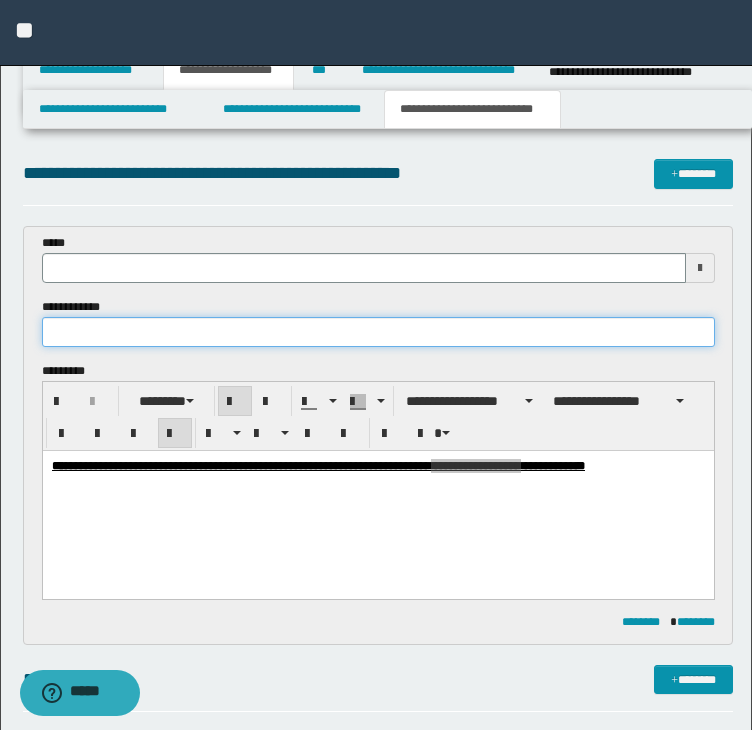 click at bounding box center [378, 332] 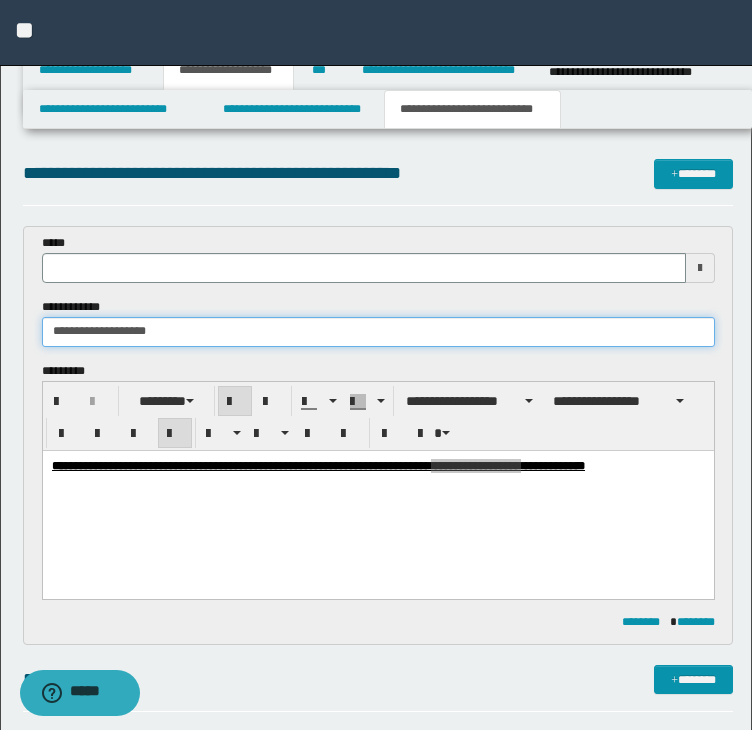 type on "**********" 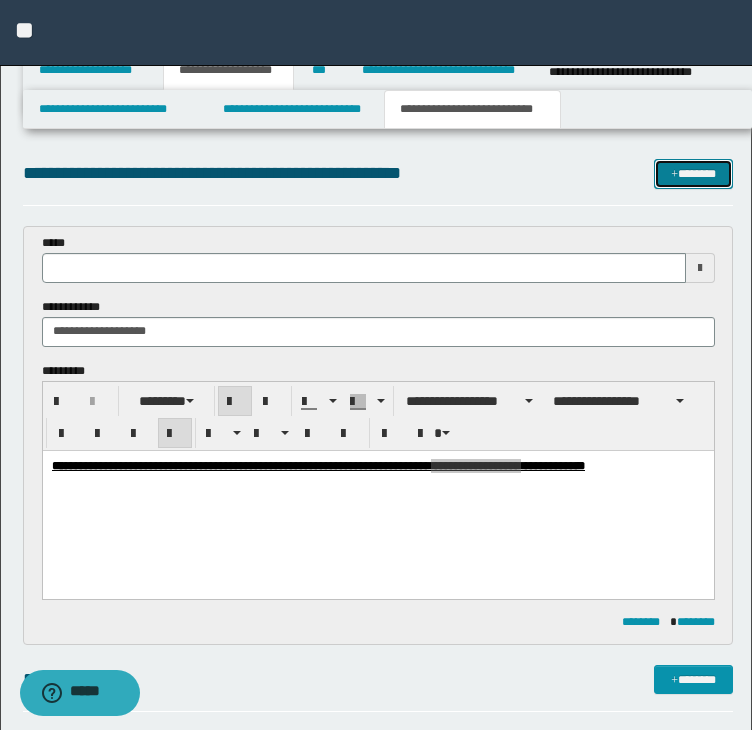 click at bounding box center [674, 175] 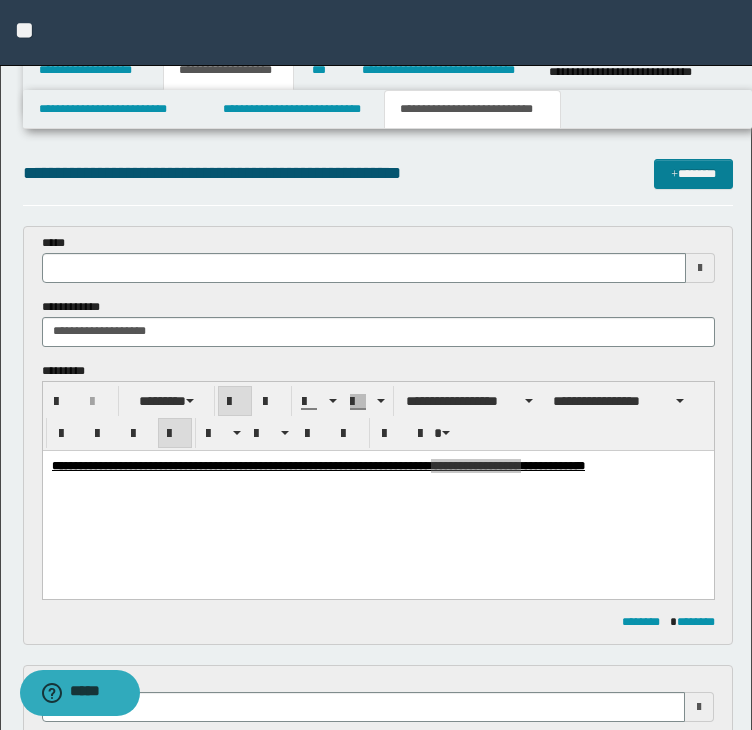 scroll, scrollTop: 591, scrollLeft: 0, axis: vertical 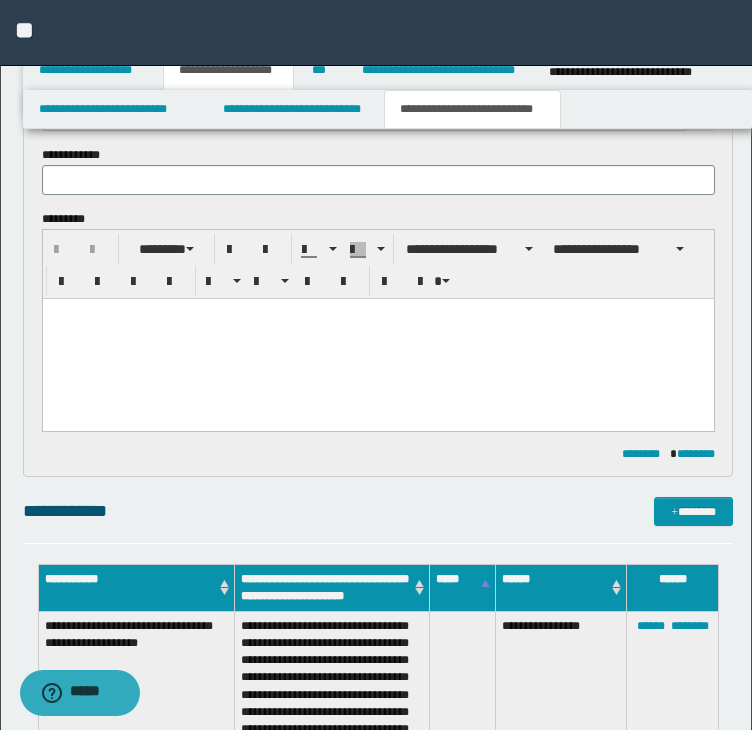 type 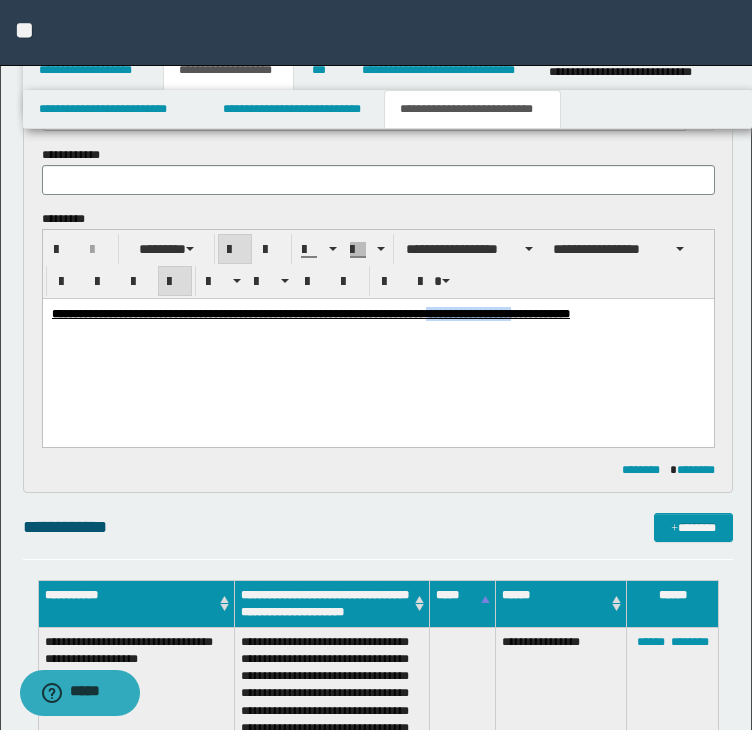 drag, startPoint x: 590, startPoint y: 314, endPoint x: 684, endPoint y: 310, distance: 94.08507 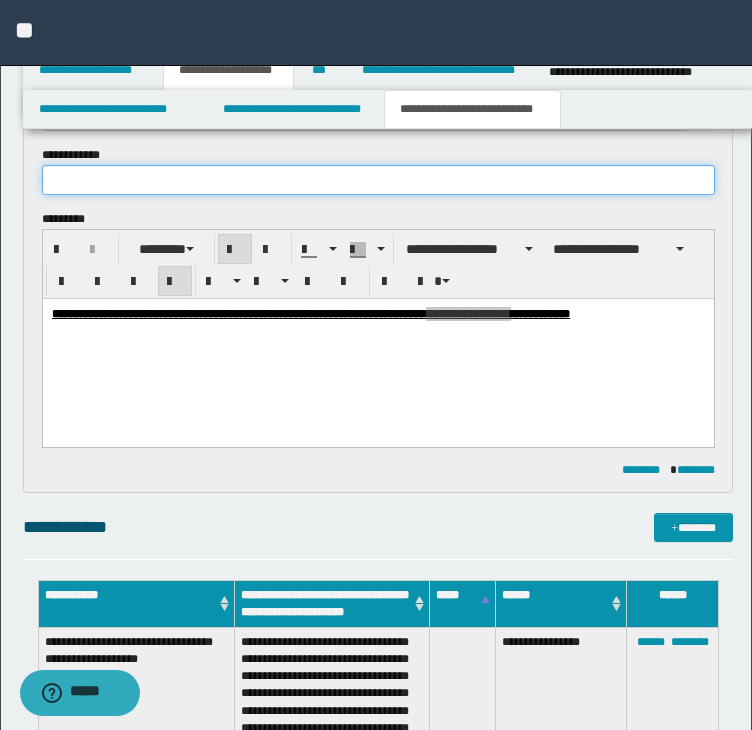 click at bounding box center [378, 180] 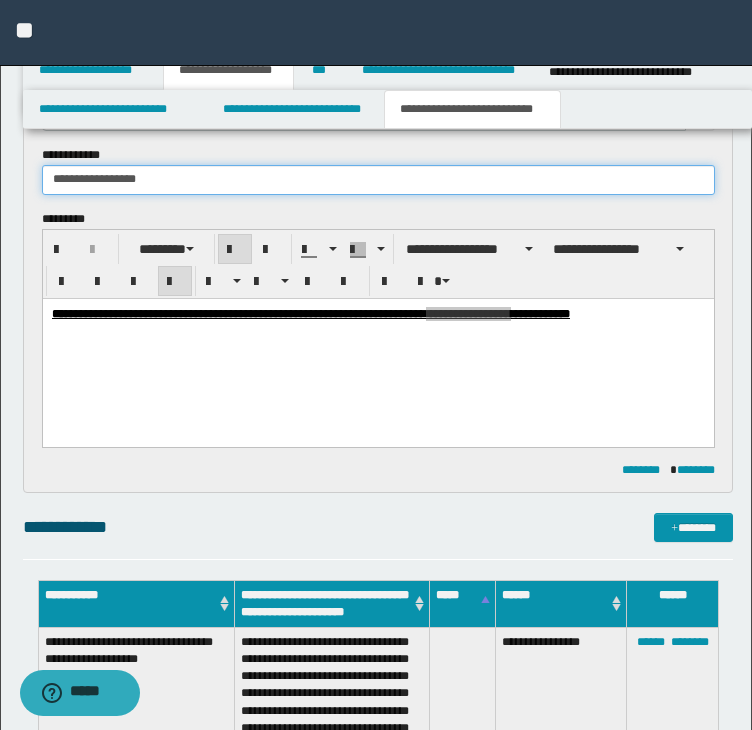 type on "**********" 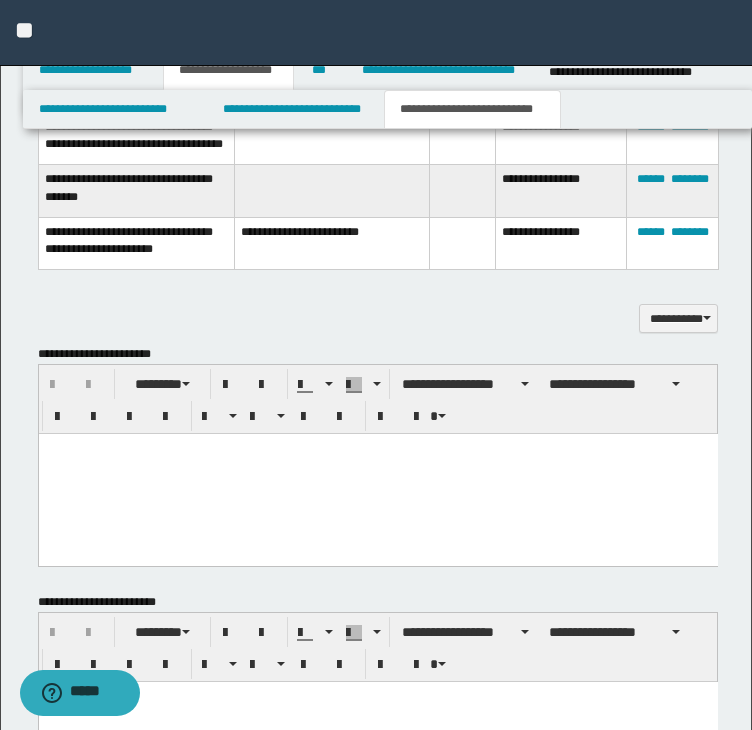 scroll, scrollTop: 1697, scrollLeft: 0, axis: vertical 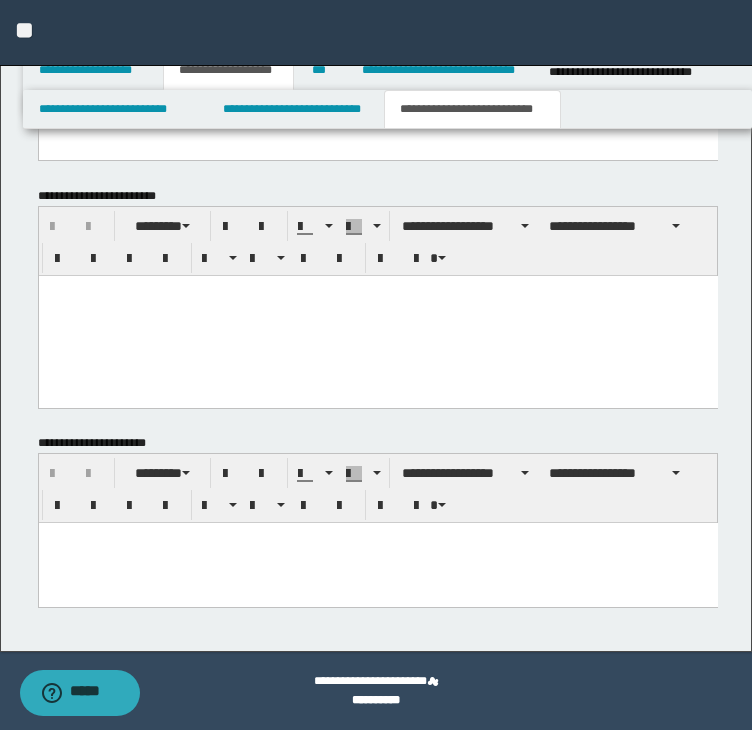click at bounding box center [377, 538] 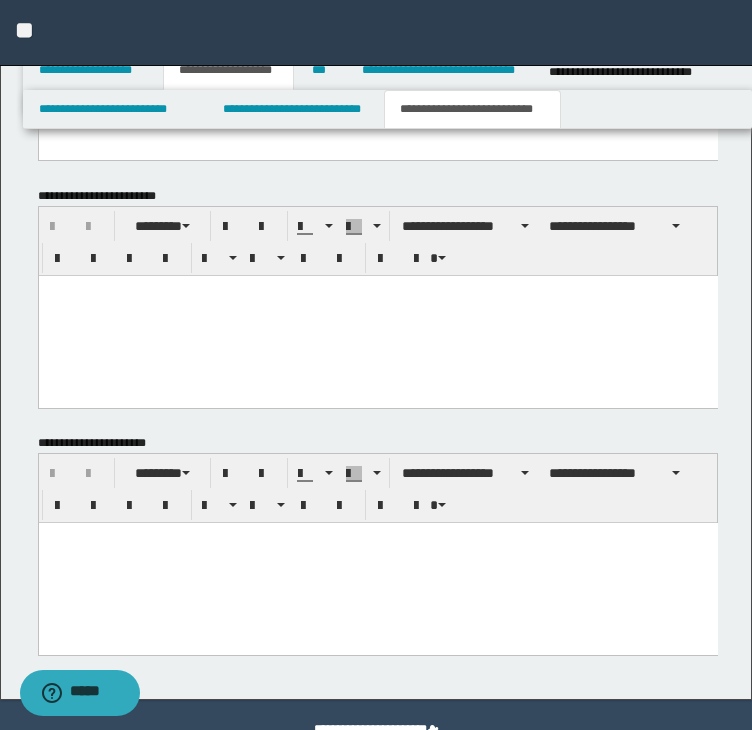 type 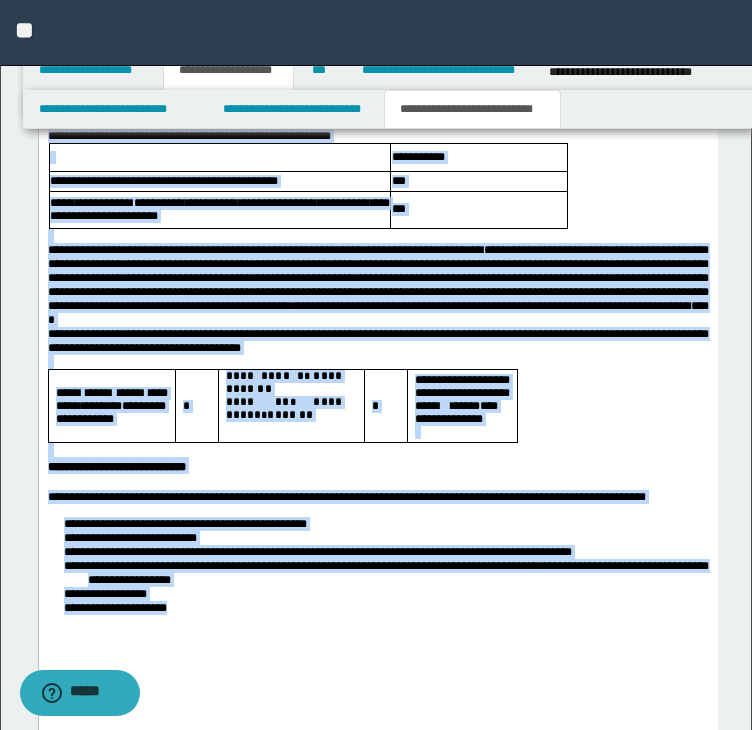 scroll, scrollTop: 1889, scrollLeft: 0, axis: vertical 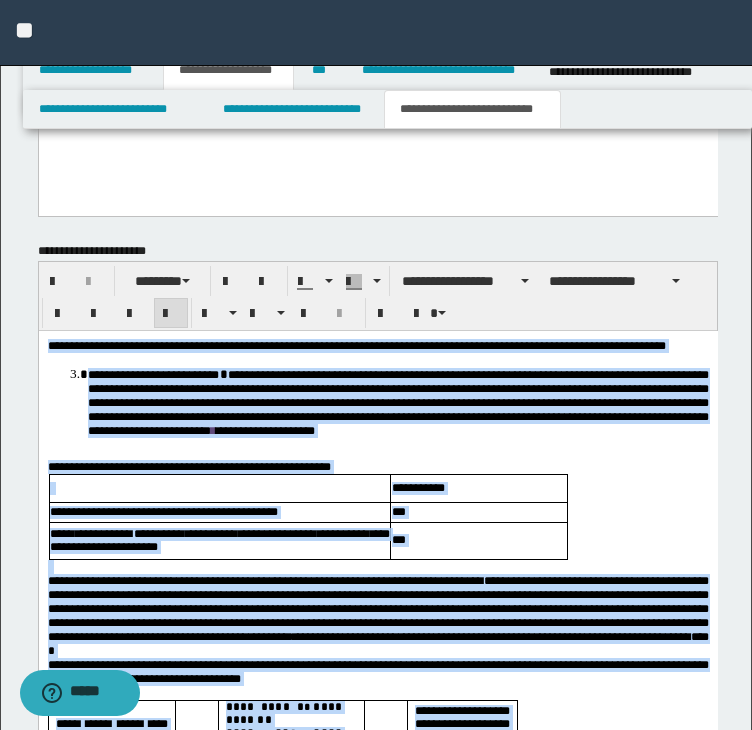 drag, startPoint x: 194, startPoint y: 982, endPoint x: -25, endPoint y: 196, distance: 815.93933 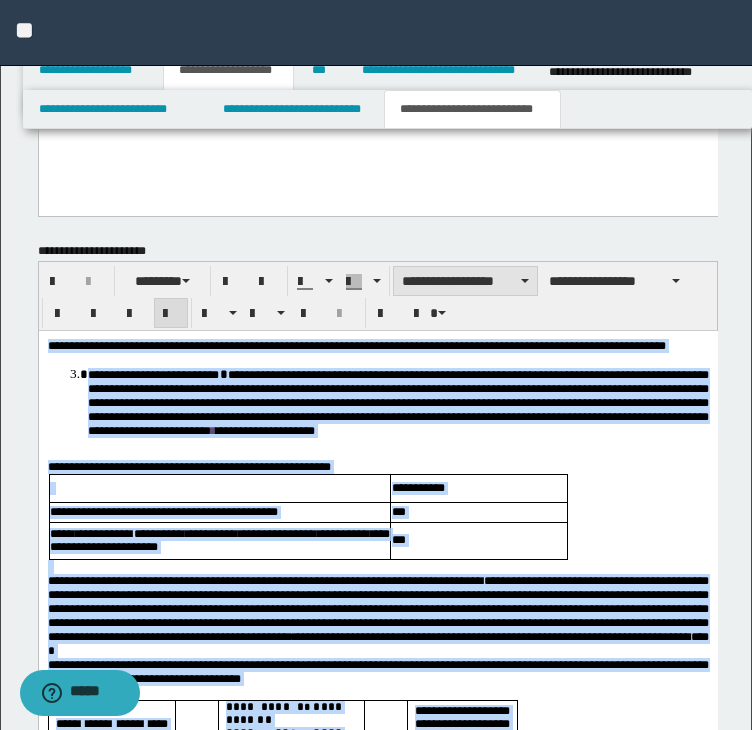 click on "**********" at bounding box center [465, 281] 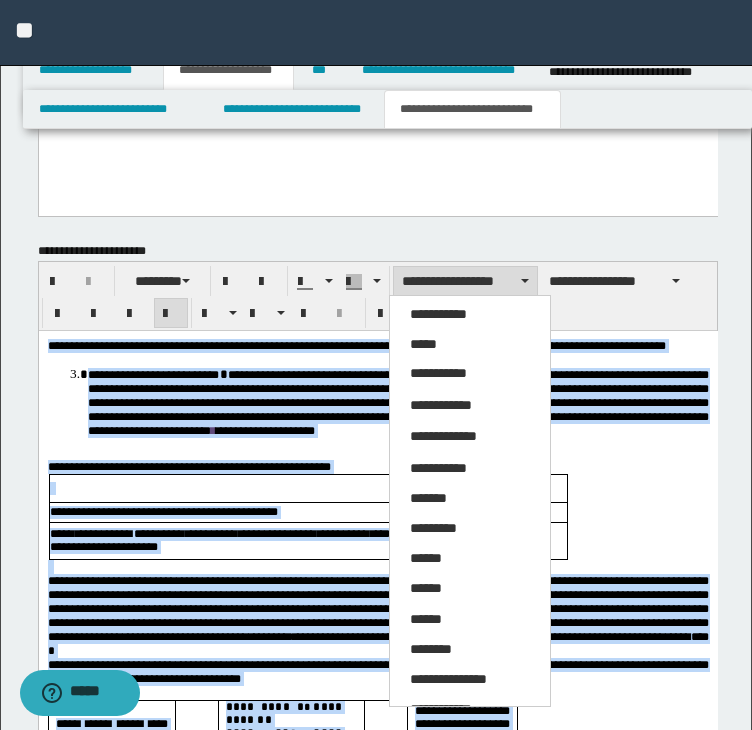 drag, startPoint x: 412, startPoint y: 289, endPoint x: 504, endPoint y: 281, distance: 92.34717 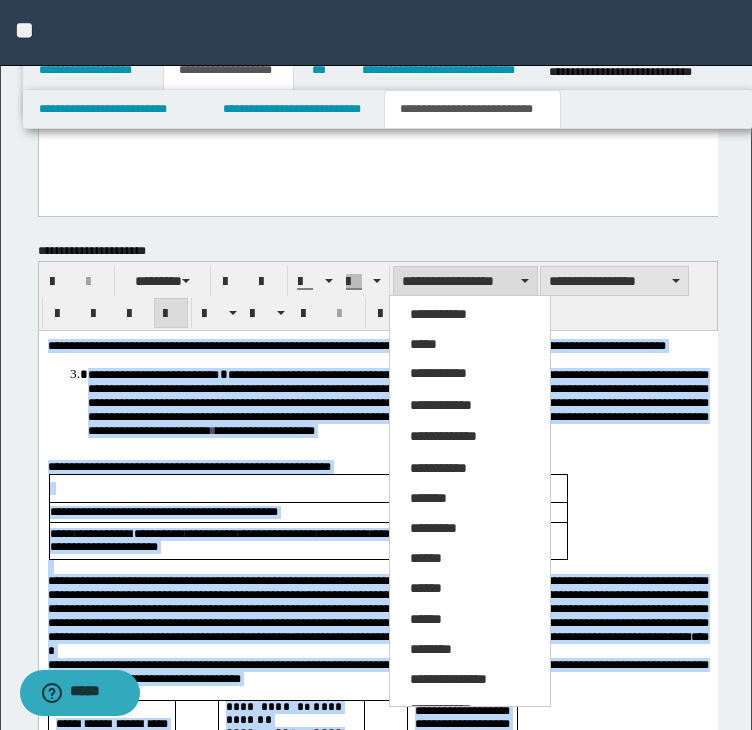 click on "*****" at bounding box center [470, 345] 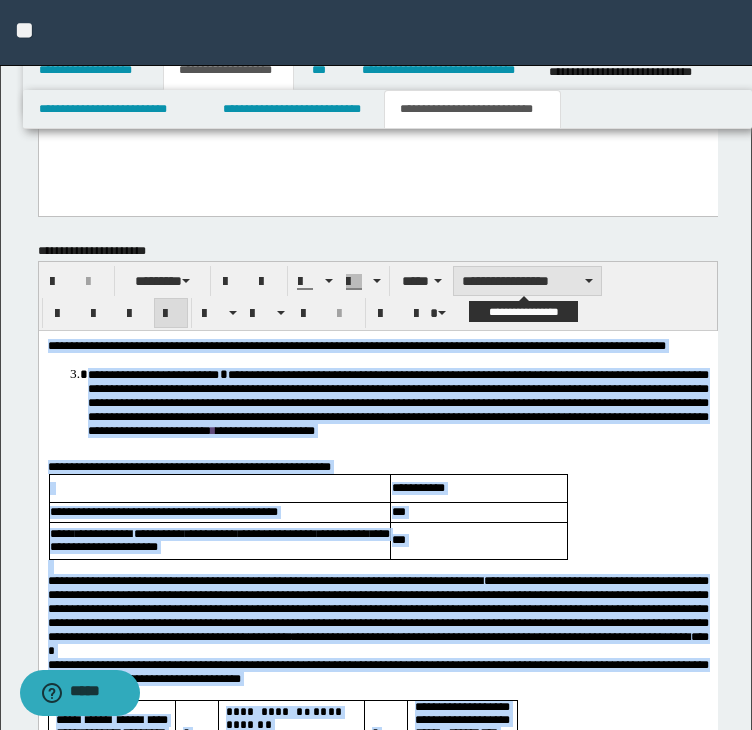 click on "**********" at bounding box center (527, 281) 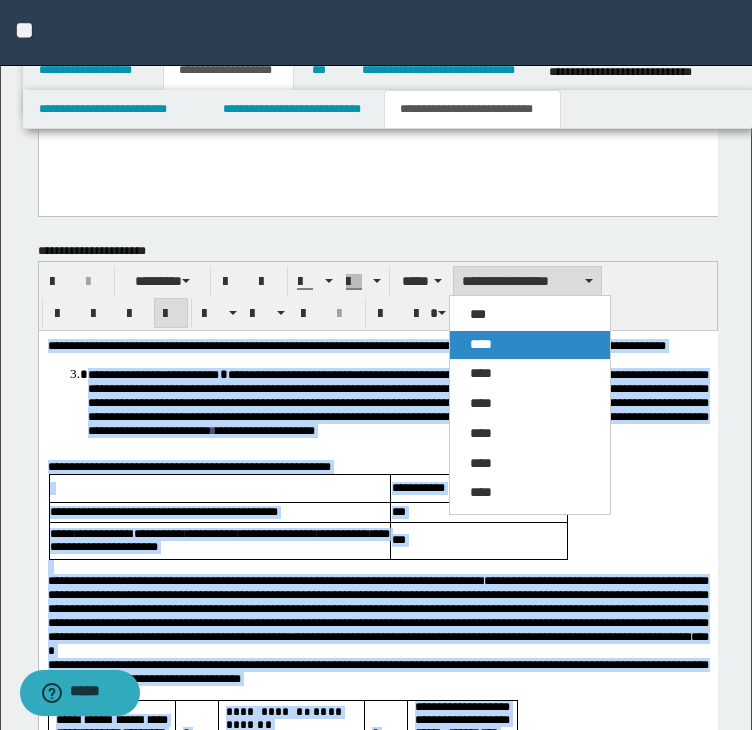 click on "****" at bounding box center (530, 345) 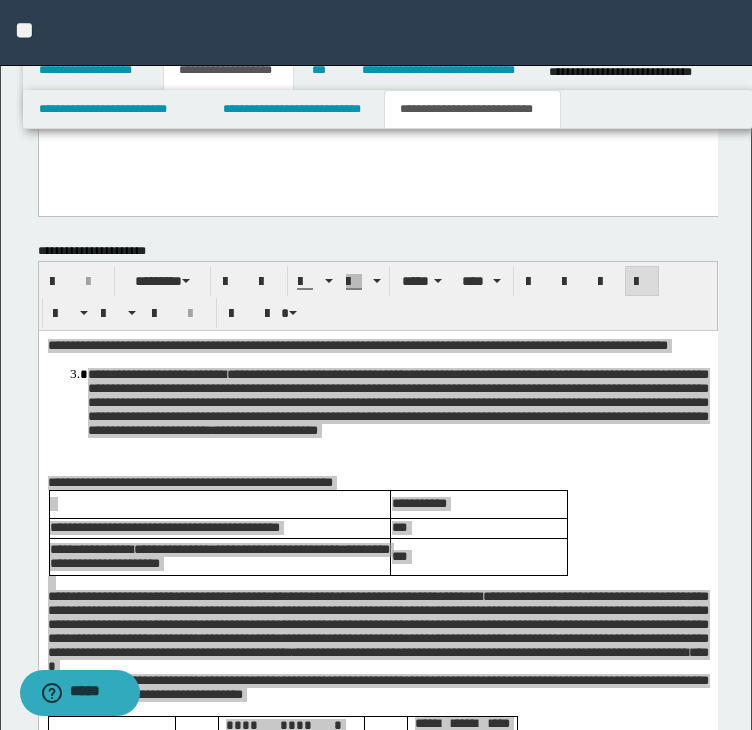 click on "********     ***** ****" at bounding box center [378, 296] 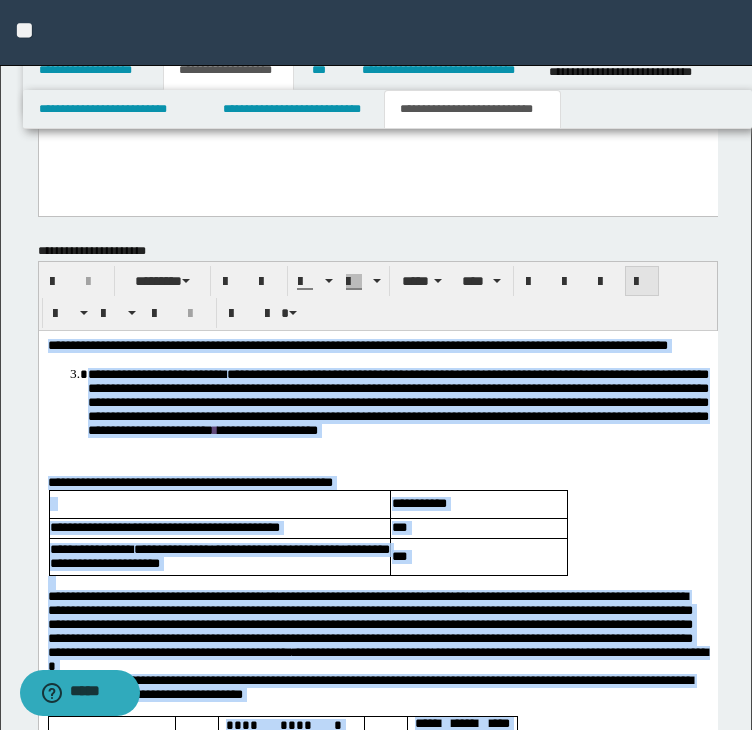 click at bounding box center [642, 281] 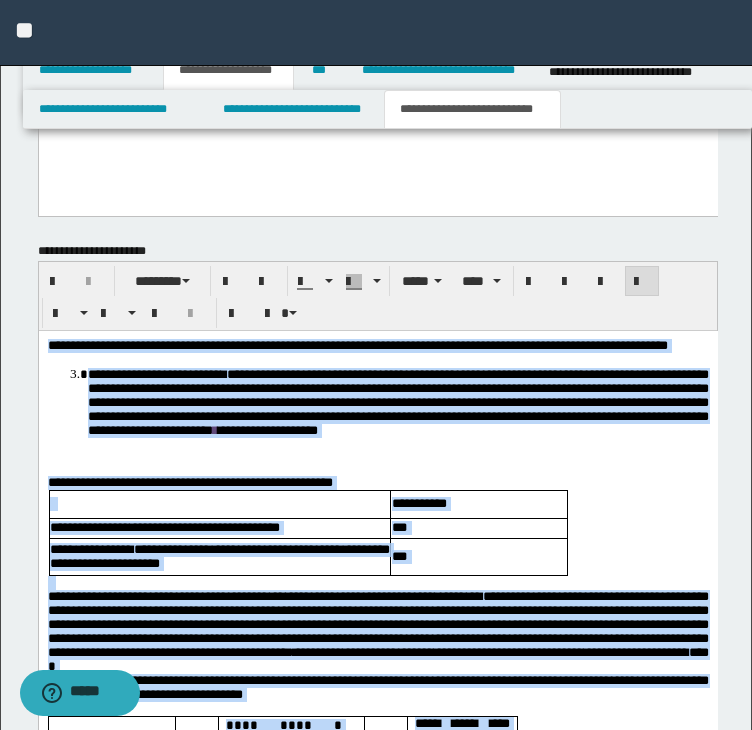 click at bounding box center (642, 281) 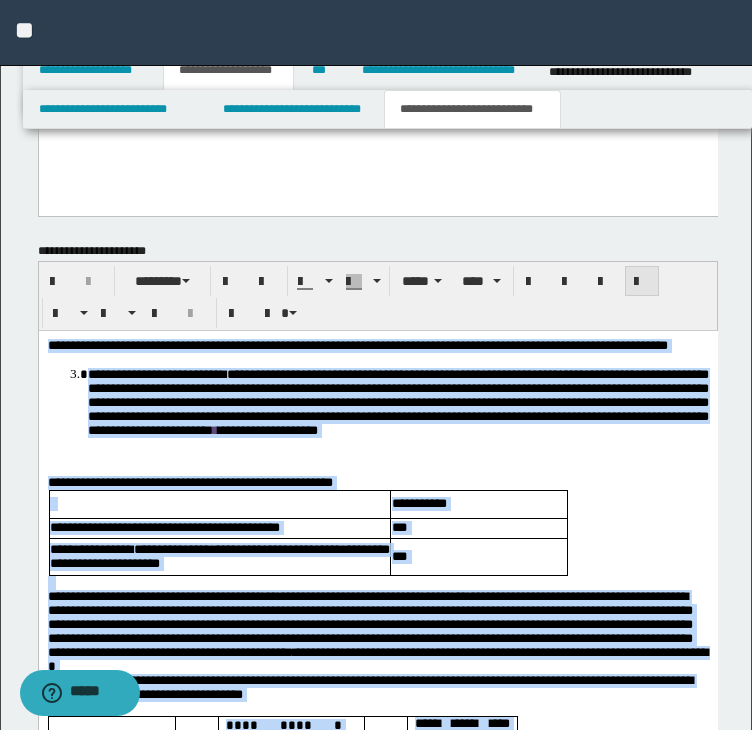 click at bounding box center [642, 281] 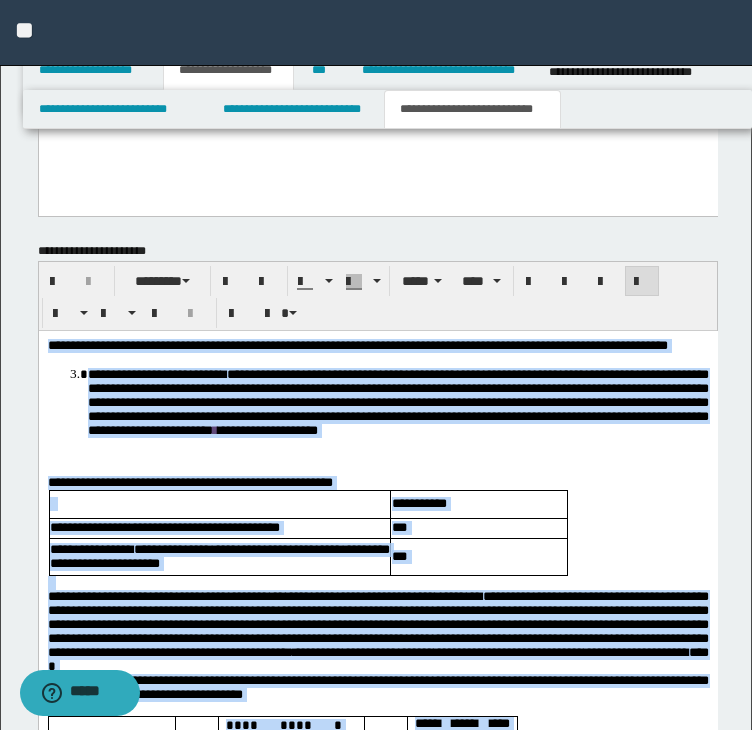 click at bounding box center (642, 281) 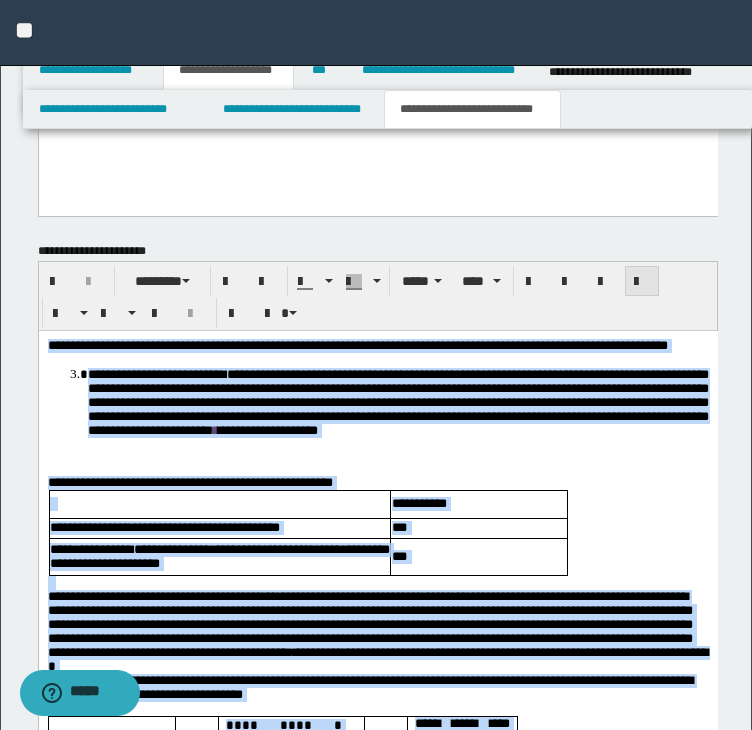 click at bounding box center [642, 281] 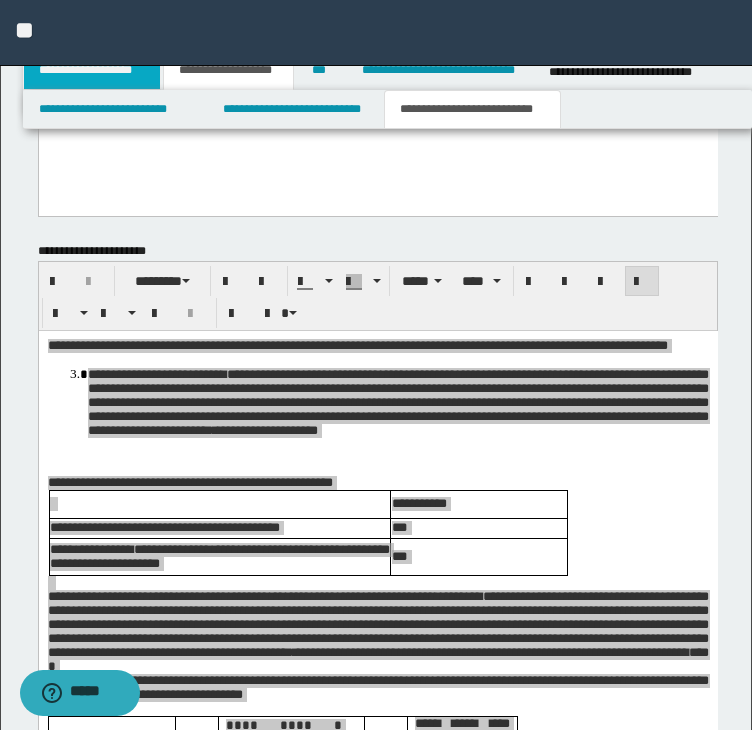 click on "**********" at bounding box center (92, 70) 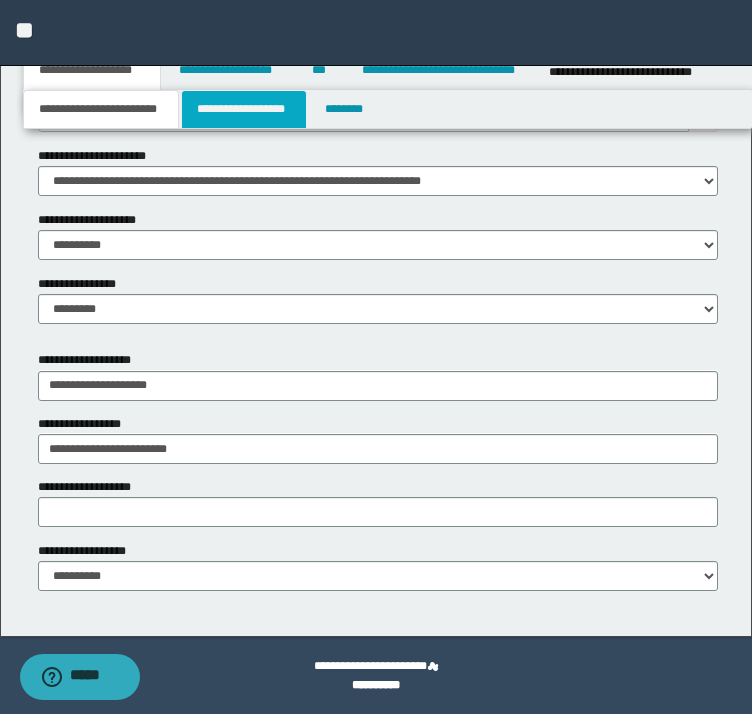 click on "**********" at bounding box center [244, 109] 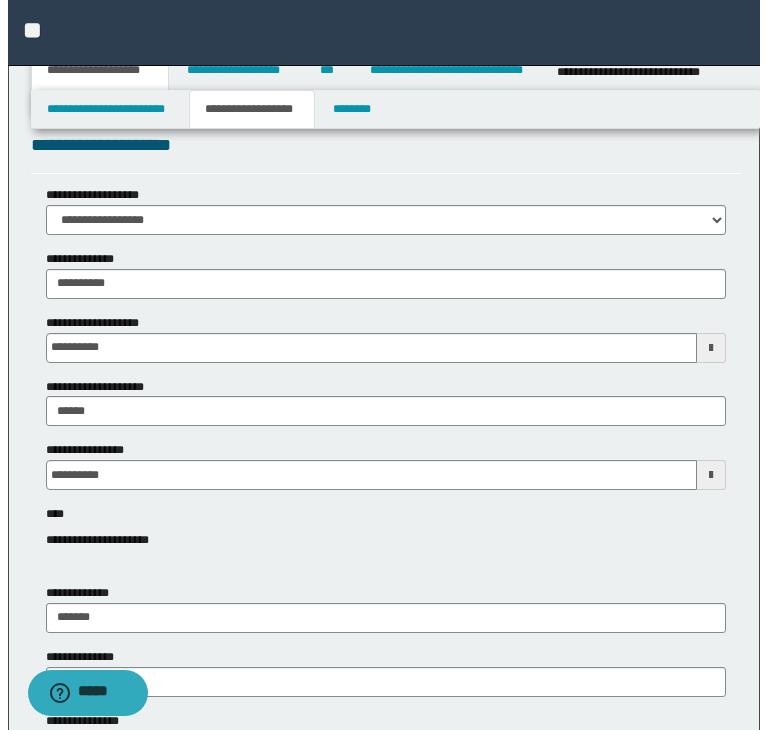 scroll, scrollTop: 0, scrollLeft: 0, axis: both 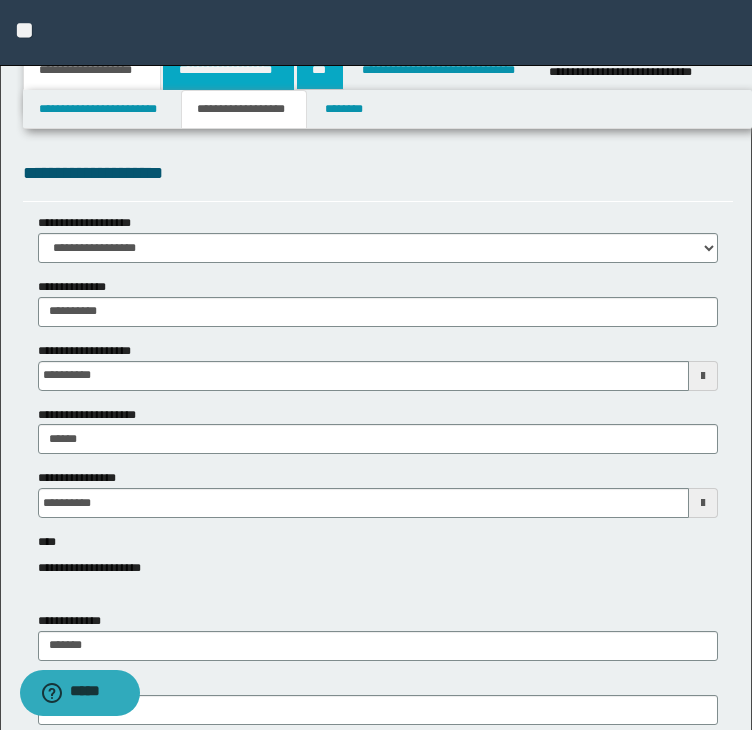 drag, startPoint x: 256, startPoint y: 77, endPoint x: 329, endPoint y: 84, distance: 73.33485 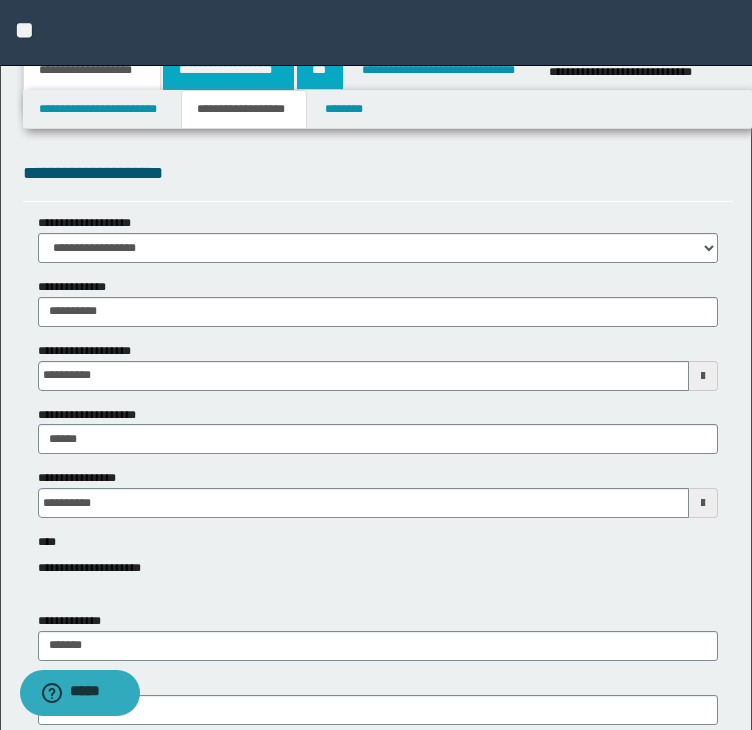 click on "**********" at bounding box center (228, 70) 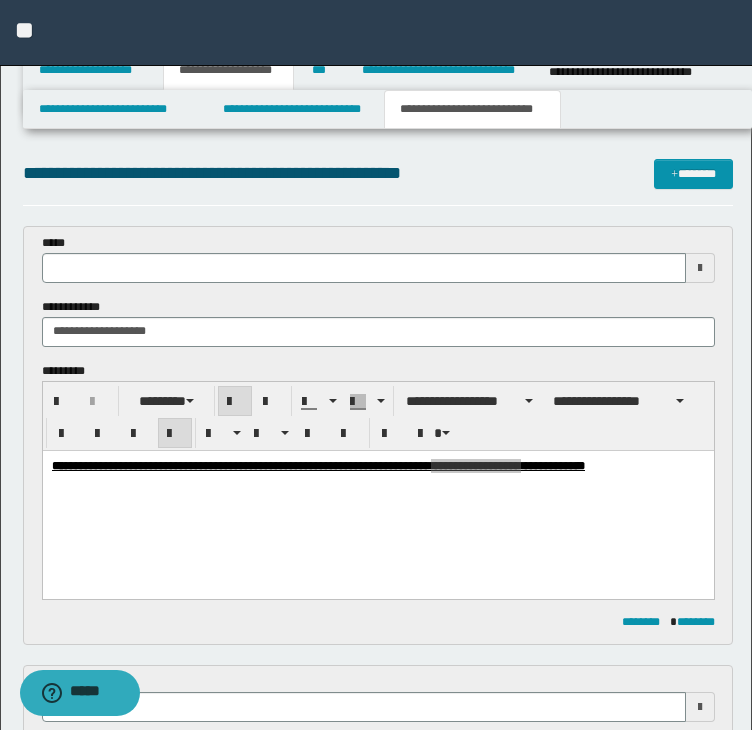 type 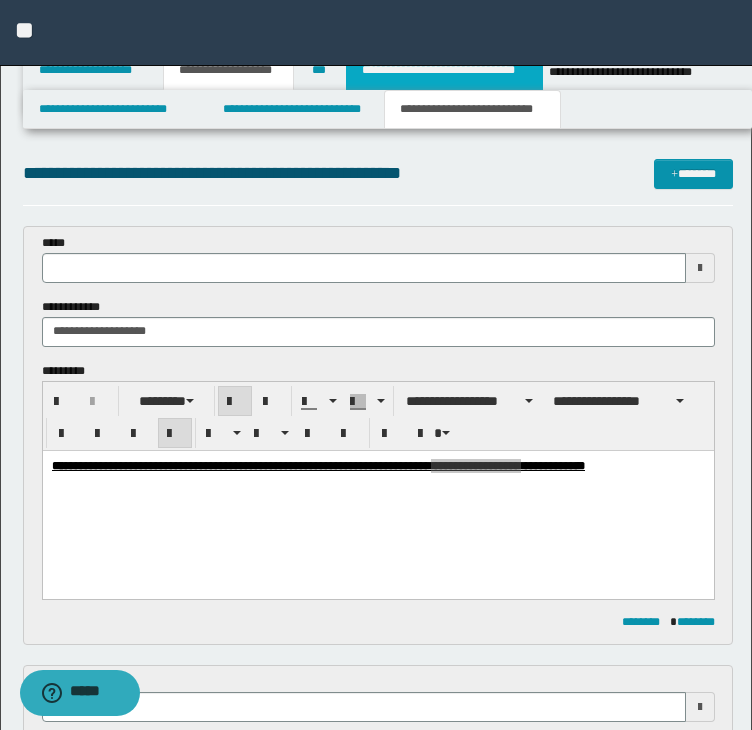 drag, startPoint x: 407, startPoint y: 69, endPoint x: 256, endPoint y: 135, distance: 164.79381 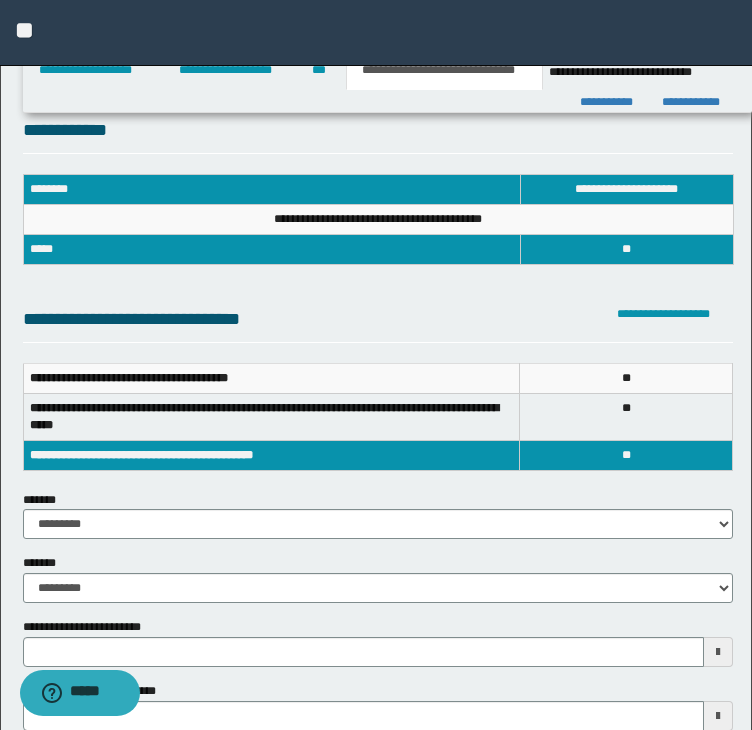 scroll, scrollTop: 100, scrollLeft: 0, axis: vertical 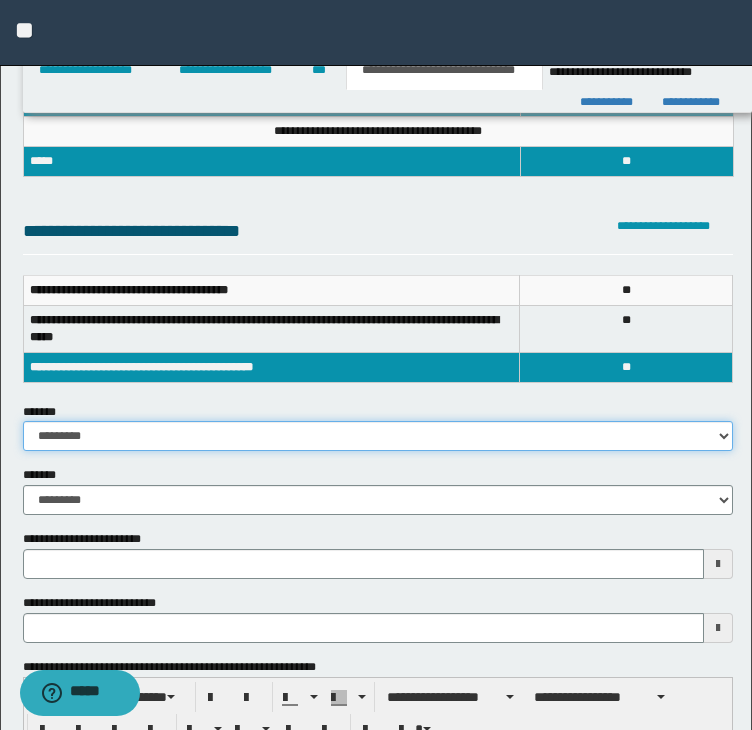 click on "**********" at bounding box center [378, 436] 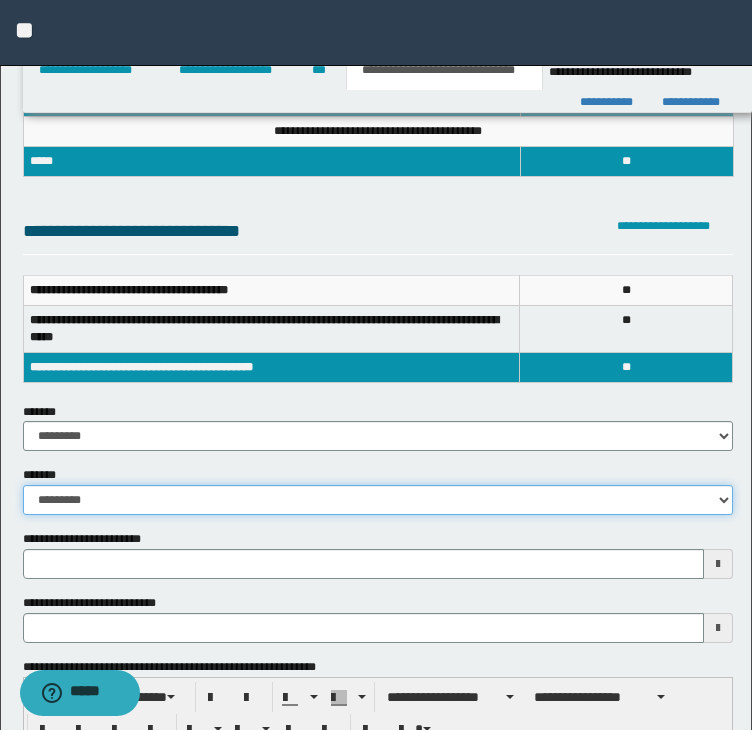 select on "*" 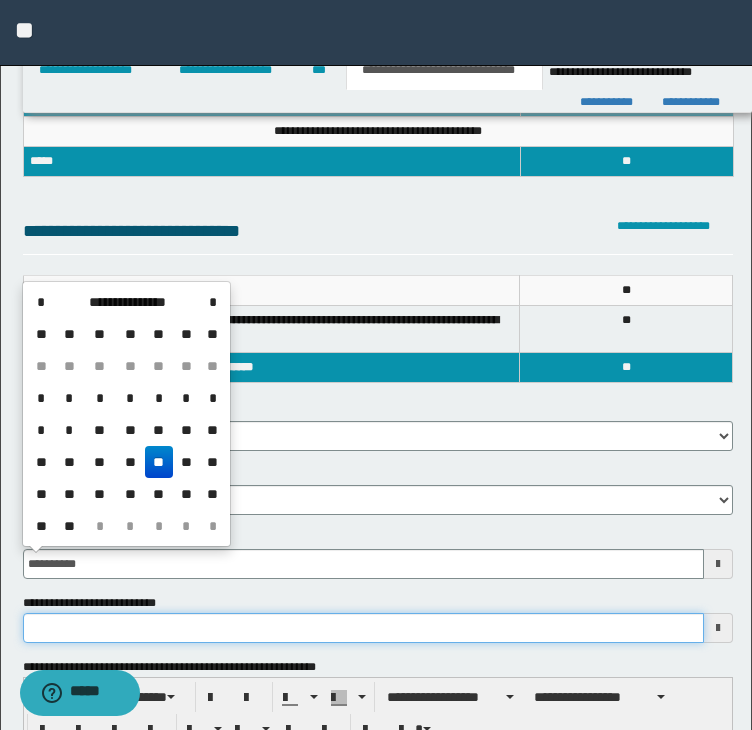 type on "**********" 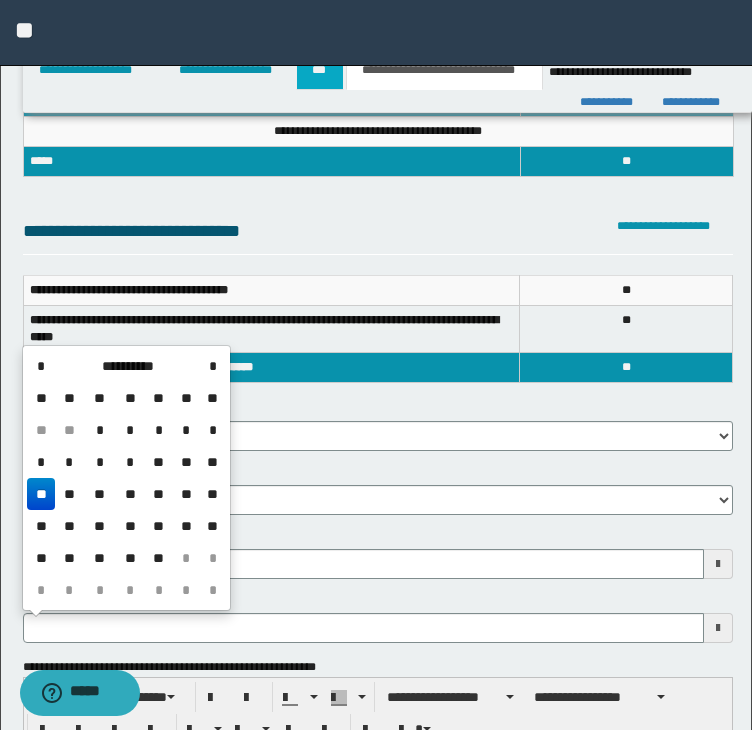 type 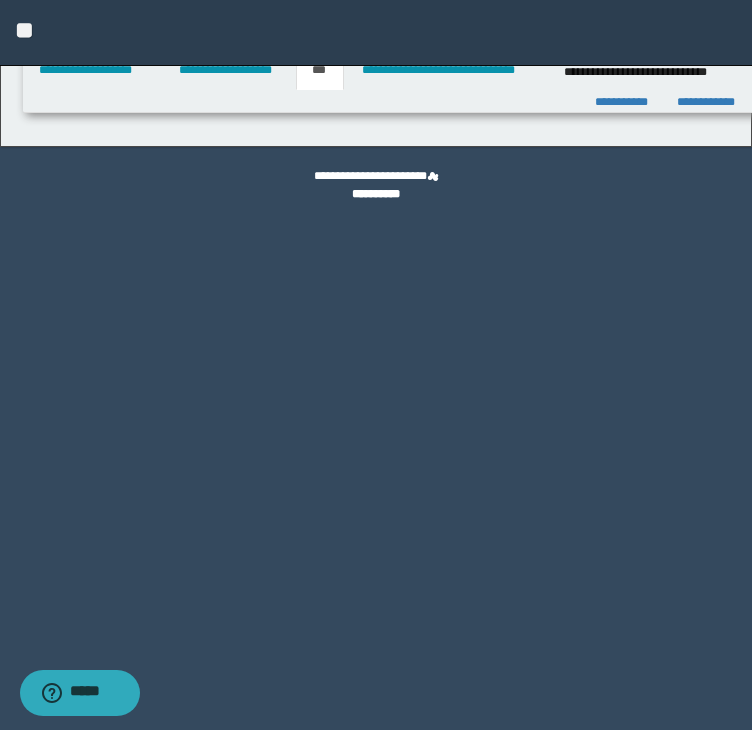 scroll, scrollTop: 0, scrollLeft: 0, axis: both 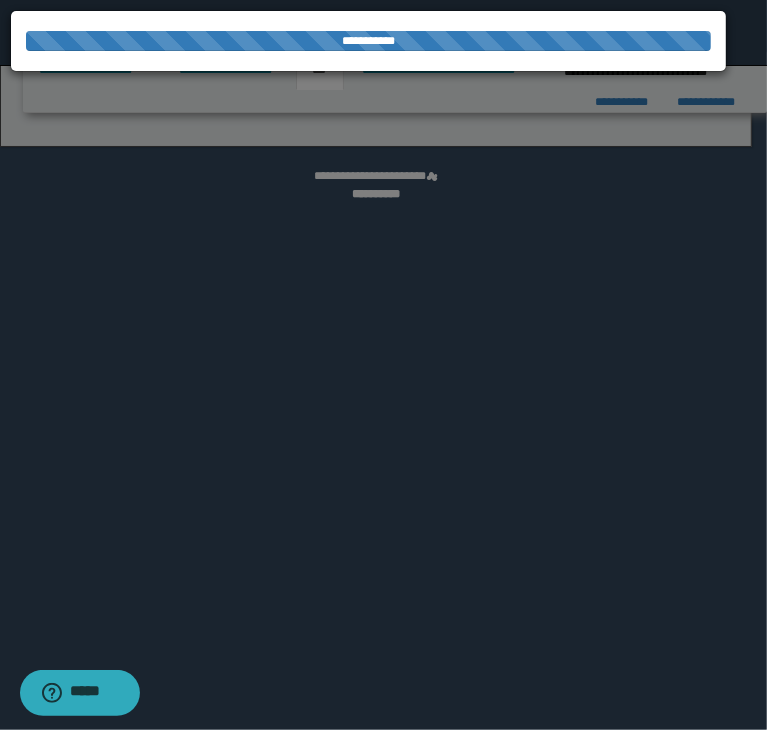 select on "*" 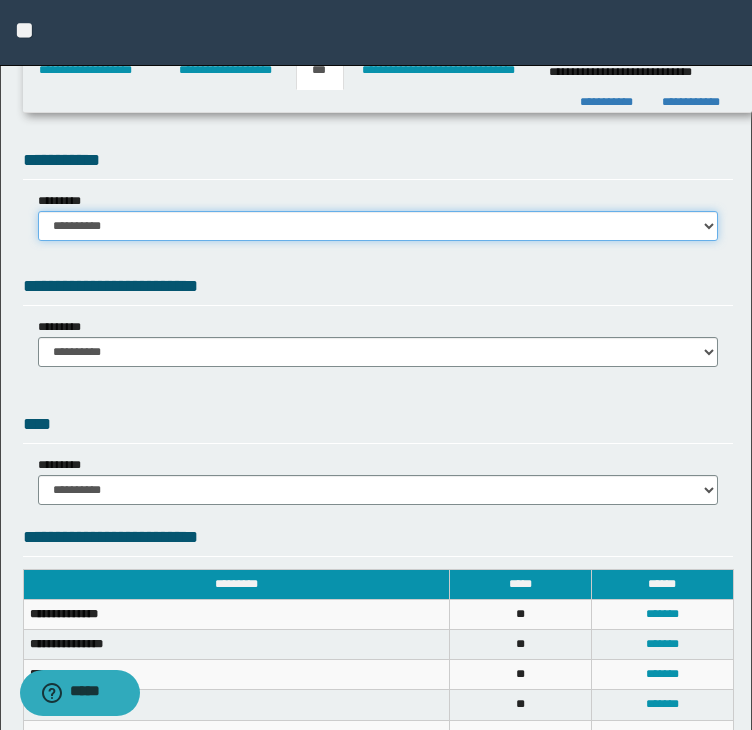 click on "**********" at bounding box center [378, 226] 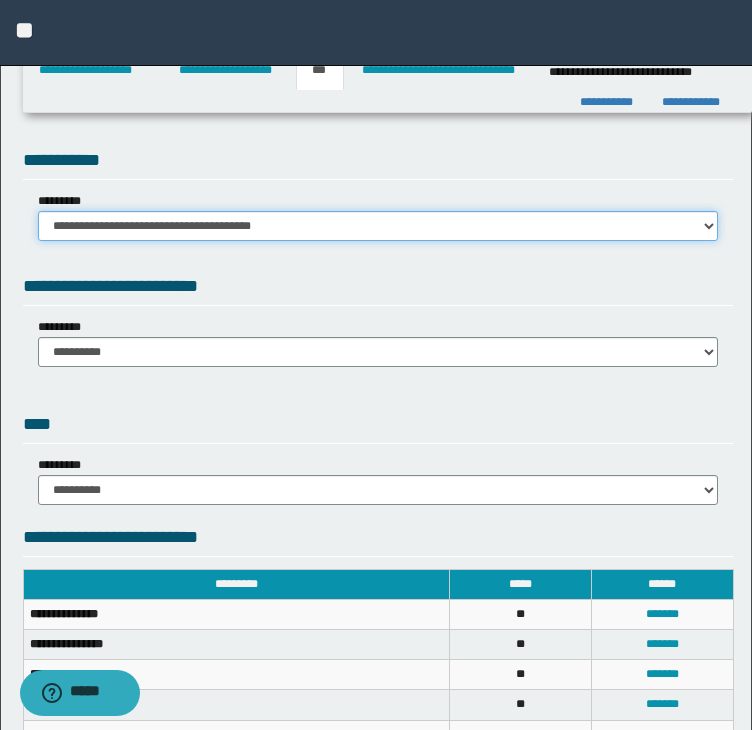 click on "**********" at bounding box center (378, 226) 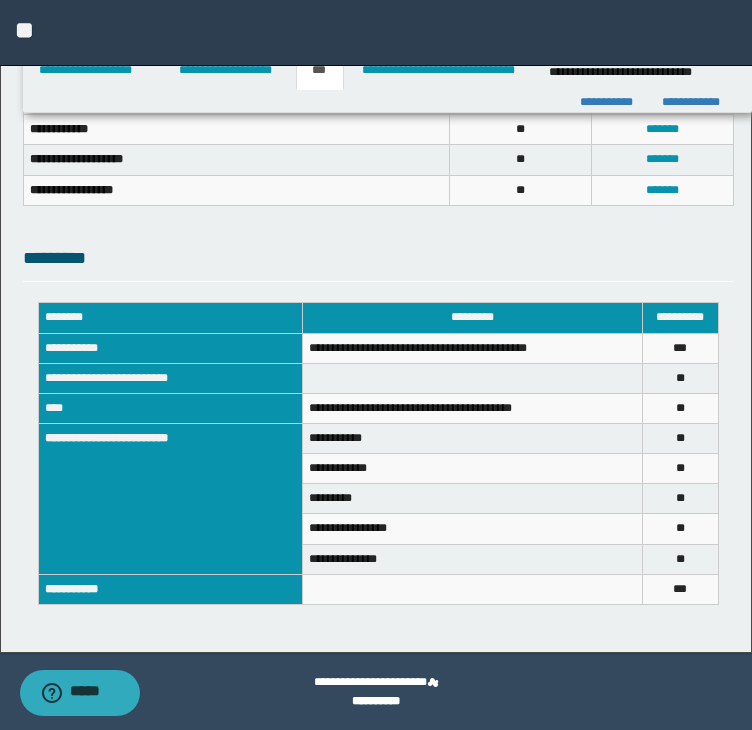 select on "**" 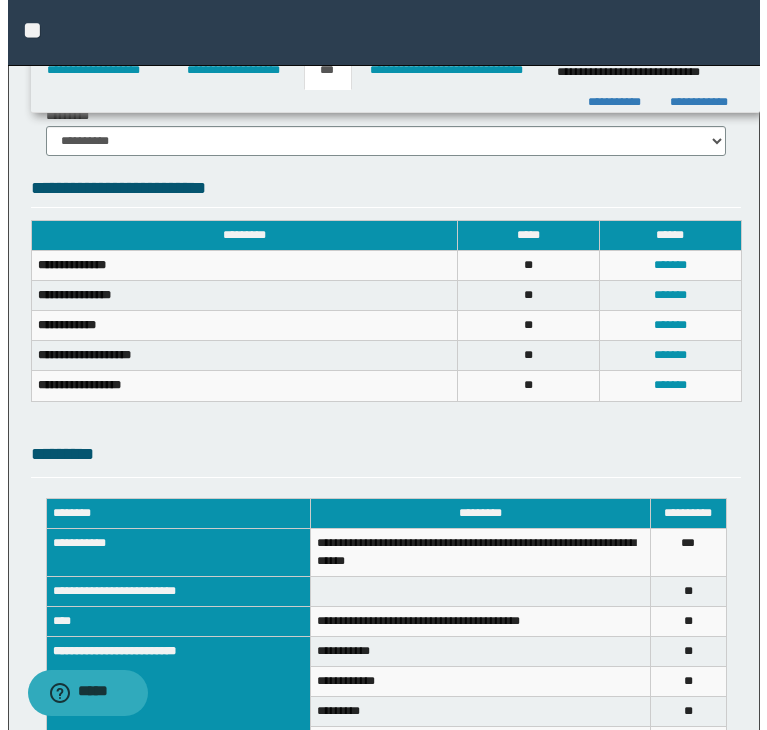 scroll, scrollTop: 509, scrollLeft: 0, axis: vertical 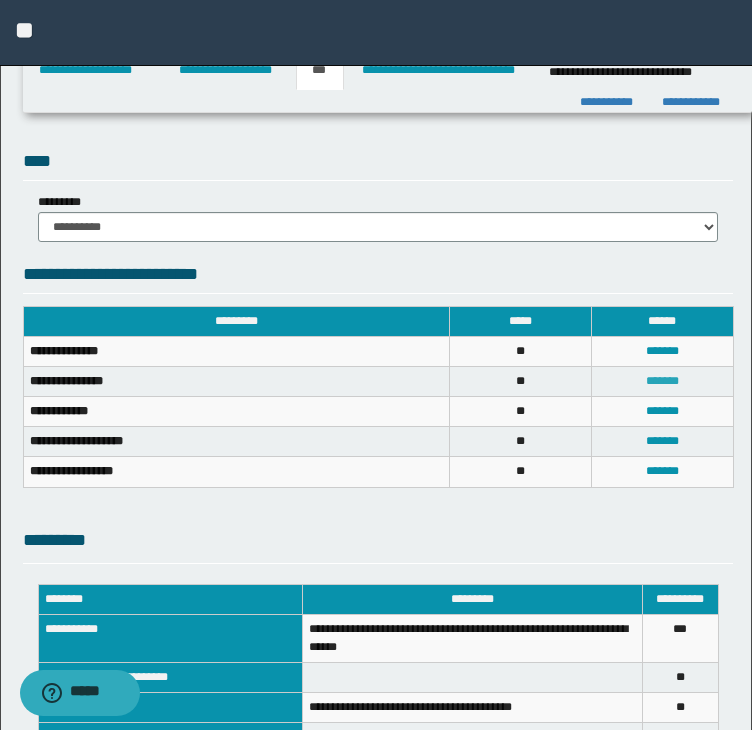 click on "*******" at bounding box center [662, 381] 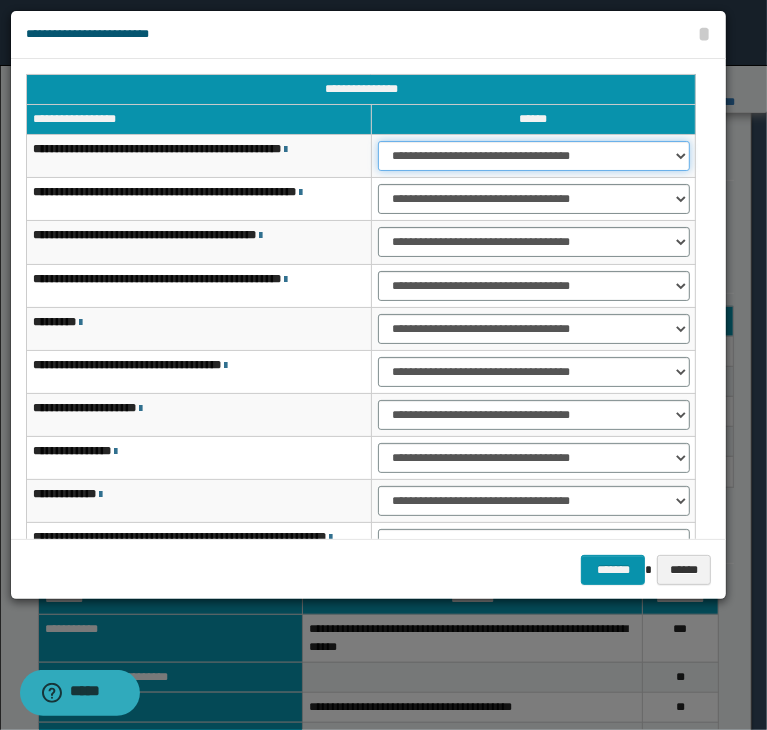 click on "**********" at bounding box center [534, 156] 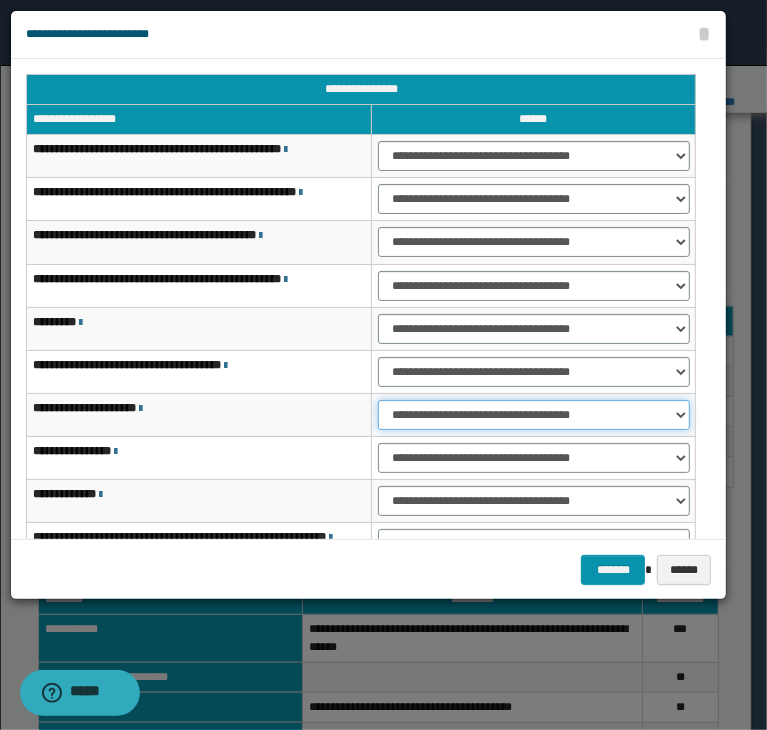 select on "***" 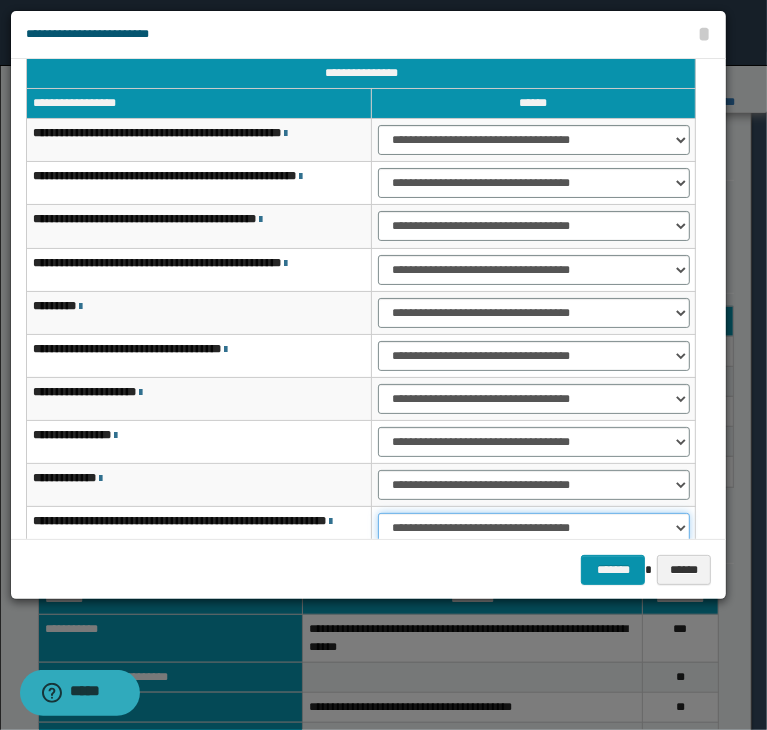 select on "***" 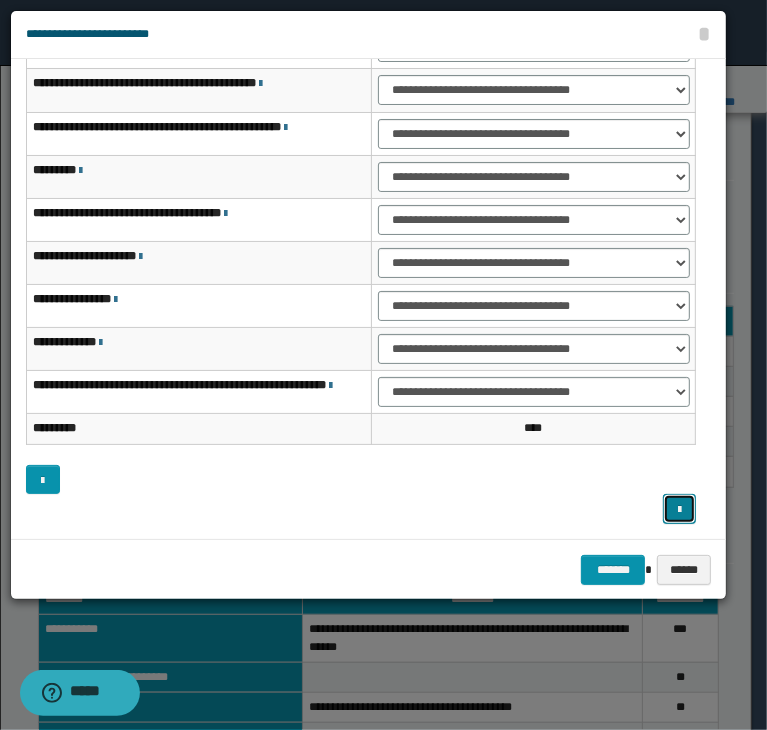 click at bounding box center [680, 509] 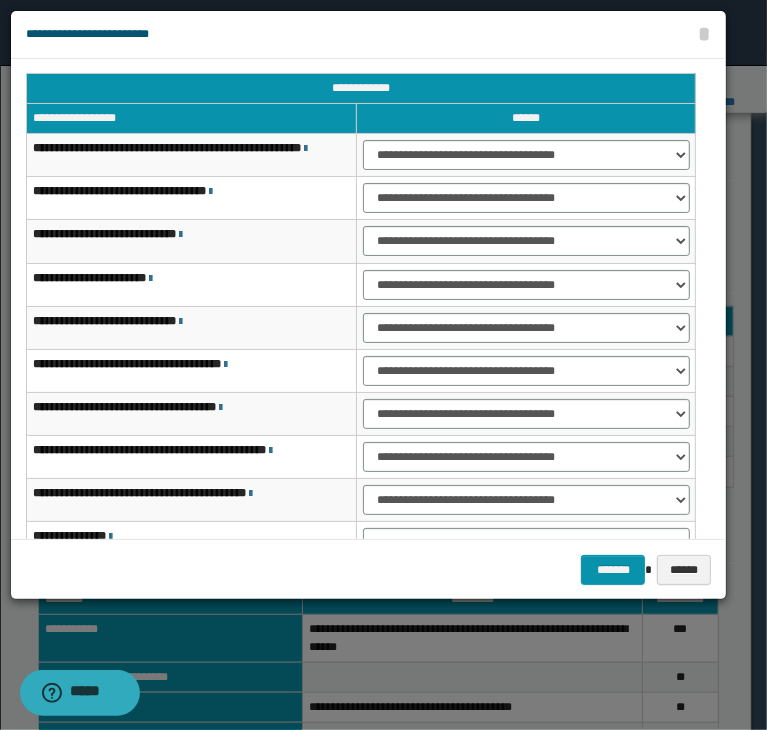 scroll, scrollTop: 0, scrollLeft: 0, axis: both 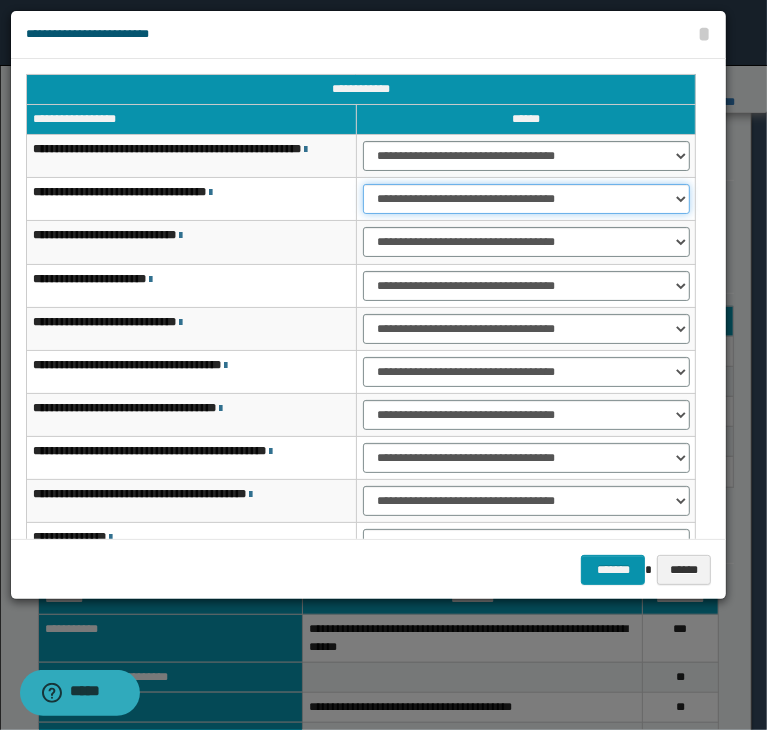 click on "**********" at bounding box center (526, 199) 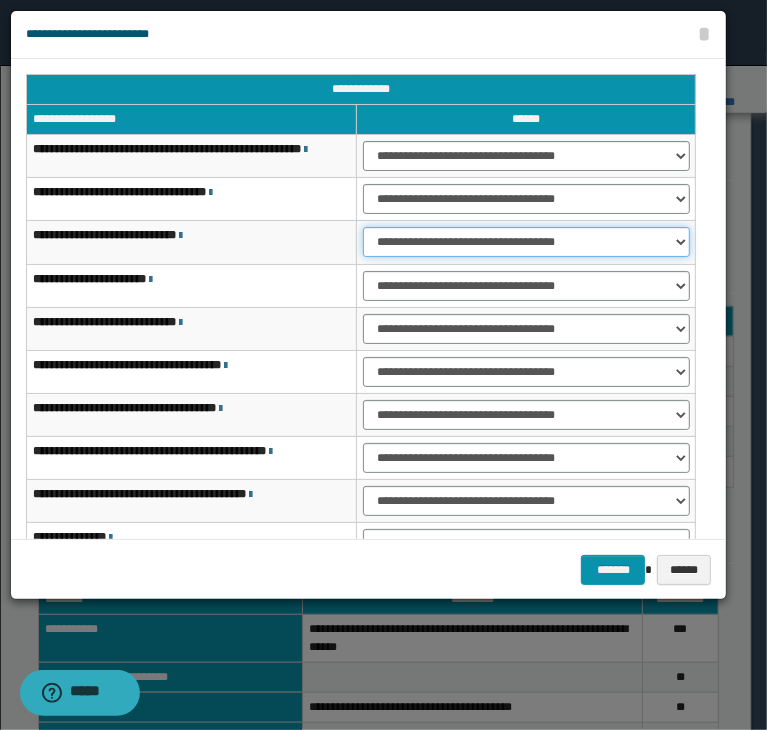 select on "***" 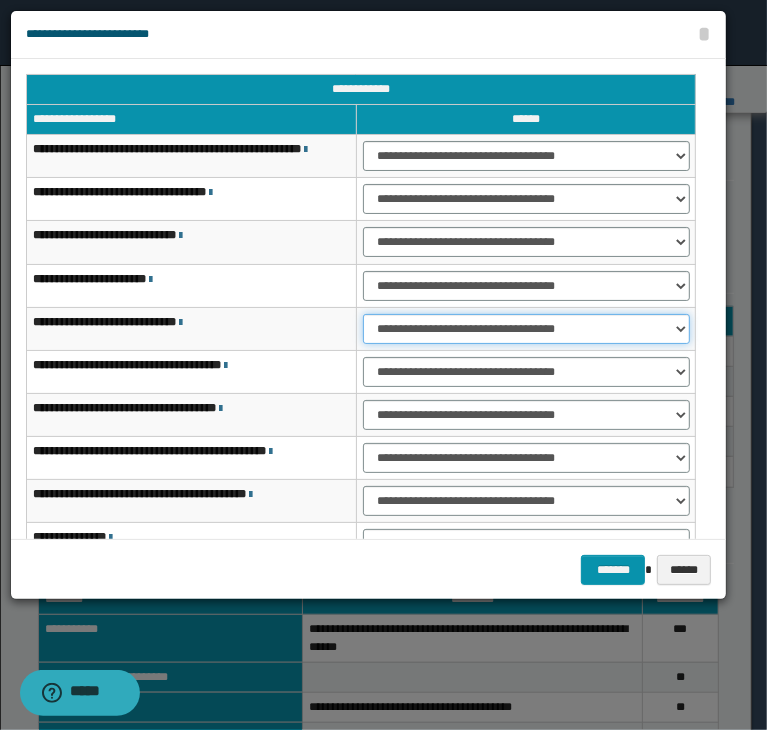 select on "***" 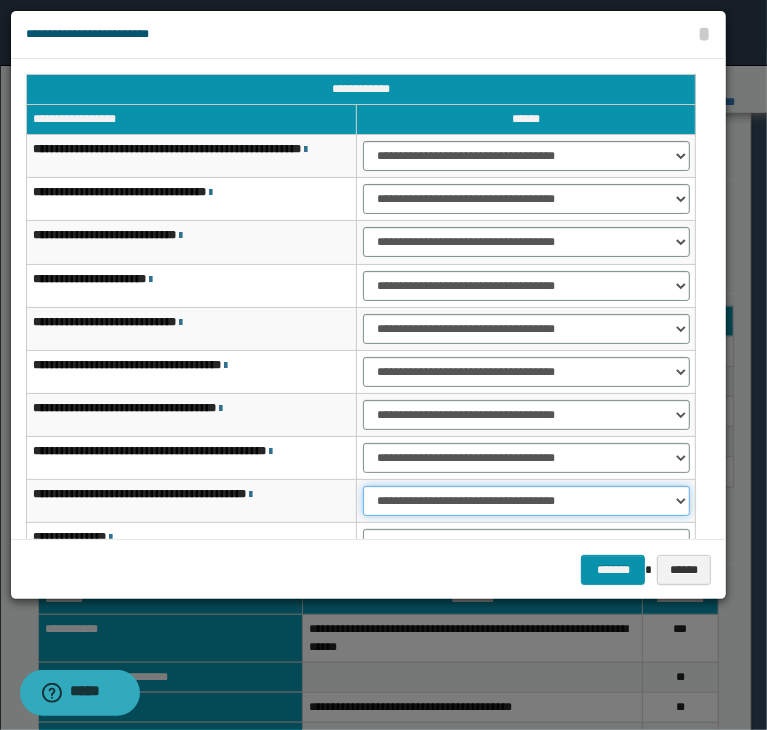 select on "***" 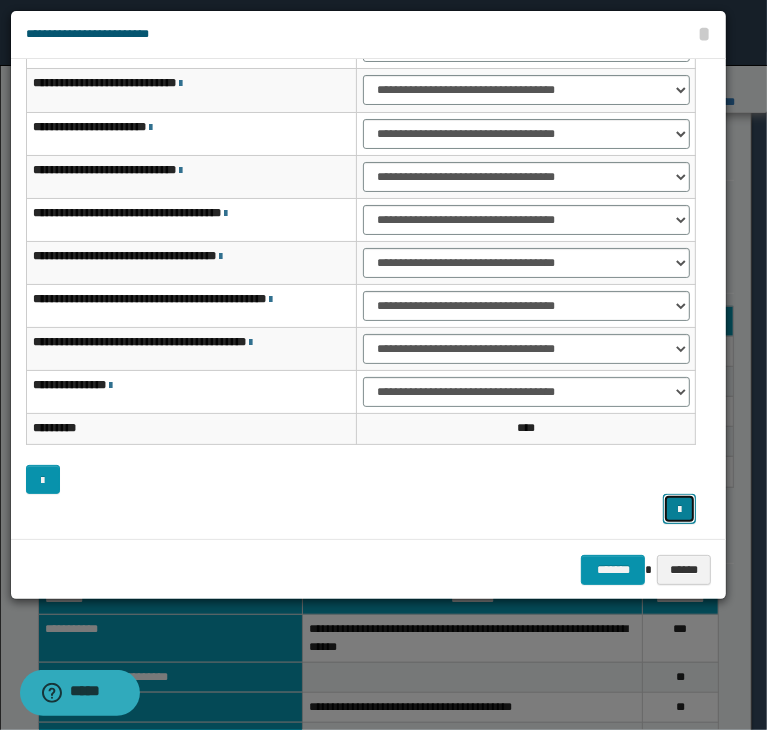 click at bounding box center (680, 509) 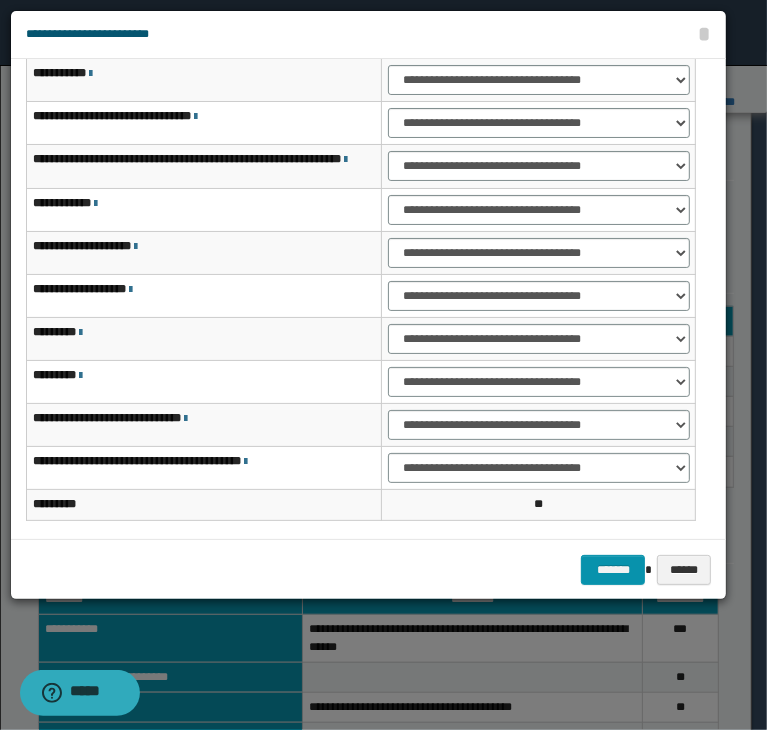 scroll, scrollTop: 0, scrollLeft: 0, axis: both 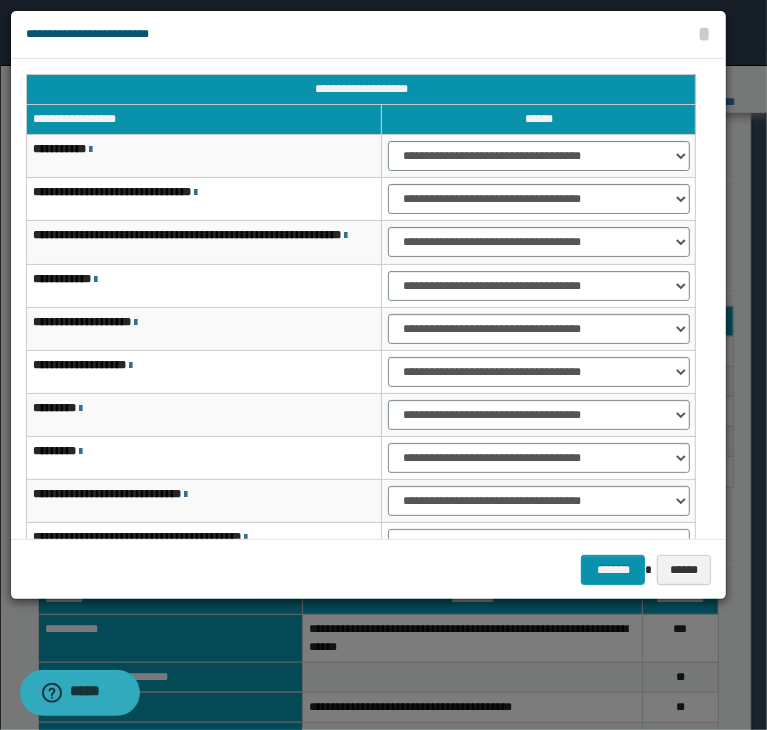 click on "******" at bounding box center (538, 120) 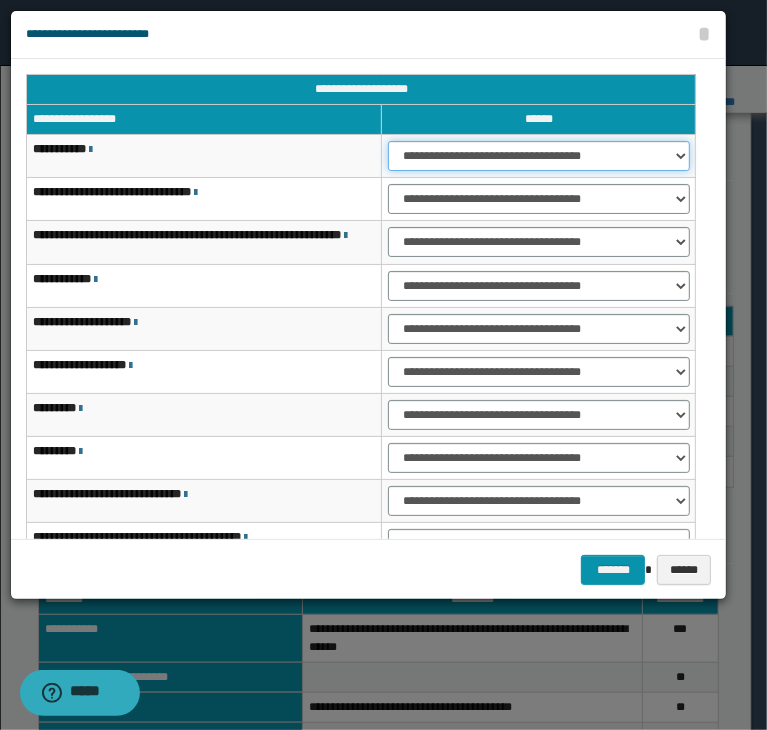 click on "**********" at bounding box center (539, 156) 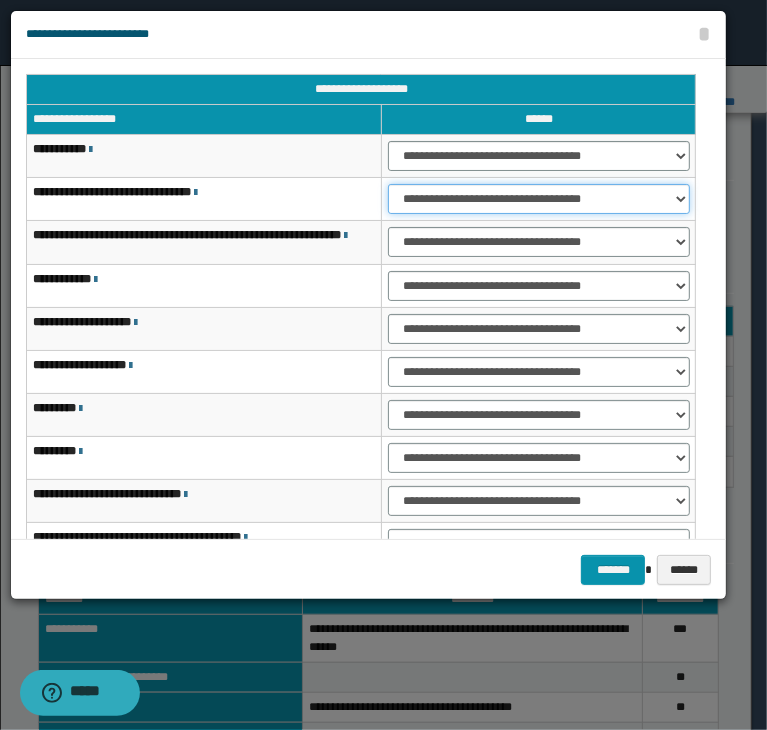 select on "***" 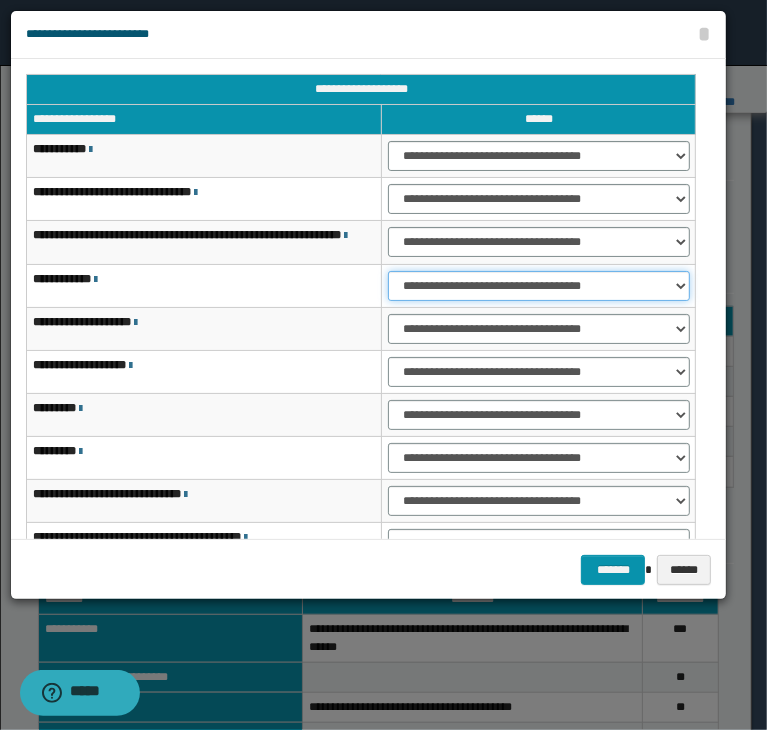 select on "***" 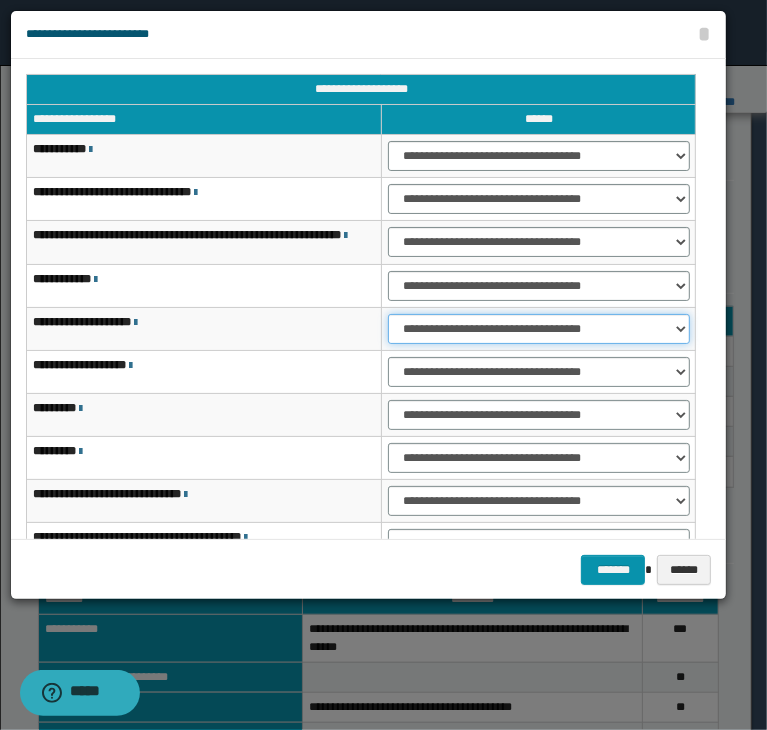 select on "***" 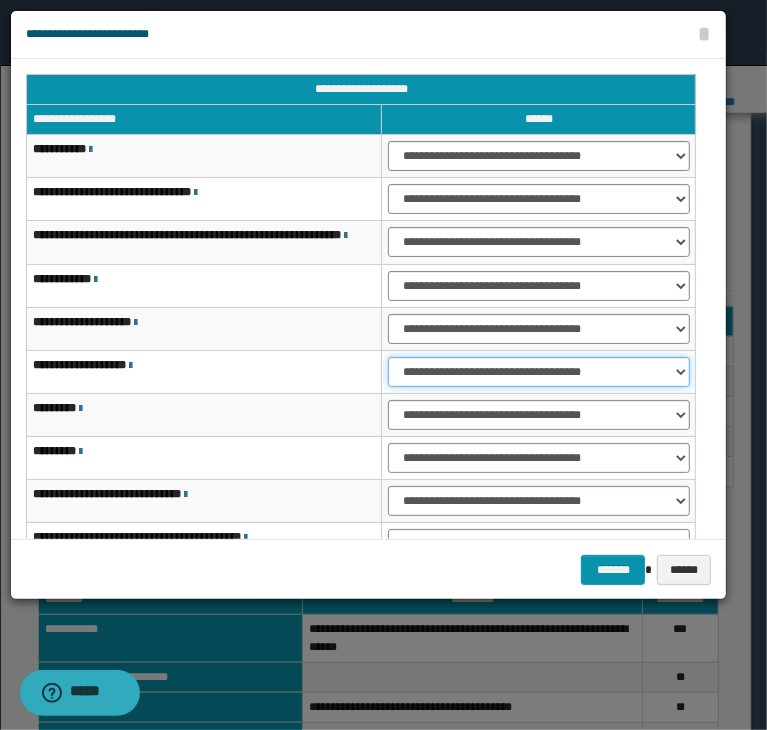 select on "***" 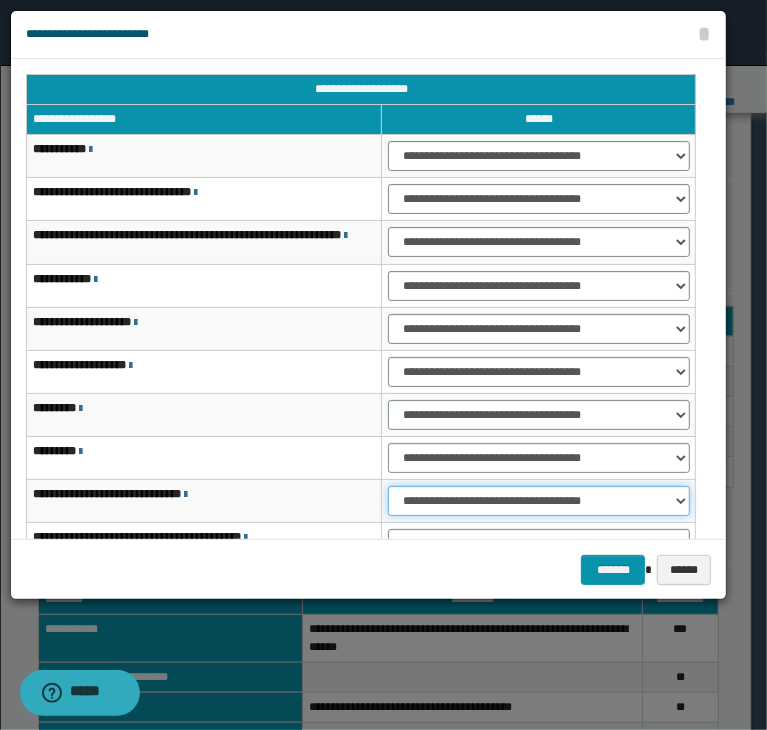 type 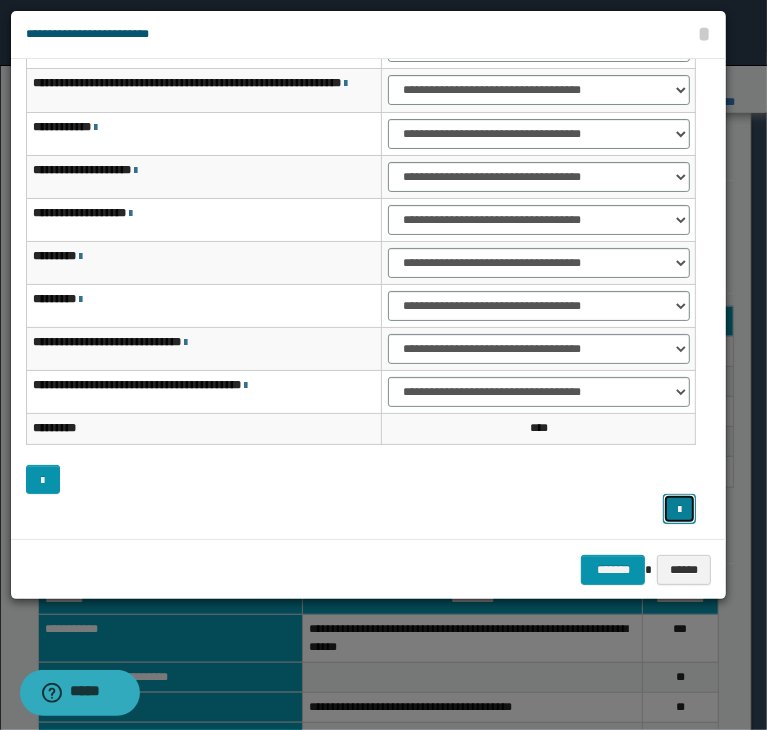 click at bounding box center [680, 509] 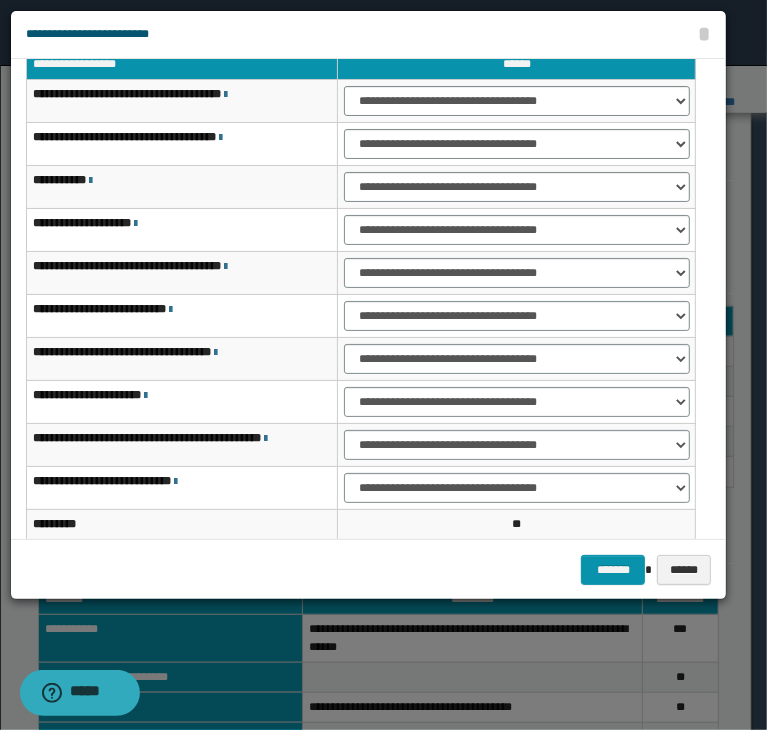 scroll, scrollTop: 0, scrollLeft: 0, axis: both 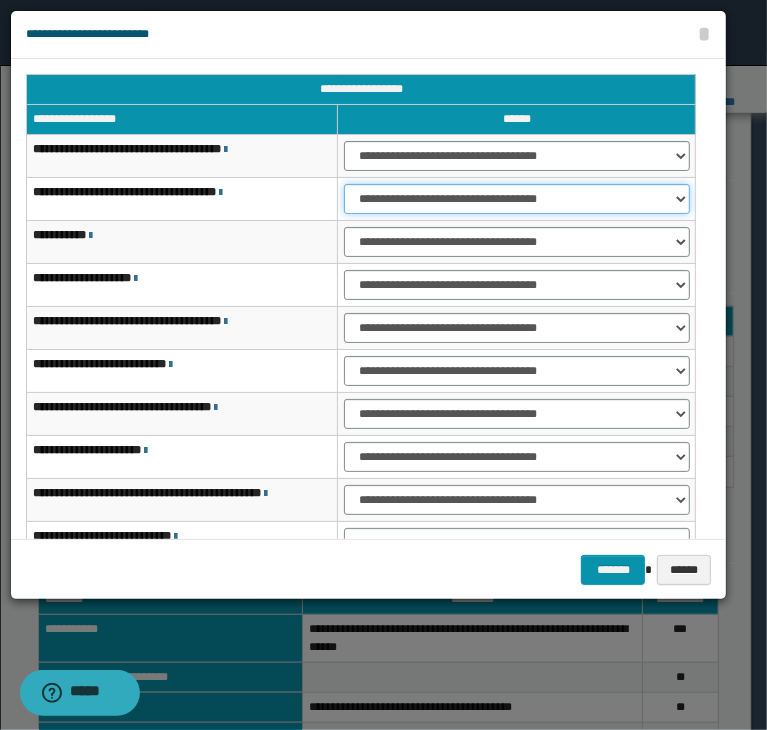 click on "**********" at bounding box center [516, 199] 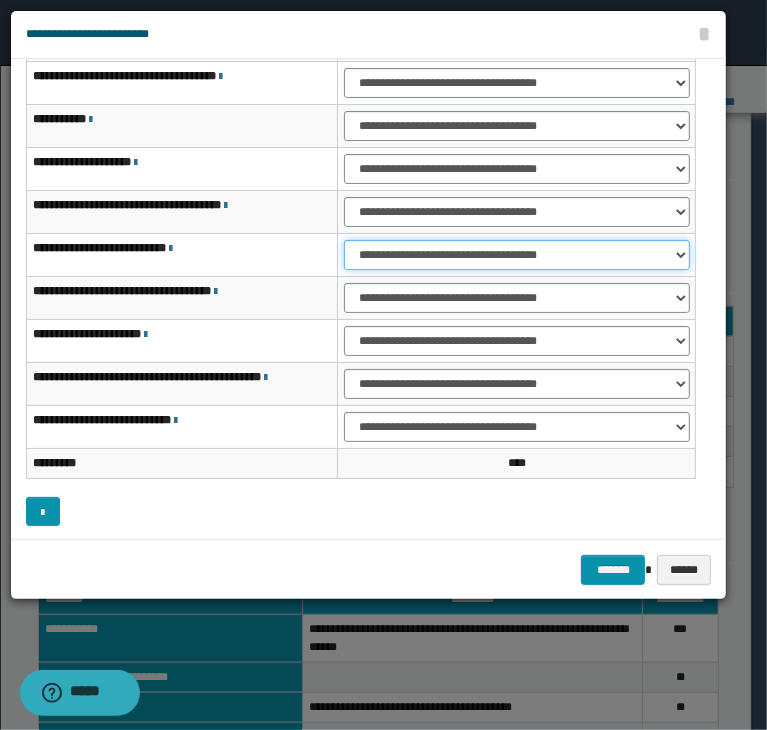 scroll, scrollTop: 119, scrollLeft: 0, axis: vertical 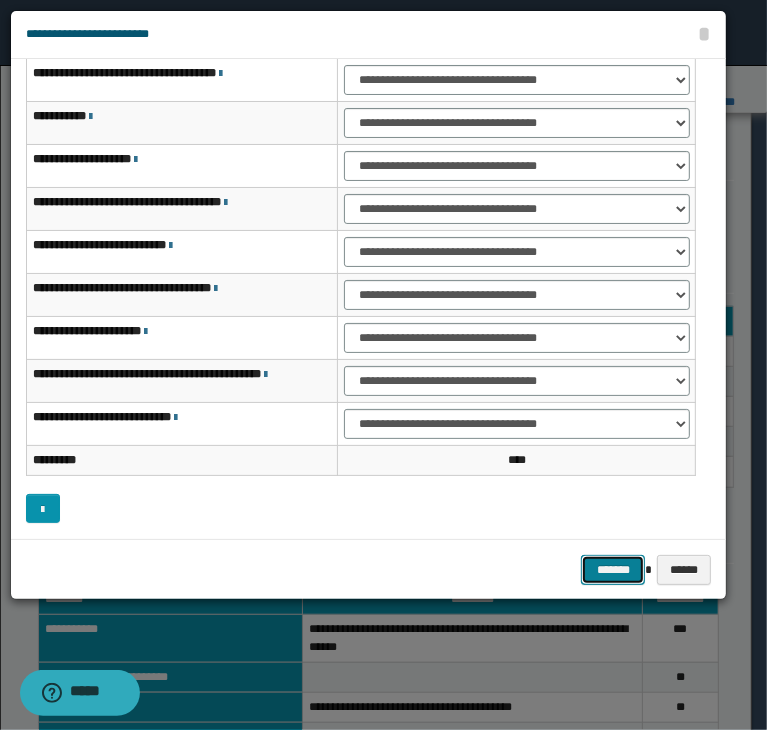 click on "*******" at bounding box center (613, 570) 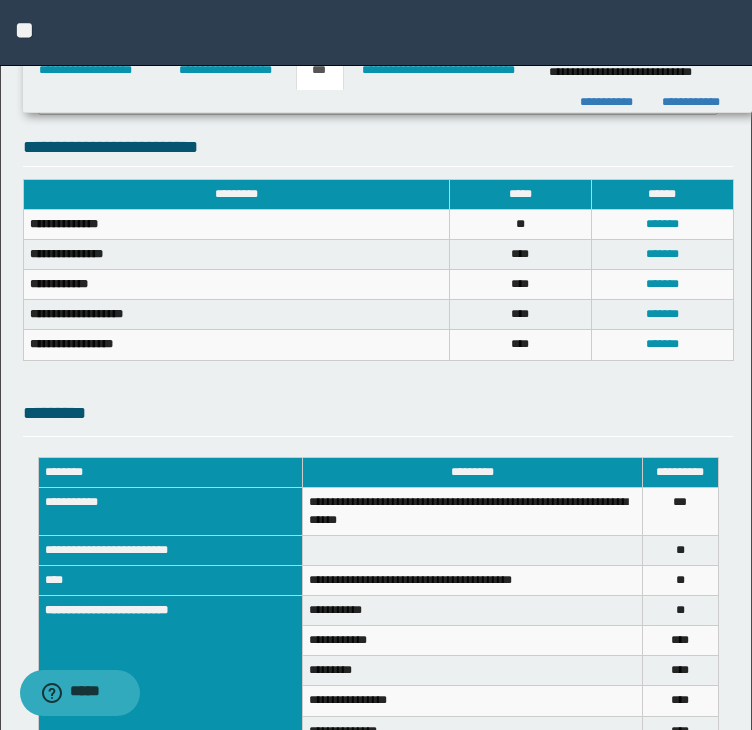 scroll, scrollTop: 809, scrollLeft: 0, axis: vertical 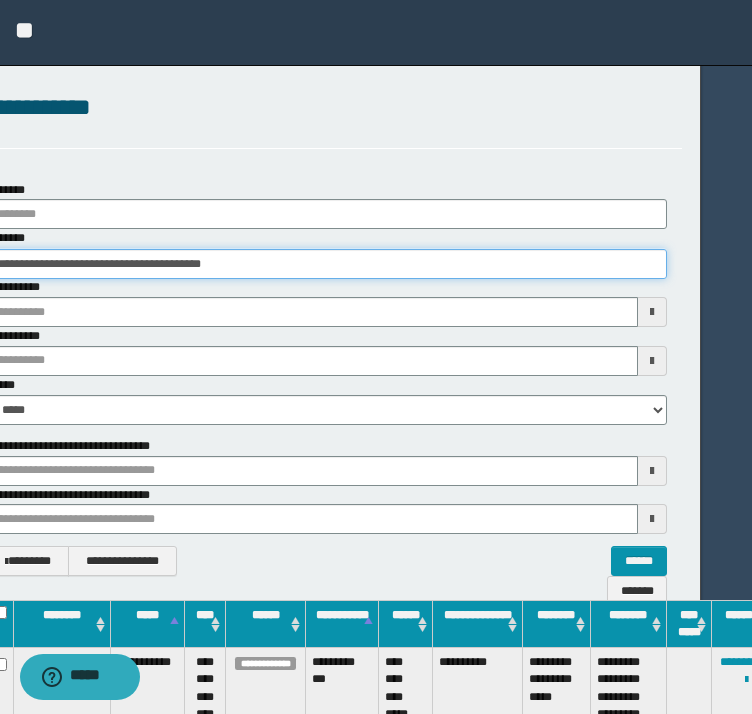 click on "**********" at bounding box center [327, 264] 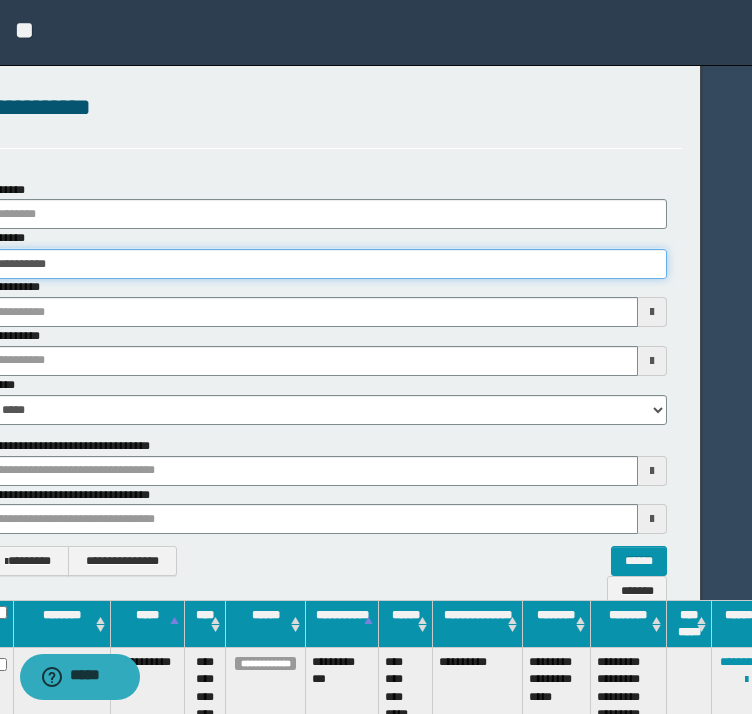 type on "**********" 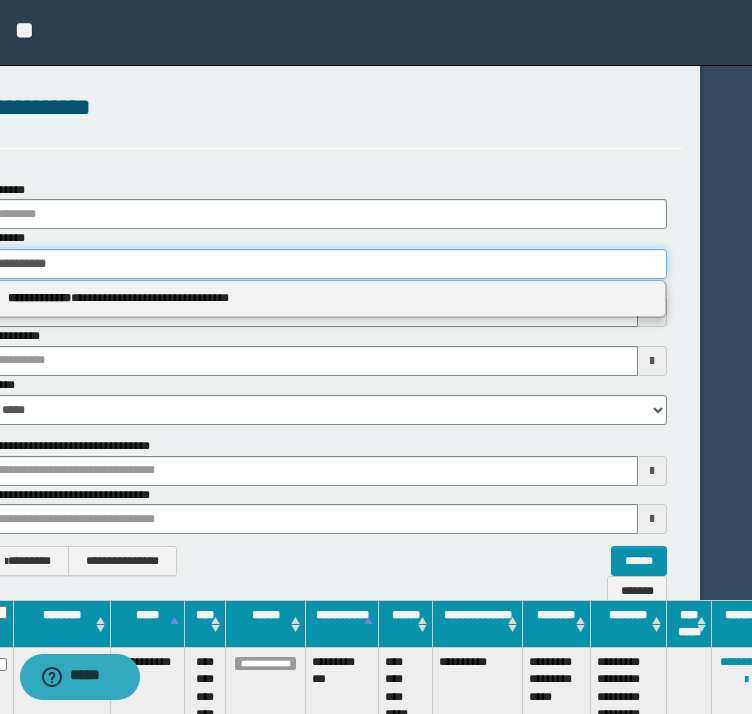 type 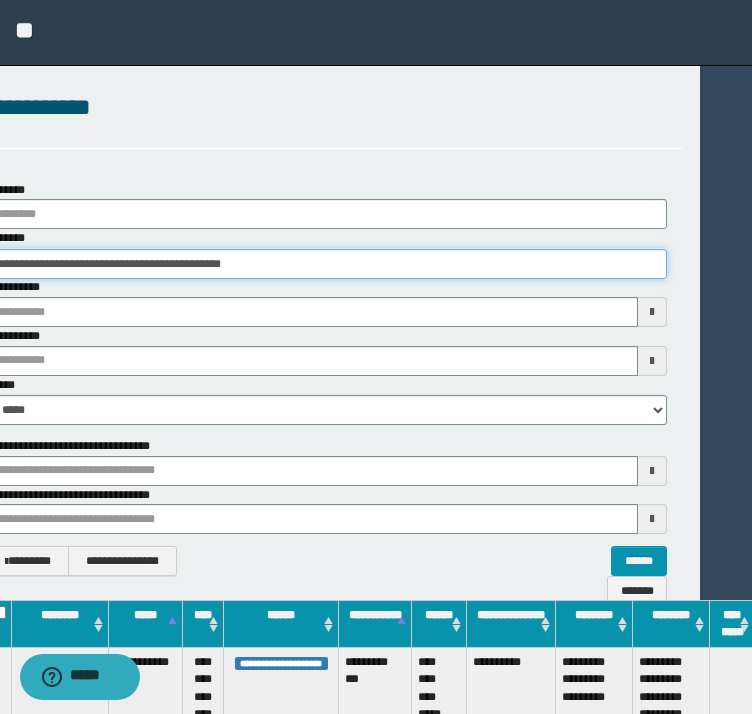type on "**********" 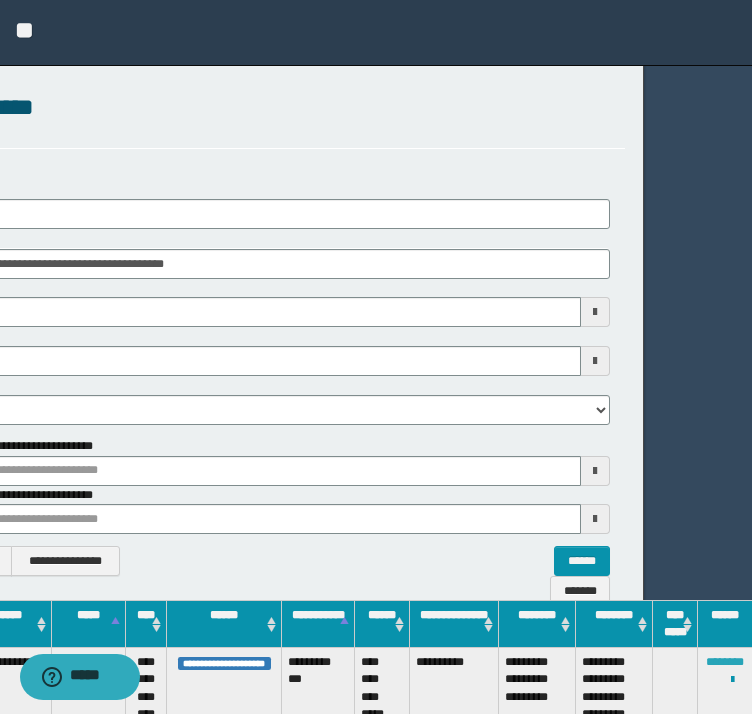 click on "********" at bounding box center [725, 662] 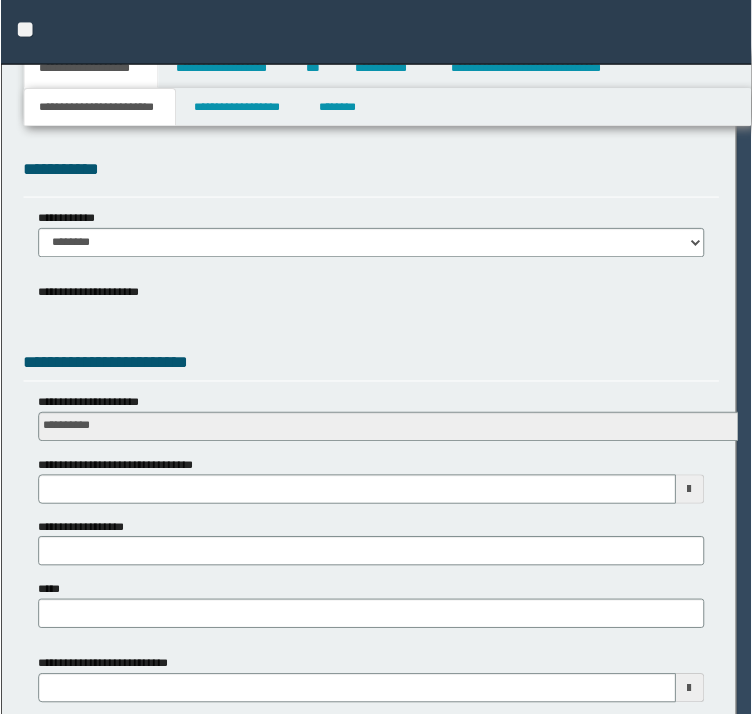scroll, scrollTop: 0, scrollLeft: 0, axis: both 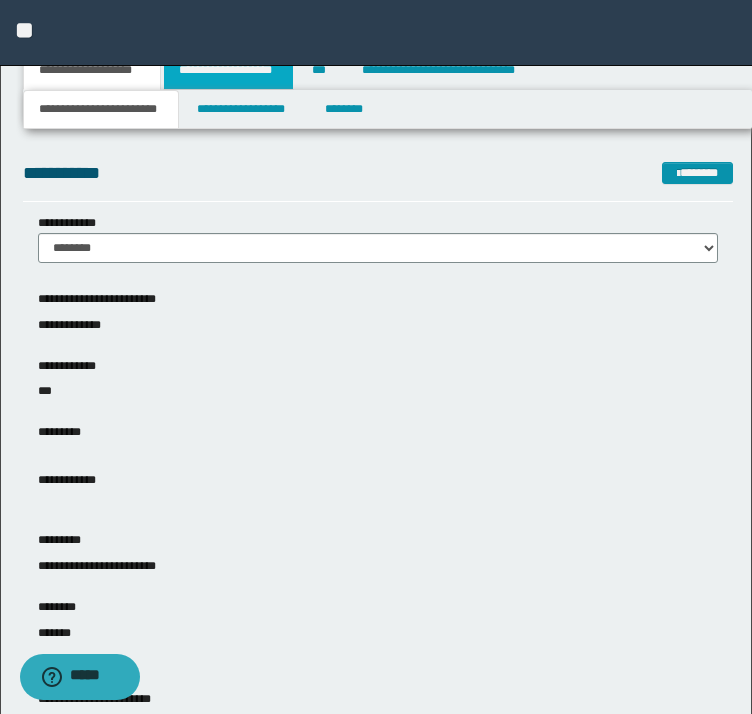 click on "**********" at bounding box center [228, 70] 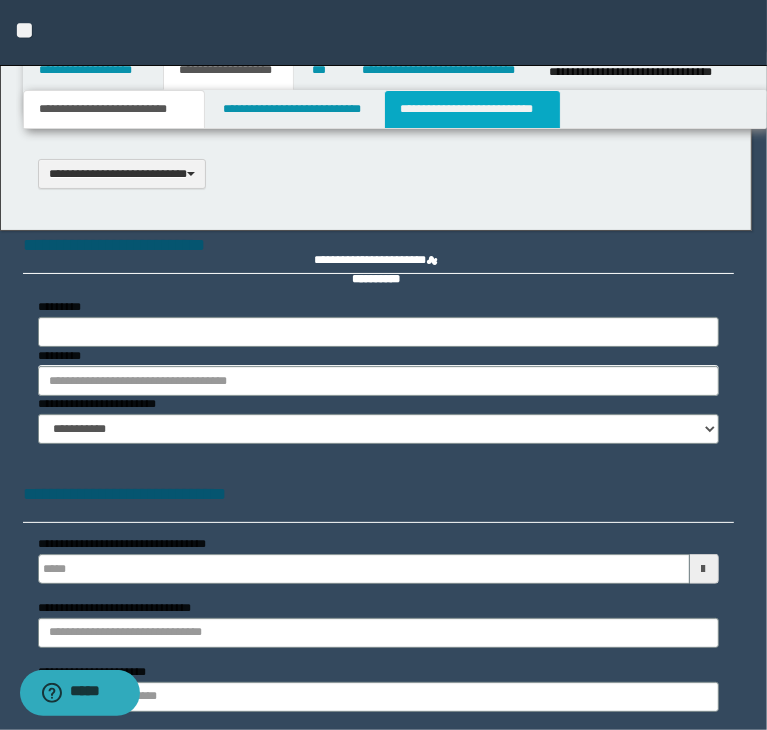 select on "*" 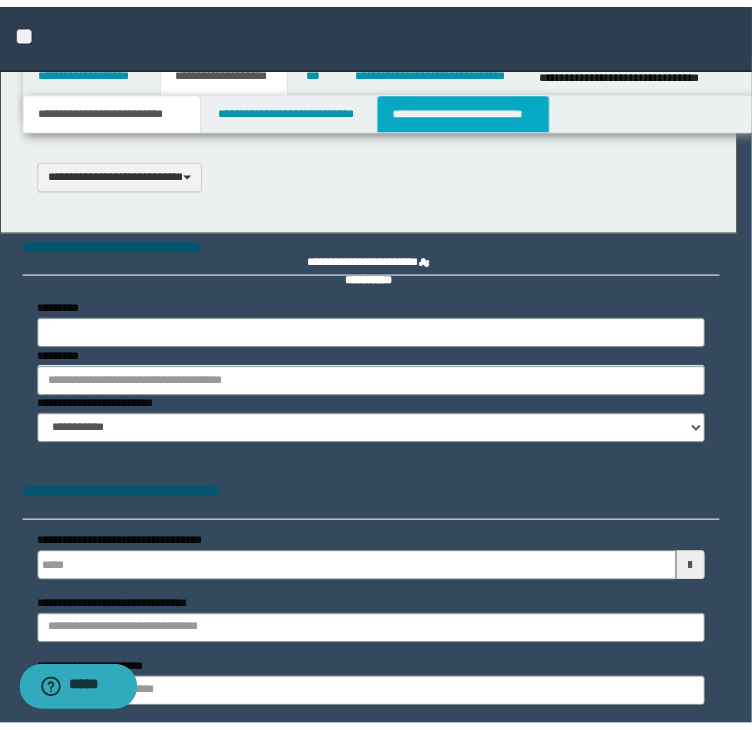 scroll, scrollTop: 0, scrollLeft: 0, axis: both 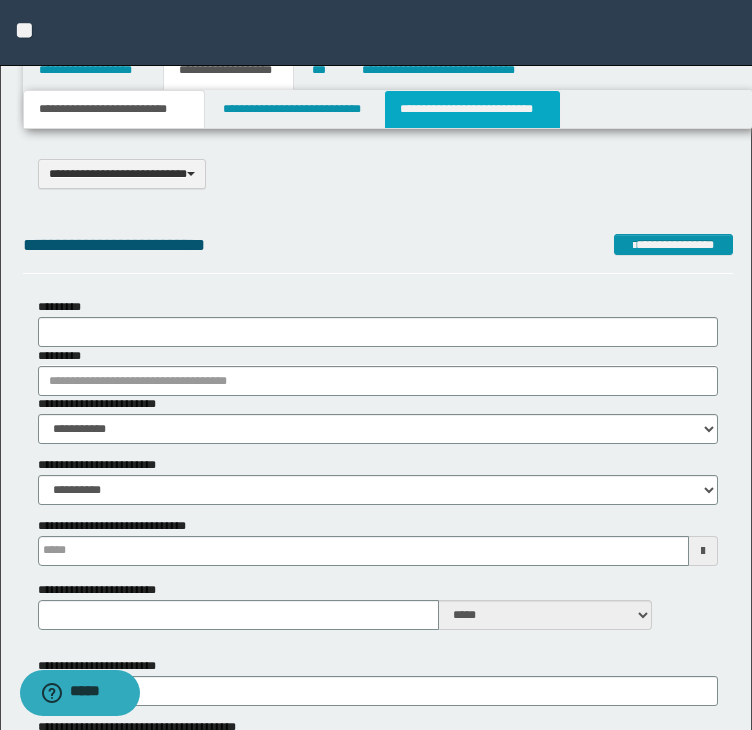 click on "**********" at bounding box center [472, 109] 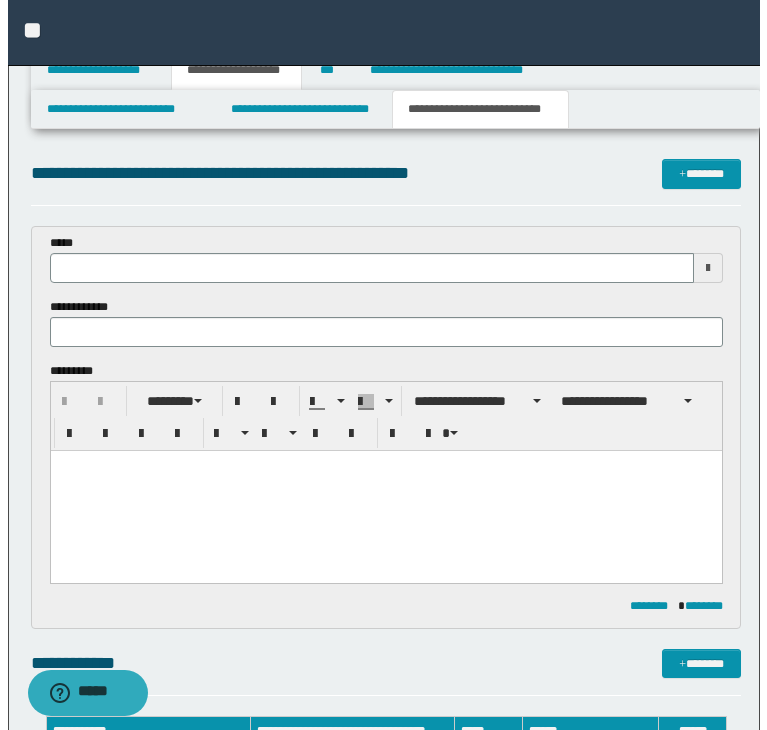 scroll, scrollTop: 100, scrollLeft: 0, axis: vertical 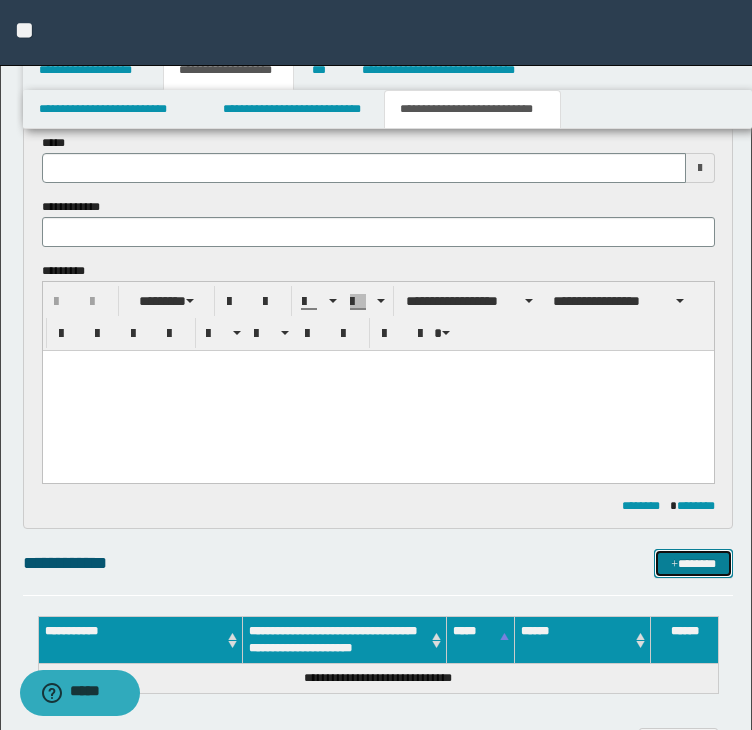 click at bounding box center (674, 565) 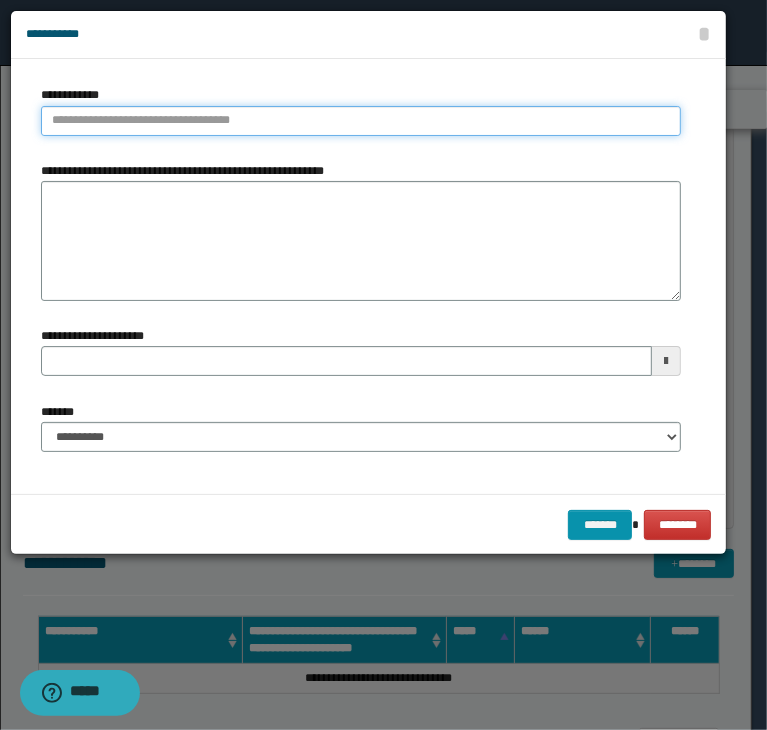 click on "**********" at bounding box center [361, 121] 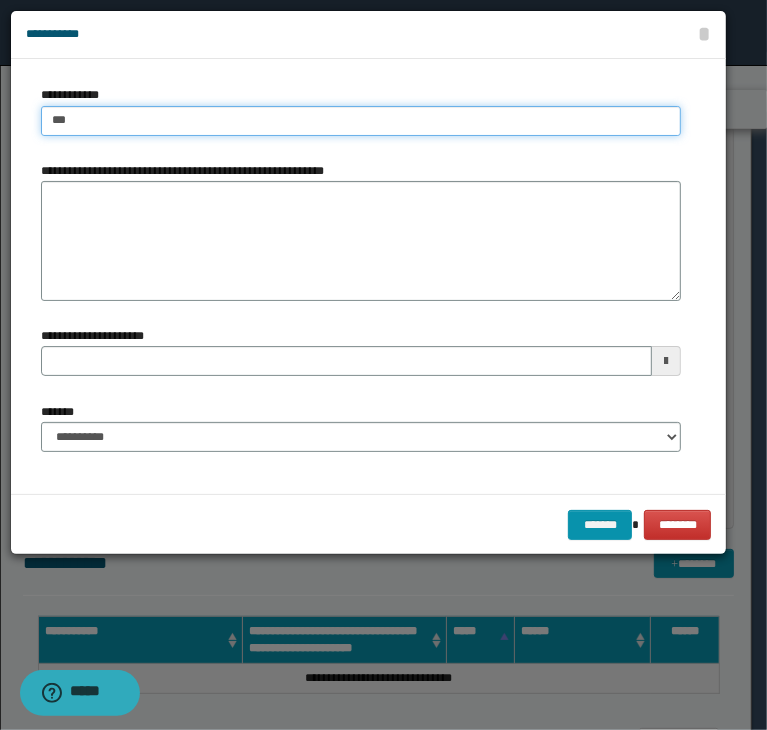type on "****" 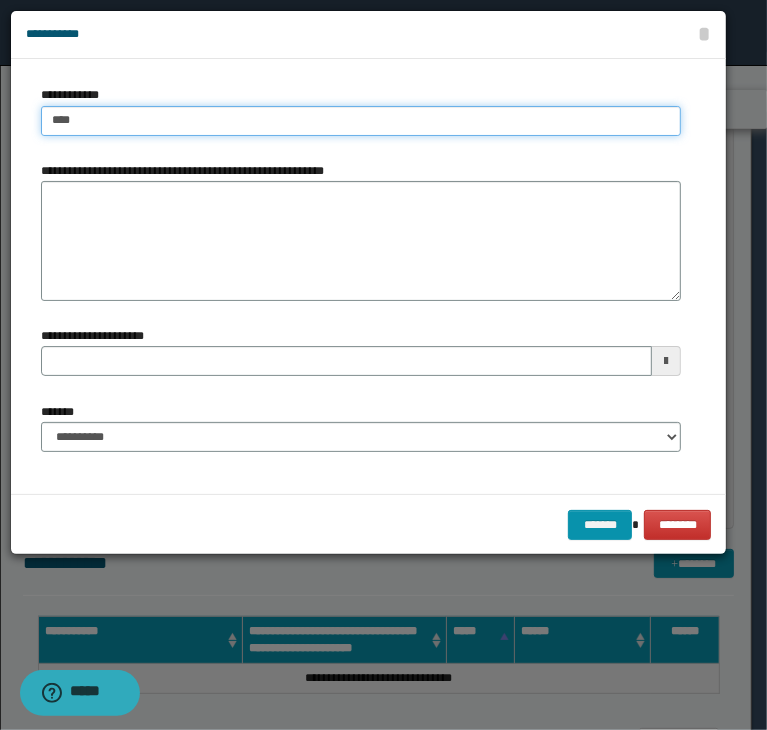 type on "****" 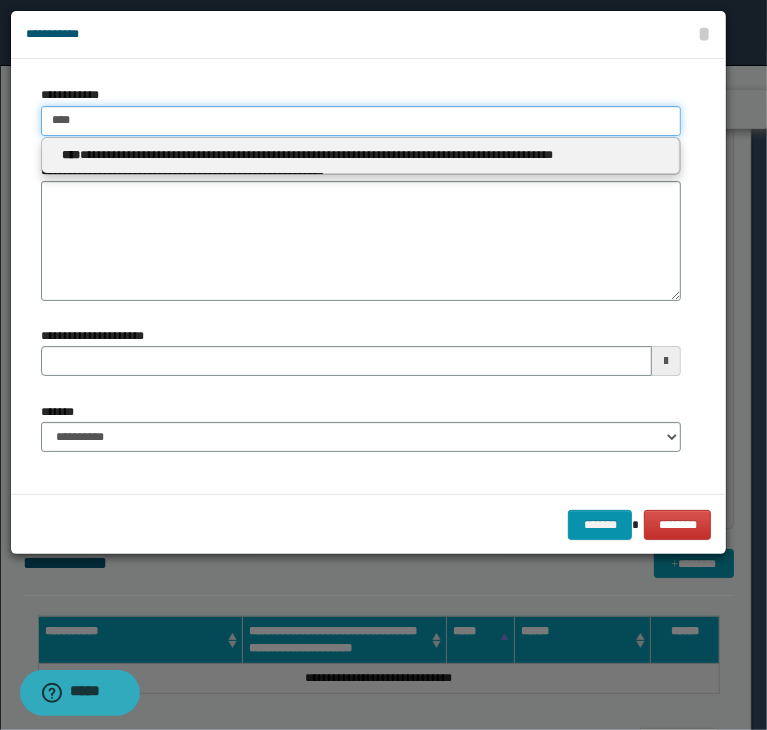 type 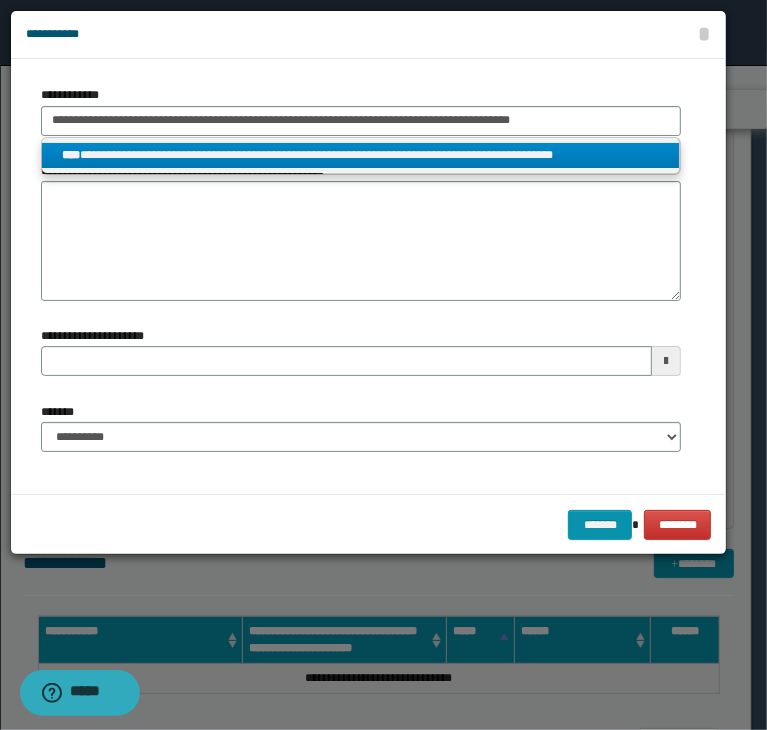 type on "****" 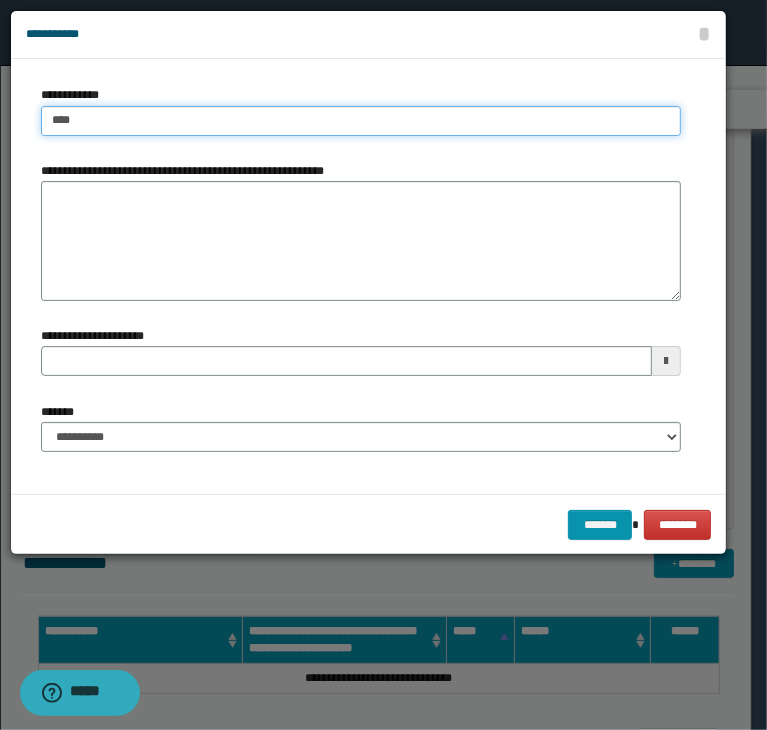 type on "****" 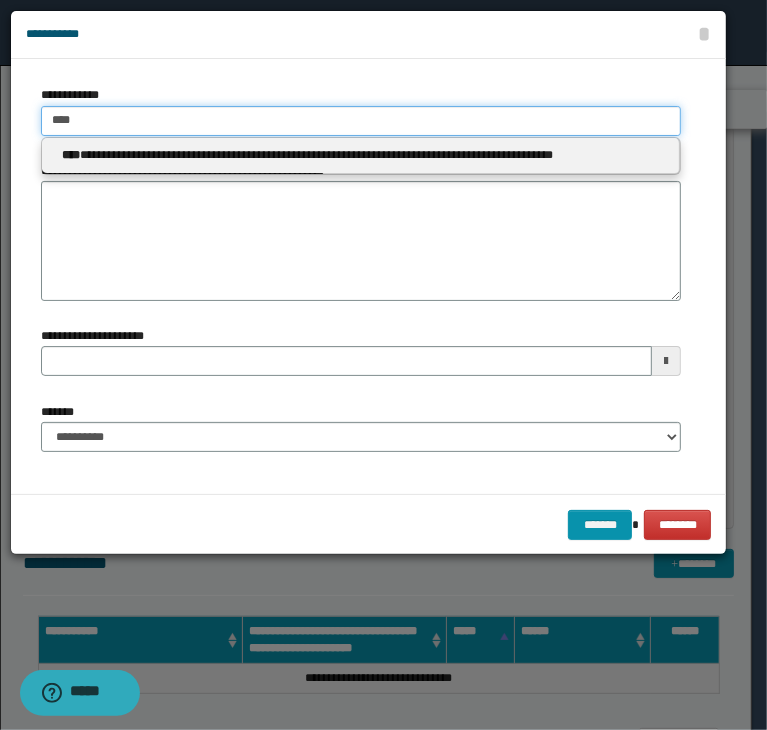 drag, startPoint x: 123, startPoint y: 117, endPoint x: -11, endPoint y: 111, distance: 134.13426 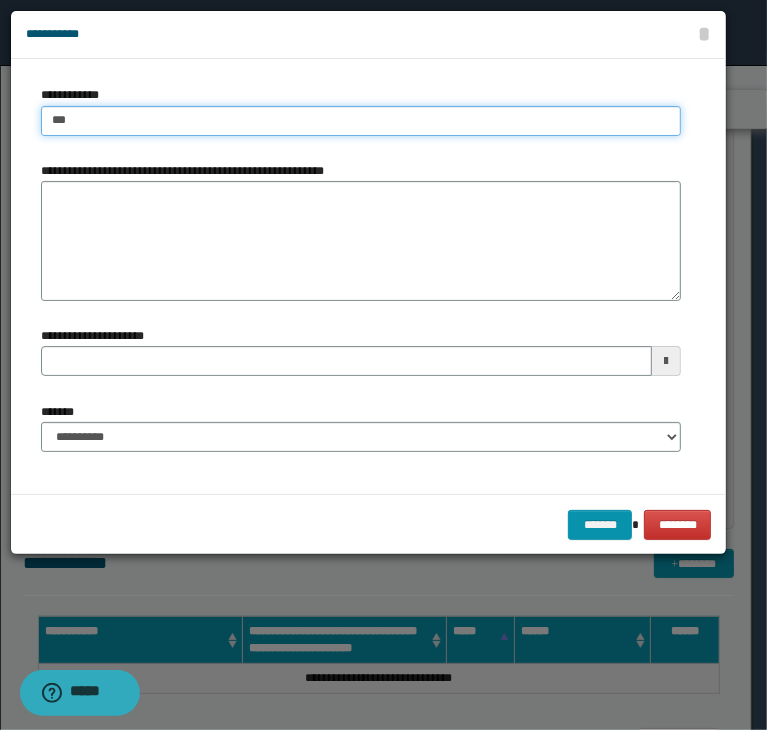 type on "****" 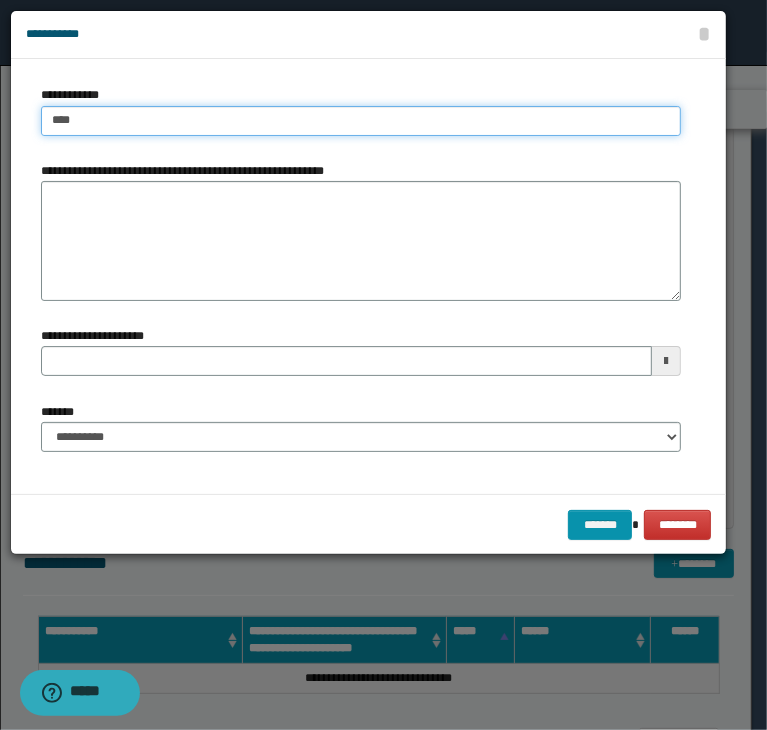 type on "****" 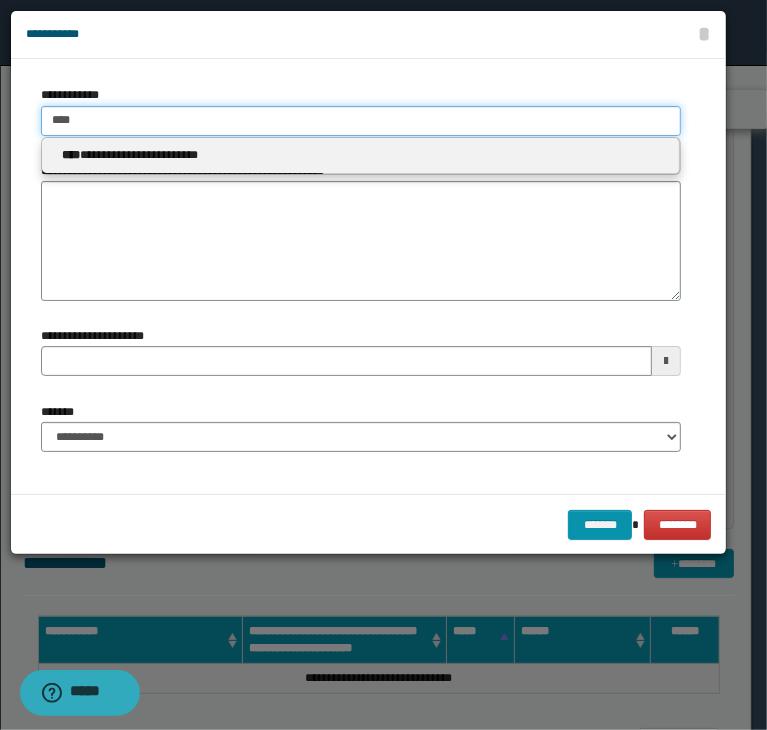 type 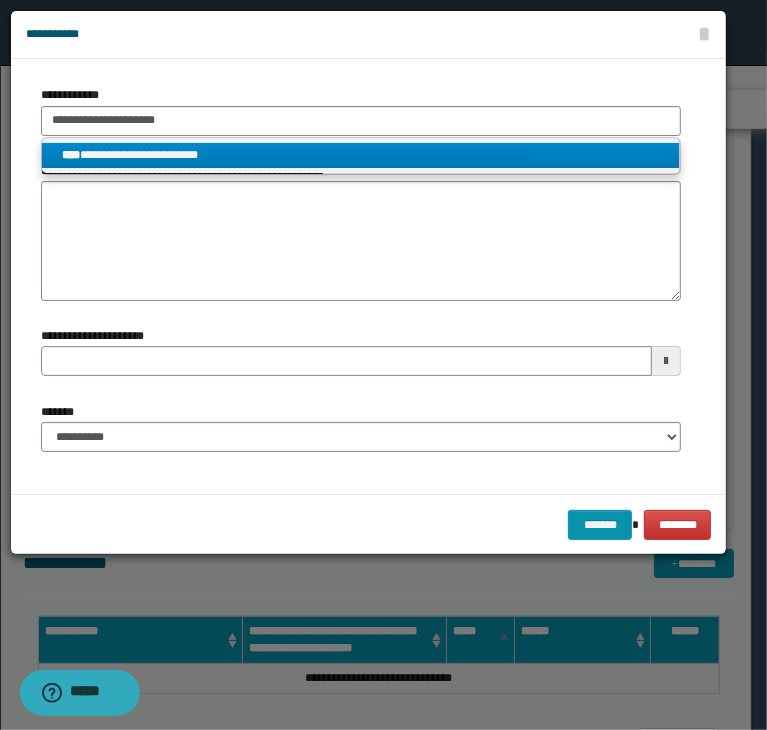 type on "****" 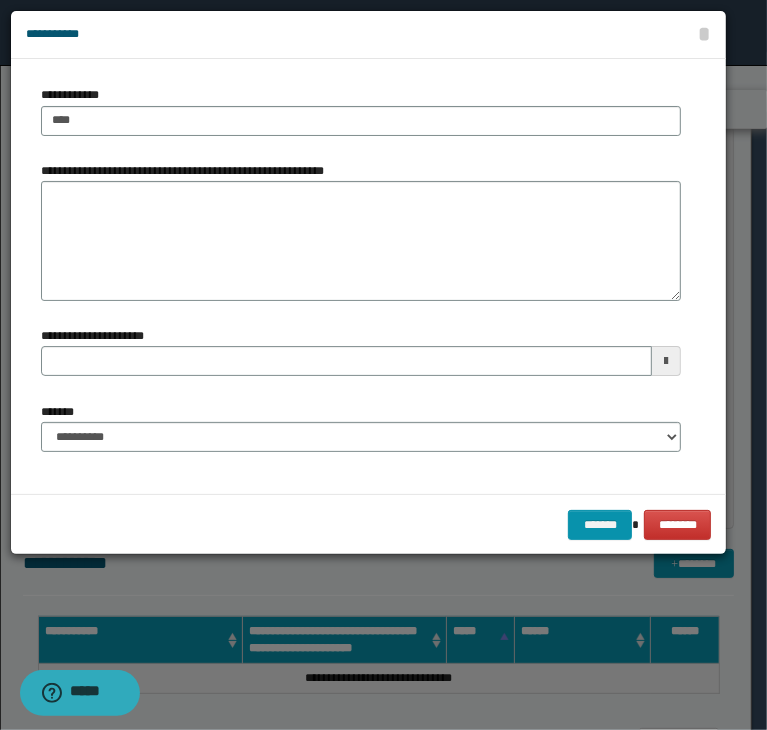 type 